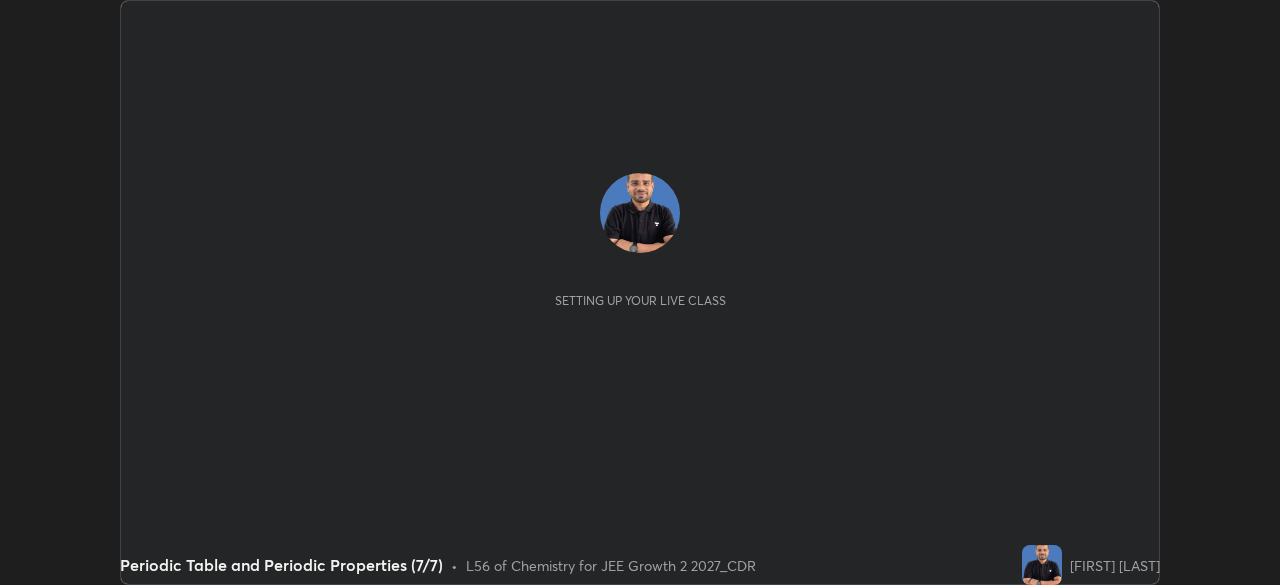 scroll, scrollTop: 0, scrollLeft: 0, axis: both 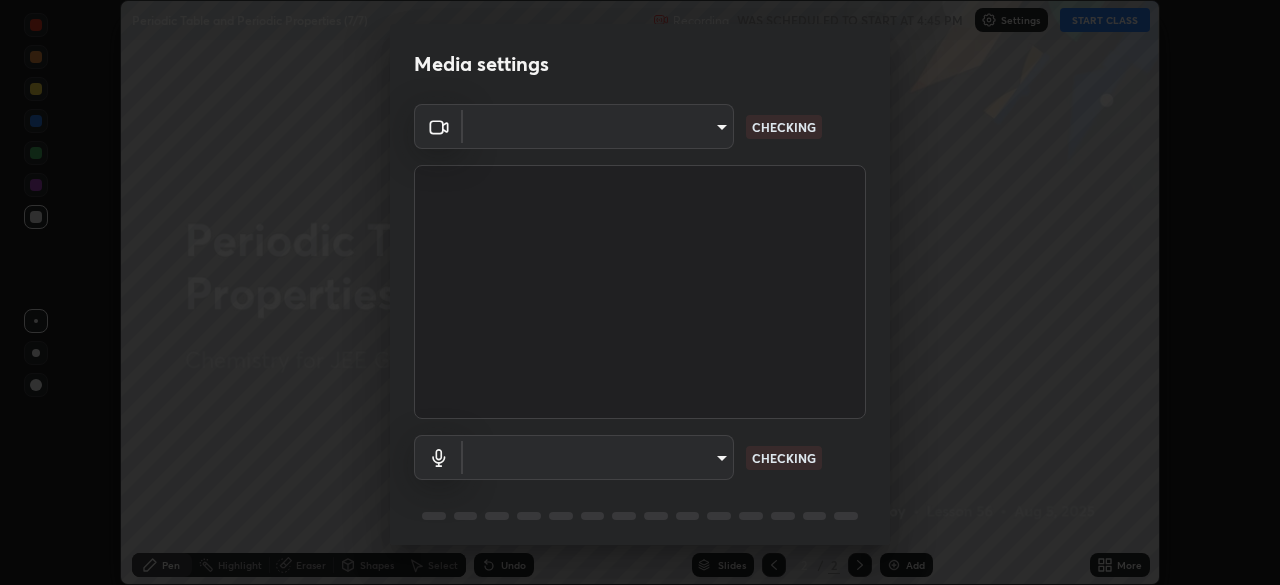 type on "fb57174be8733929c779687b6c747b251f50b7e0b4cf35f724d7f1923dedf309" 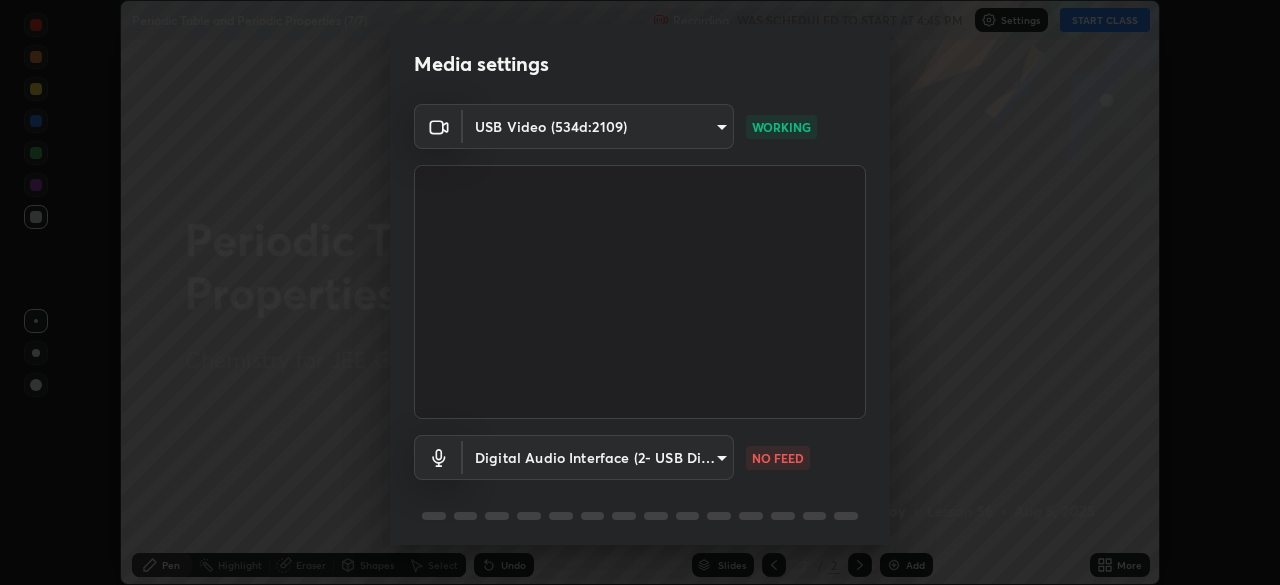 click on "Erase all Periodic Table and Periodic Properties (7/7) Recording WAS SCHEDULED TO START AT  4:45 PM Settings START CLASS Setting up your live class Periodic Table and Periodic Properties (7/7) • L56 of Chemistry for JEE Growth 2 2027_CDR [FIRST] [LAST] Pen Highlight Eraser Shapes Select Undo Slides 2 / 2 Add More No doubts shared Encourage your learners to ask a doubt for better clarity Report an issue Reason for reporting Buffering Chat not working Audio - Video sync issue Educator video quality low ​ Attach an image Report Media settings USB Video (534d:2109) fb57174be8733929c779687b6c747b251f50b7e0b4cf35f724d7f1923dedf309 WORKING [AUDIO_DEVICE] 054dcff9a364f7d7b915c2693b29439440450d60e64e8afb4aa16a23ef9e7aff NO FEED 1 / 5 Next" at bounding box center [640, 292] 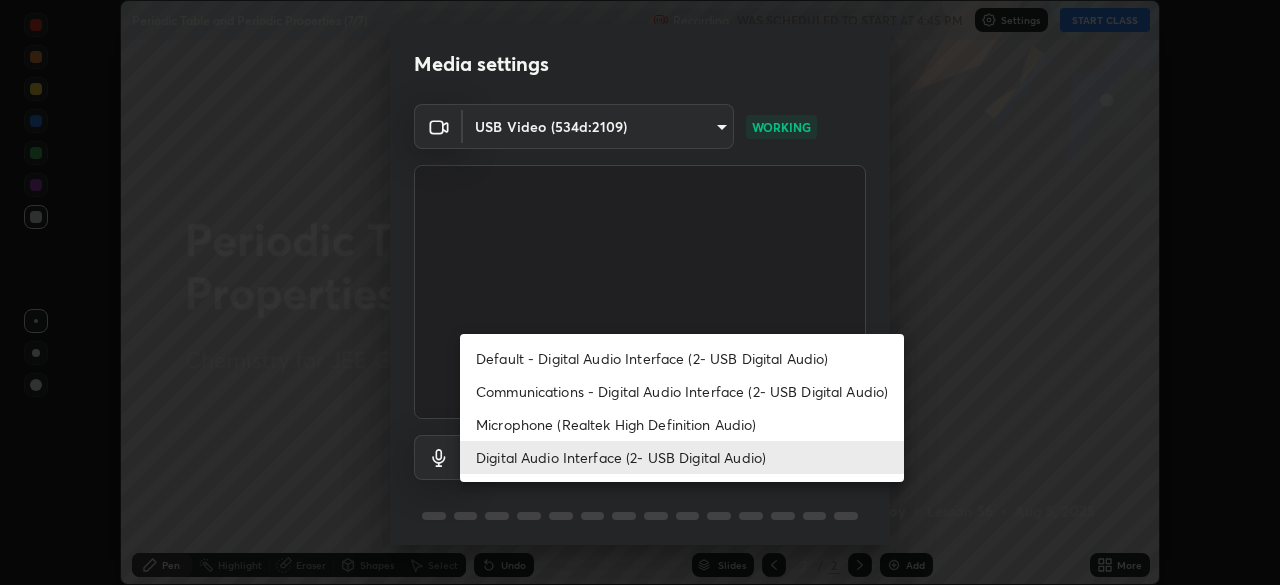 click on "Microphone (Realtek High Definition Audio)" at bounding box center (682, 424) 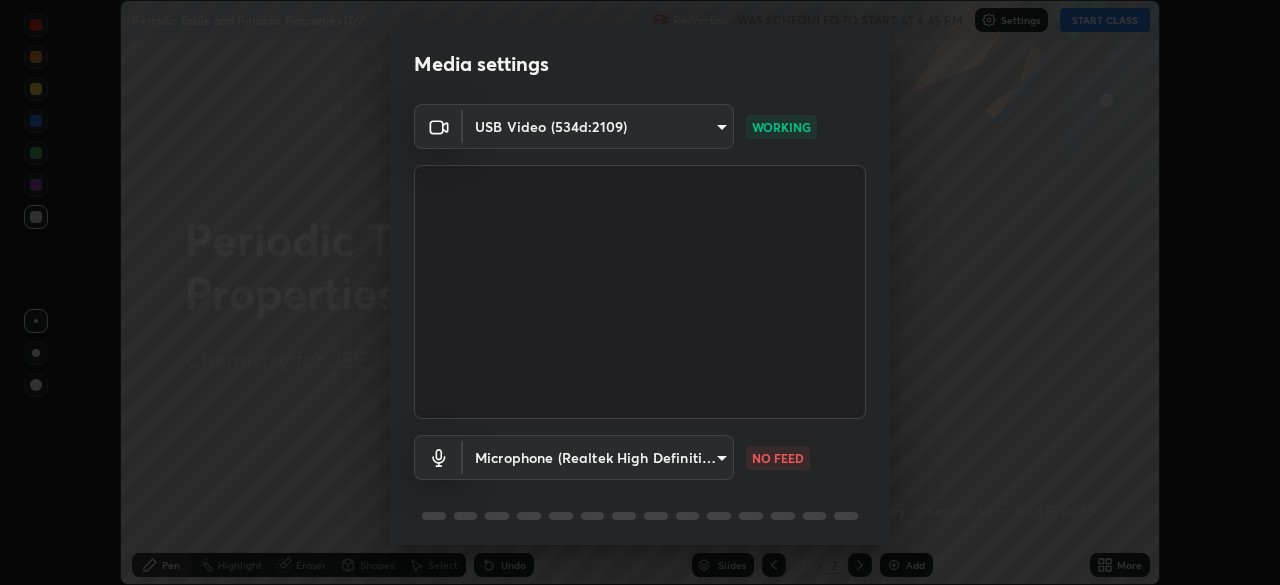 click on "Erase all Periodic Table and Periodic Properties (7/7) Recording WAS SCHEDULED TO START AT  4:45 PM Settings START CLASS Setting up your live class Periodic Table and Periodic Properties (7/7) • L56 of Chemistry for JEE Growth 2 2027_CDR [FIRST] [LAST] Pen Highlight Eraser Shapes Select Undo Slides 2 / 2 Add More No doubts shared Encourage your learners to ask a doubt for better clarity Report an issue Reason for reporting Buffering Chat not working Audio - Video sync issue Educator video quality low ​ Attach an image Report Media settings USB Video (534d:2109) fb57174be8733929c779687b6c747b251f50b7e0b4cf35f724d7f1923dedf309 WORKING Microphone ([AUDIO_DEVICE]) 634466df11b50386d03b5a7a89c6aea67caf3628379a6ebfe6d9c89249c217ef NO FEED 1 / 5 Next" at bounding box center (640, 292) 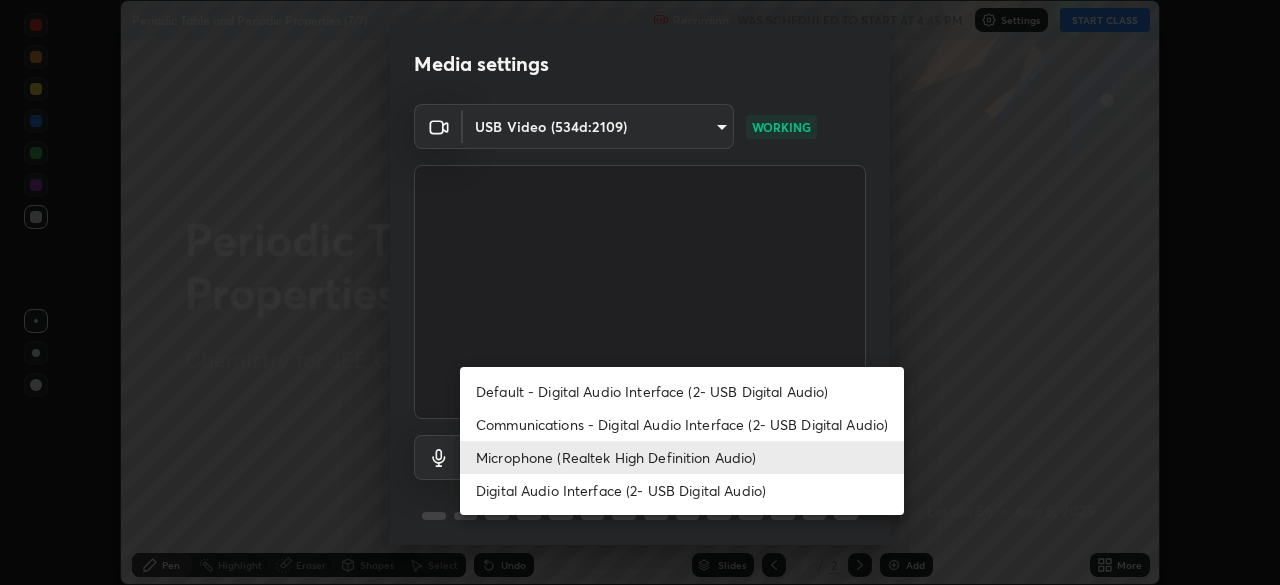 click on "Digital Audio Interface (2- USB Digital Audio)" at bounding box center [682, 490] 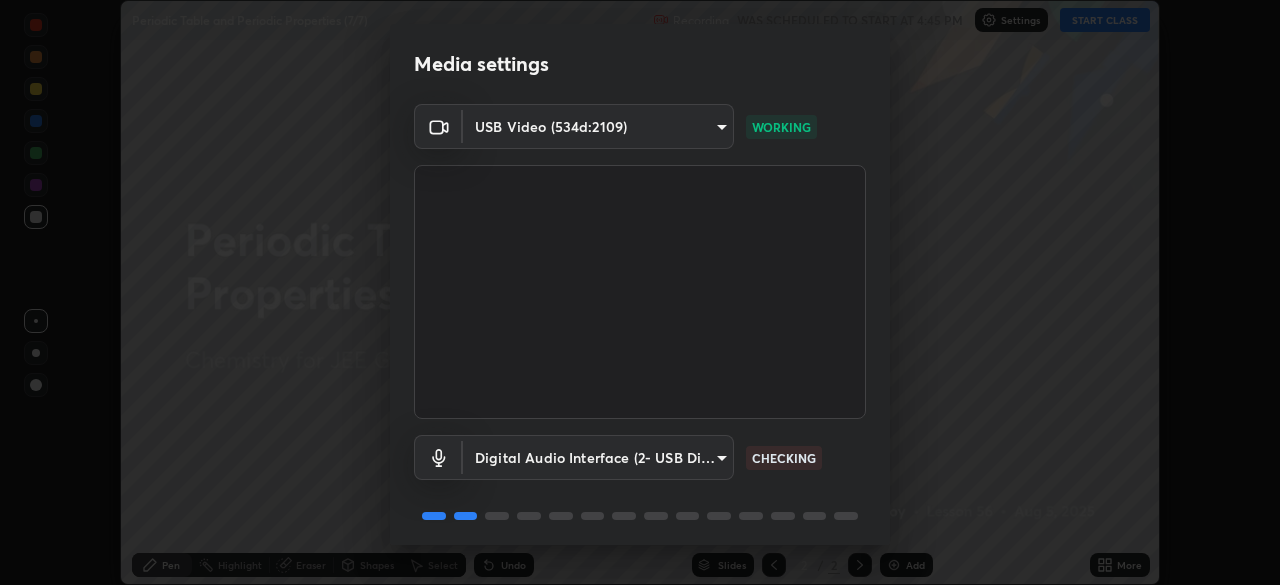 scroll, scrollTop: 71, scrollLeft: 0, axis: vertical 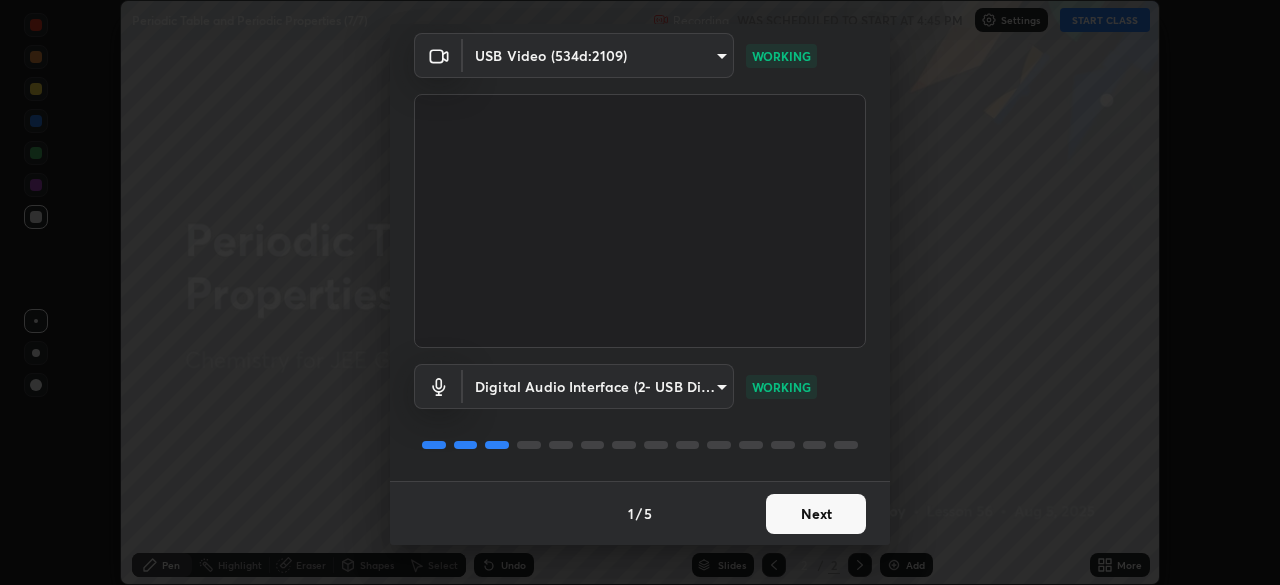 click on "Next" at bounding box center (816, 514) 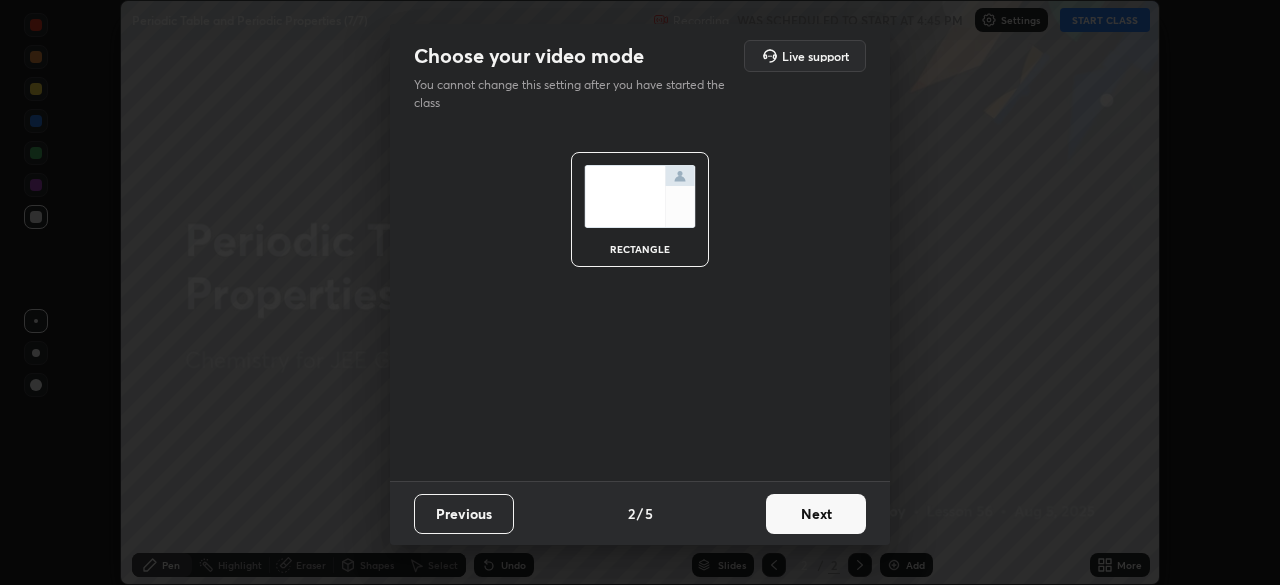 scroll, scrollTop: 0, scrollLeft: 0, axis: both 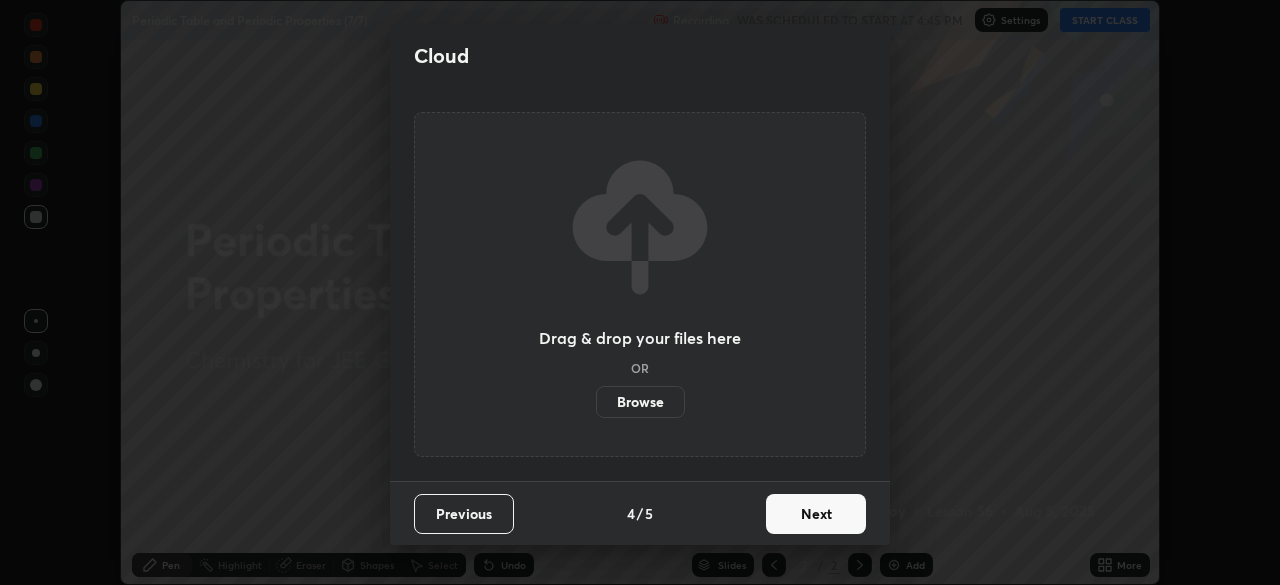 click on "Next" at bounding box center [816, 514] 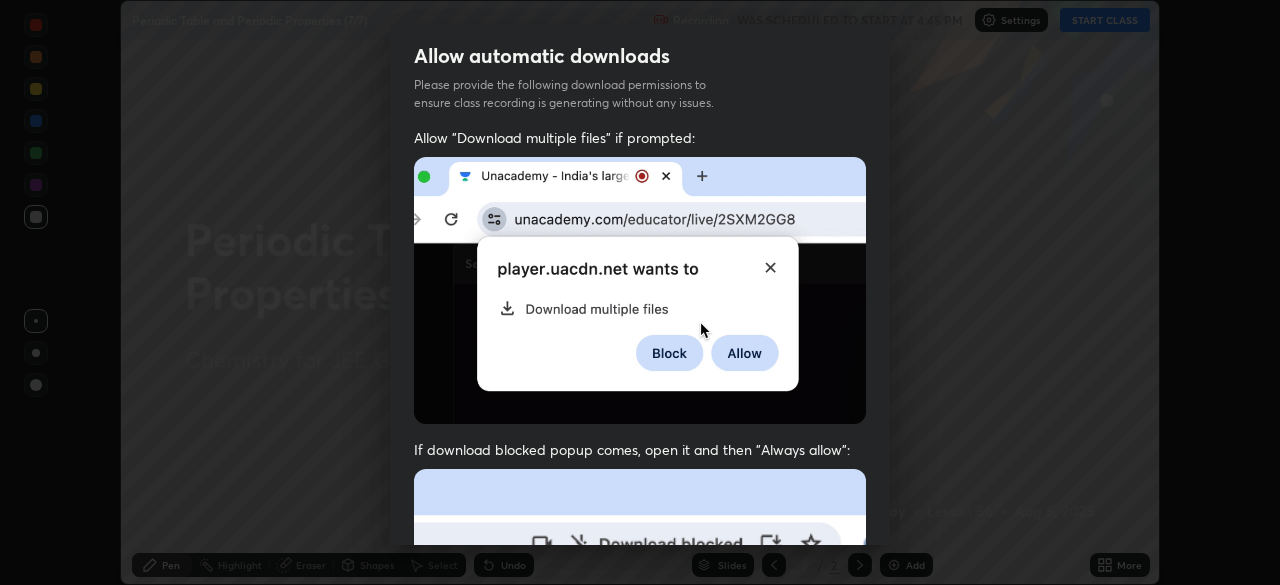 click at bounding box center [640, 687] 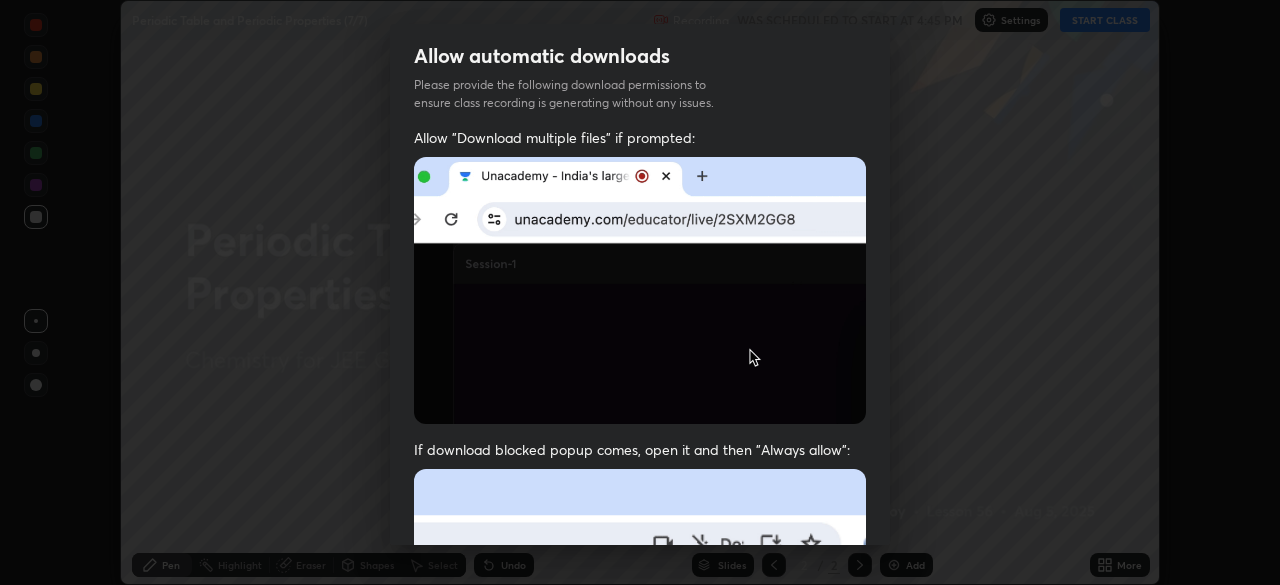 click at bounding box center (640, 687) 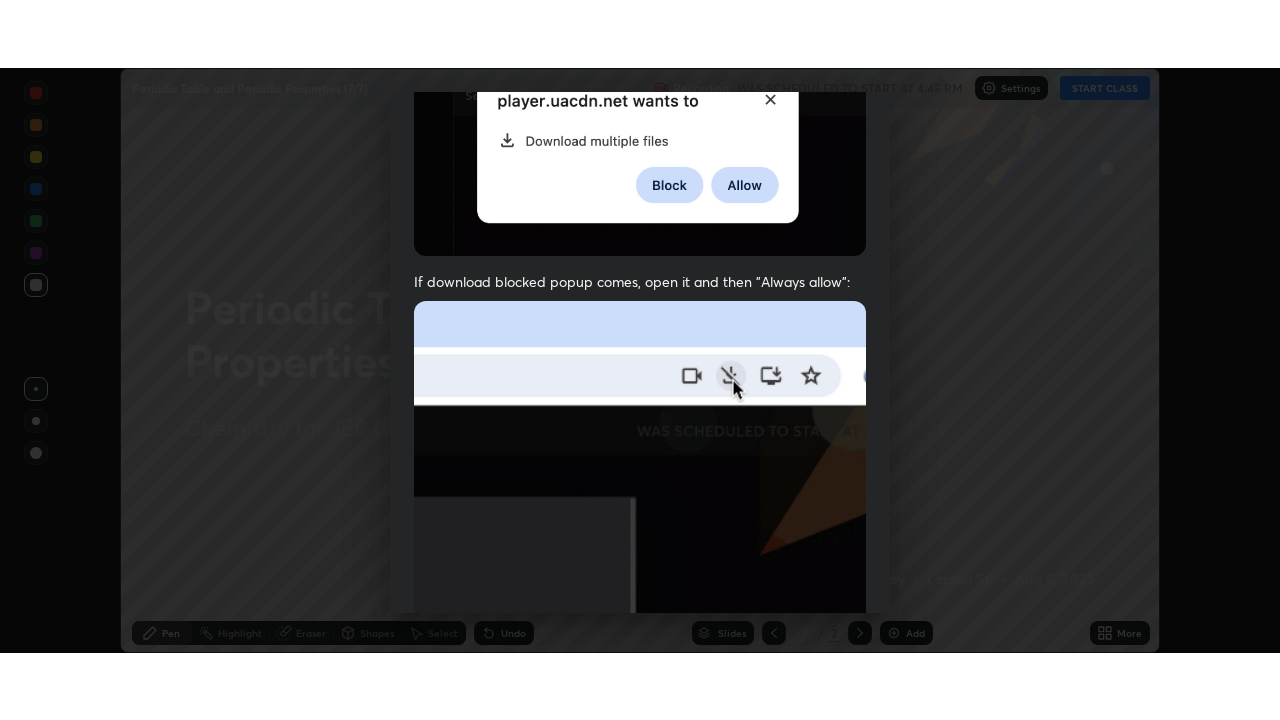 scroll, scrollTop: 479, scrollLeft: 0, axis: vertical 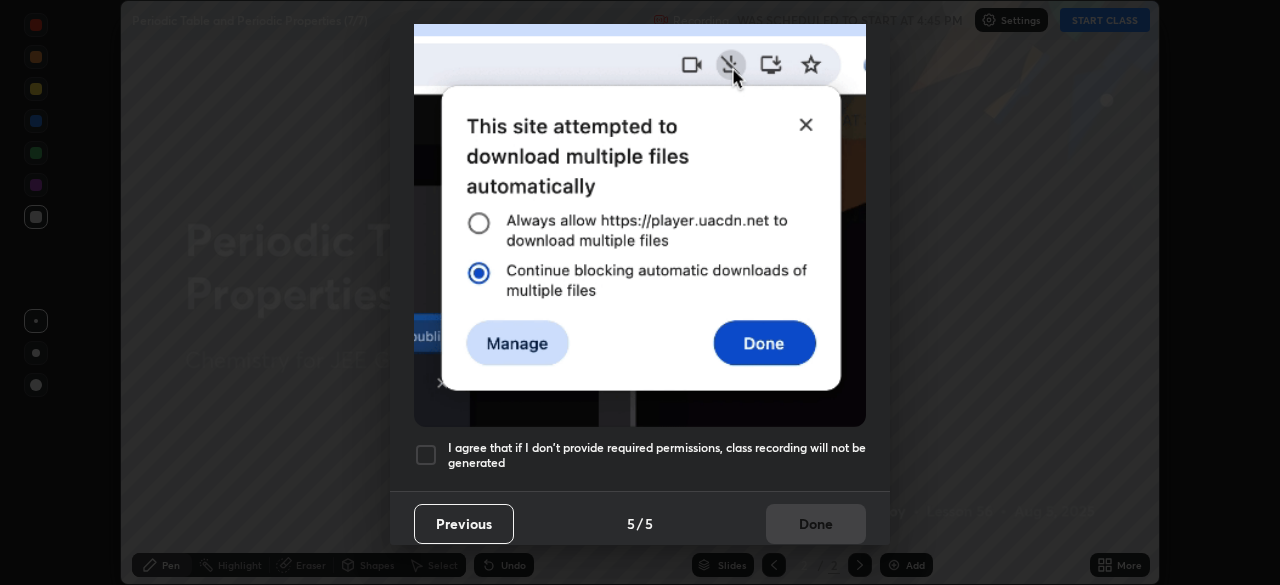 click on "I agree that if I don't provide required permissions, class recording will not be generated" at bounding box center (640, 455) 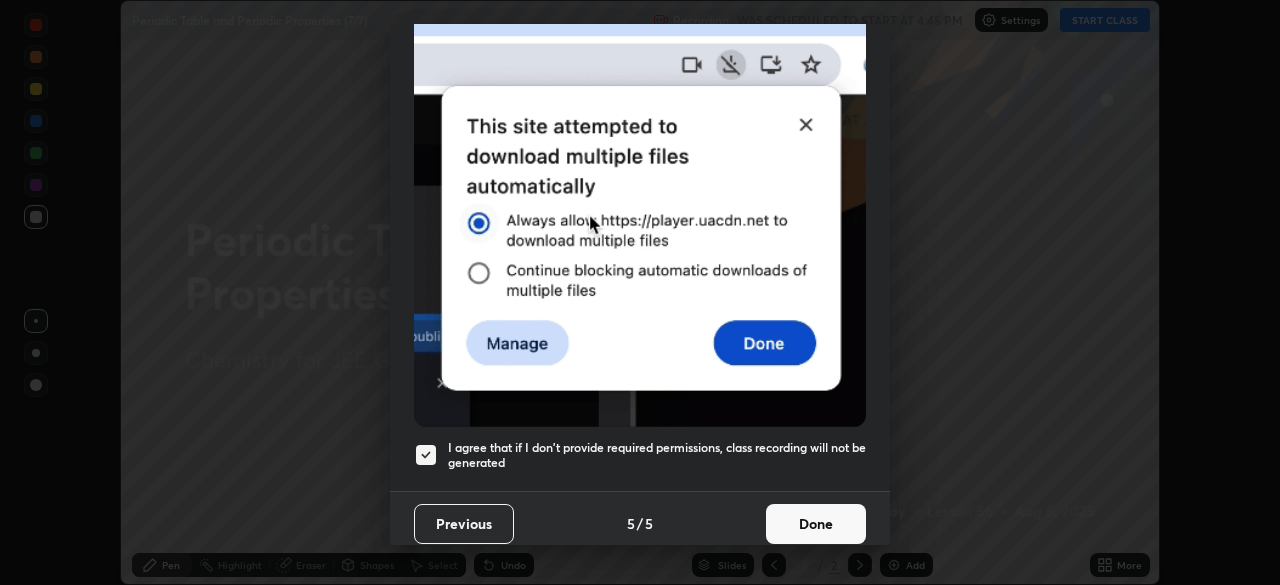 click on "Done" at bounding box center [816, 524] 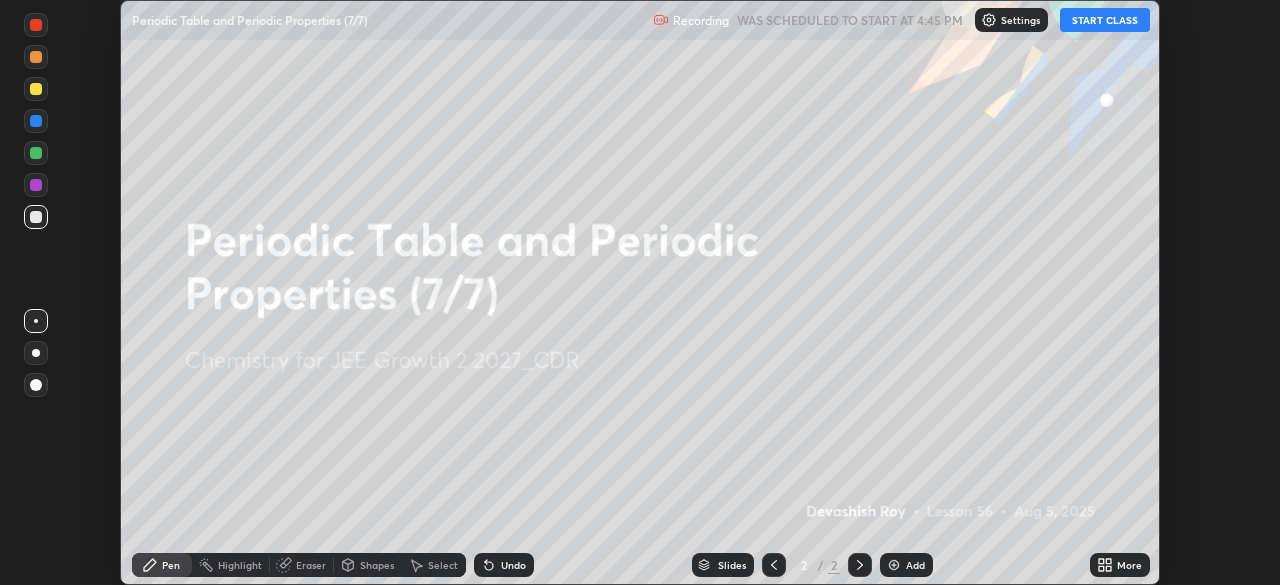 click on "More" at bounding box center (1120, 565) 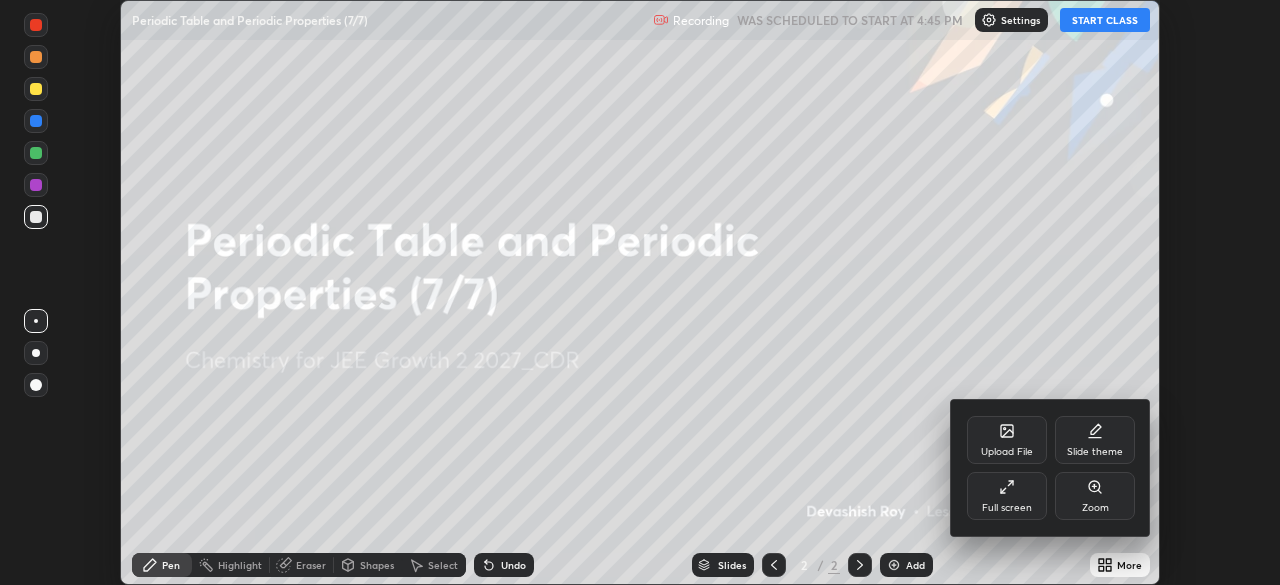 click on "Full screen" at bounding box center (1007, 508) 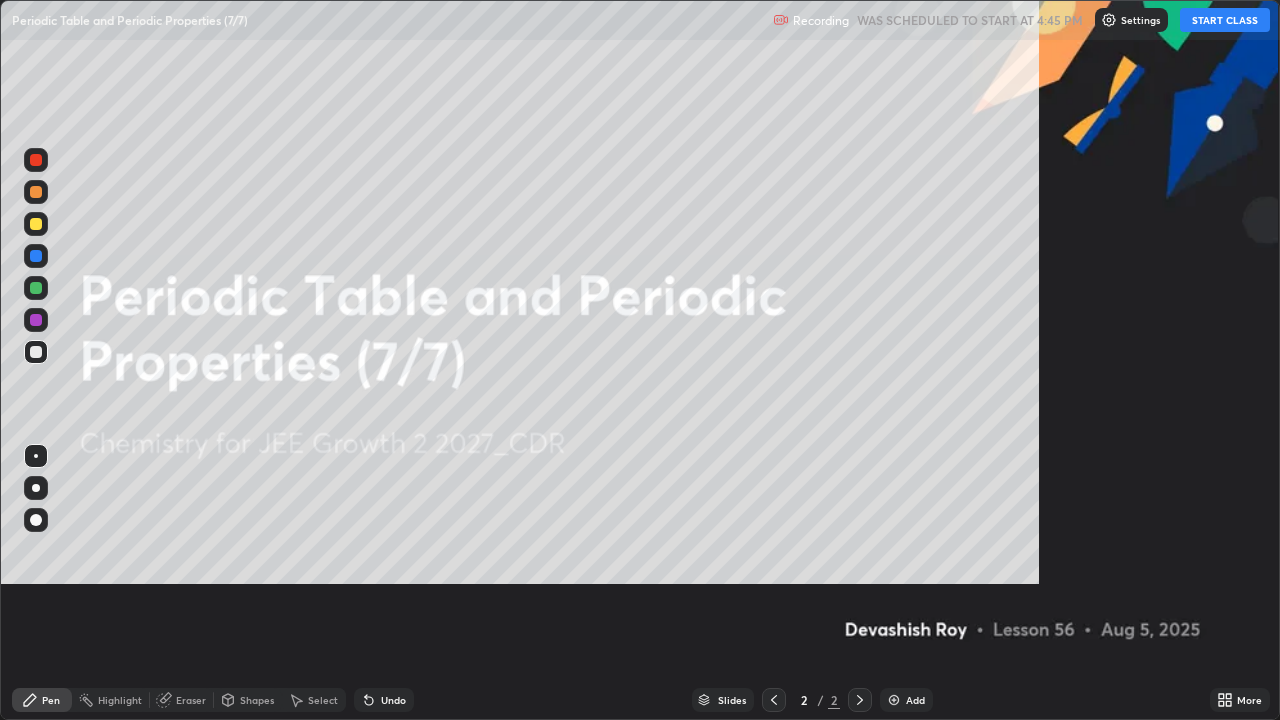 scroll, scrollTop: 99280, scrollLeft: 98720, axis: both 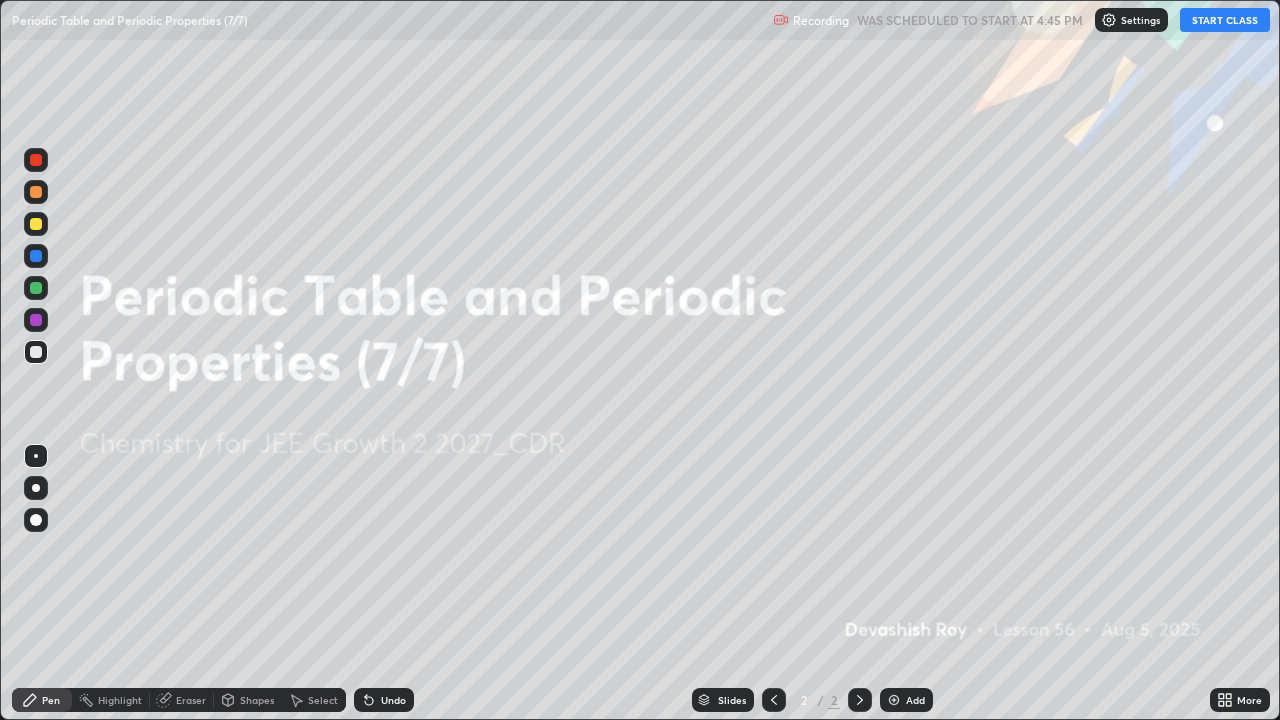click on "START CLASS" at bounding box center (1225, 20) 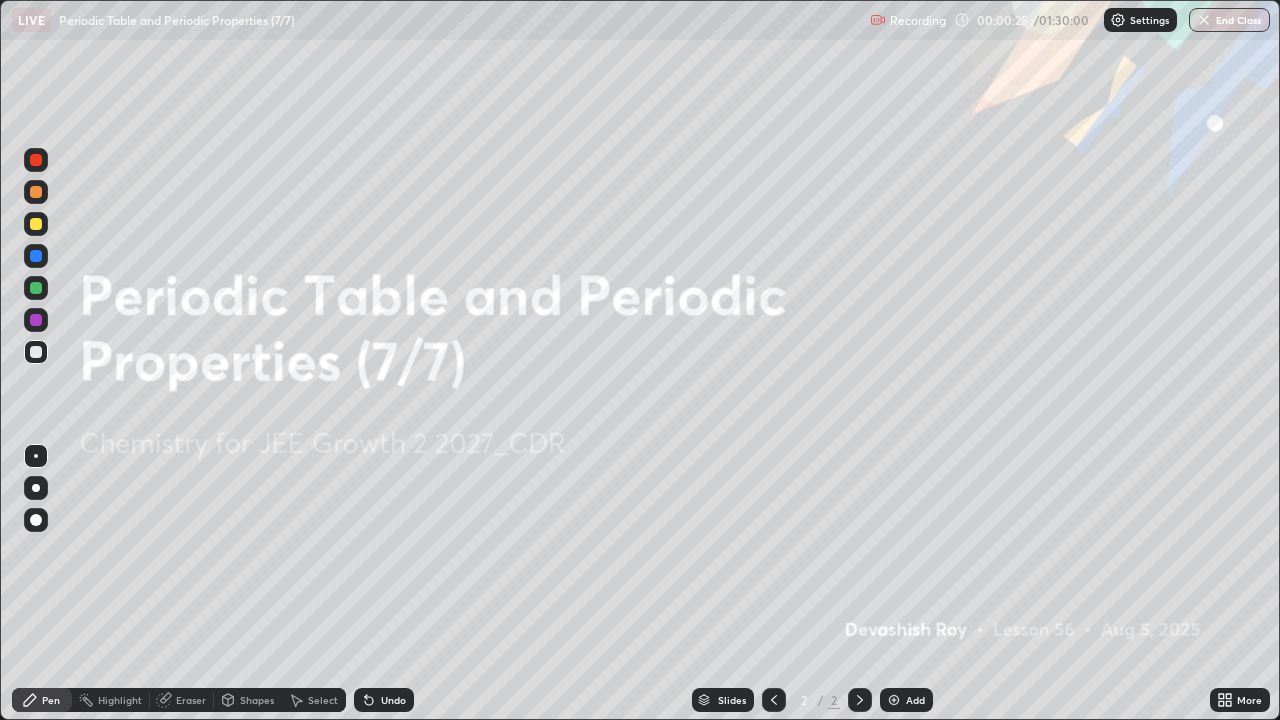 click on "Add" at bounding box center [906, 700] 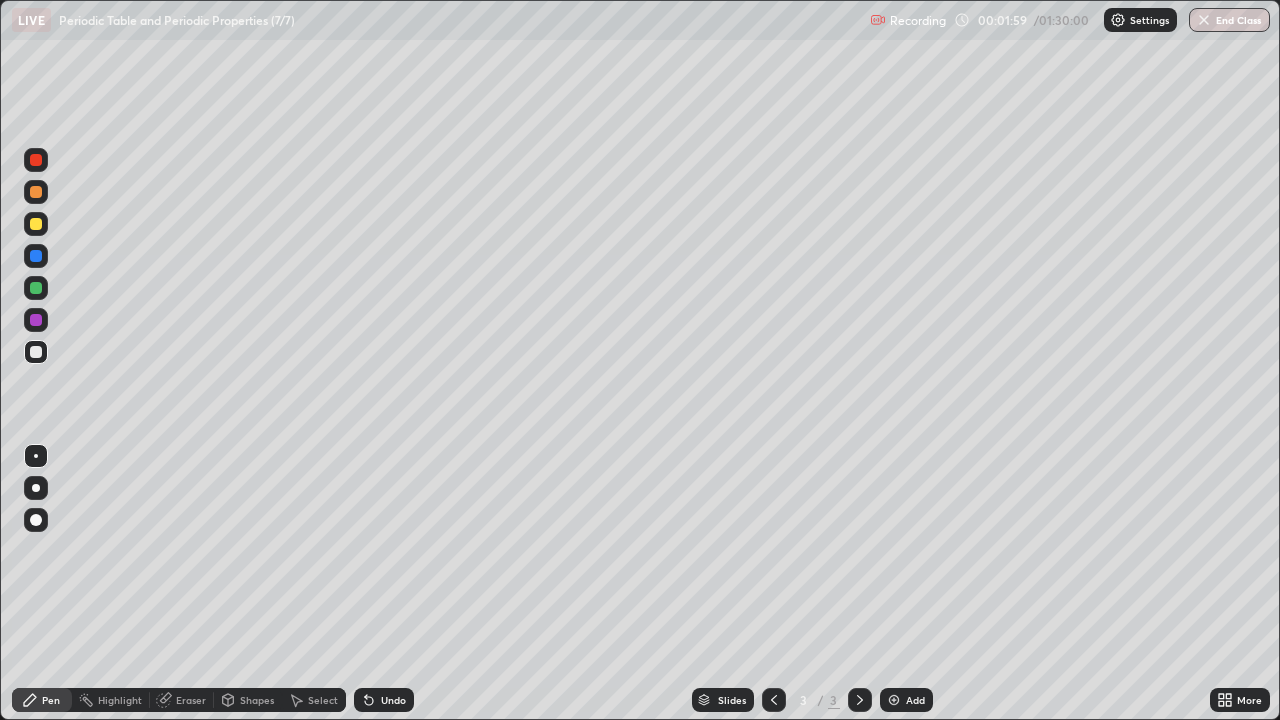 click on "Undo" at bounding box center (393, 700) 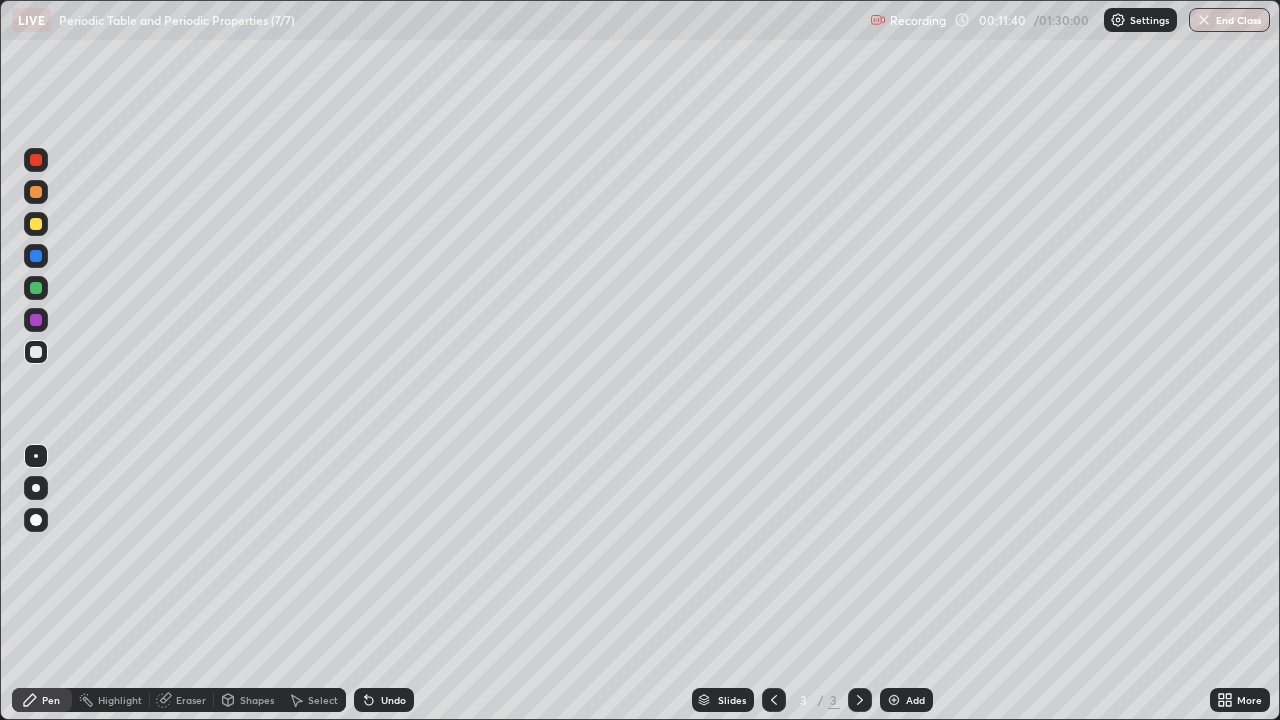 click at bounding box center (36, 224) 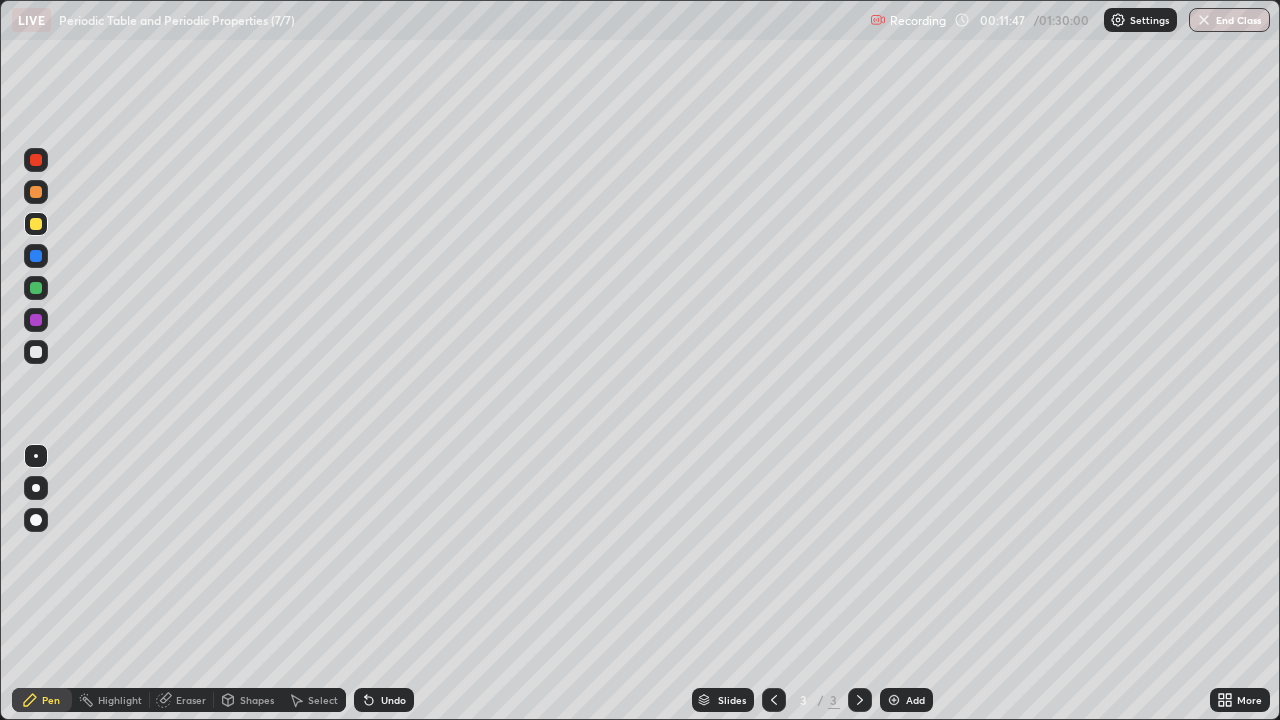 click at bounding box center (36, 352) 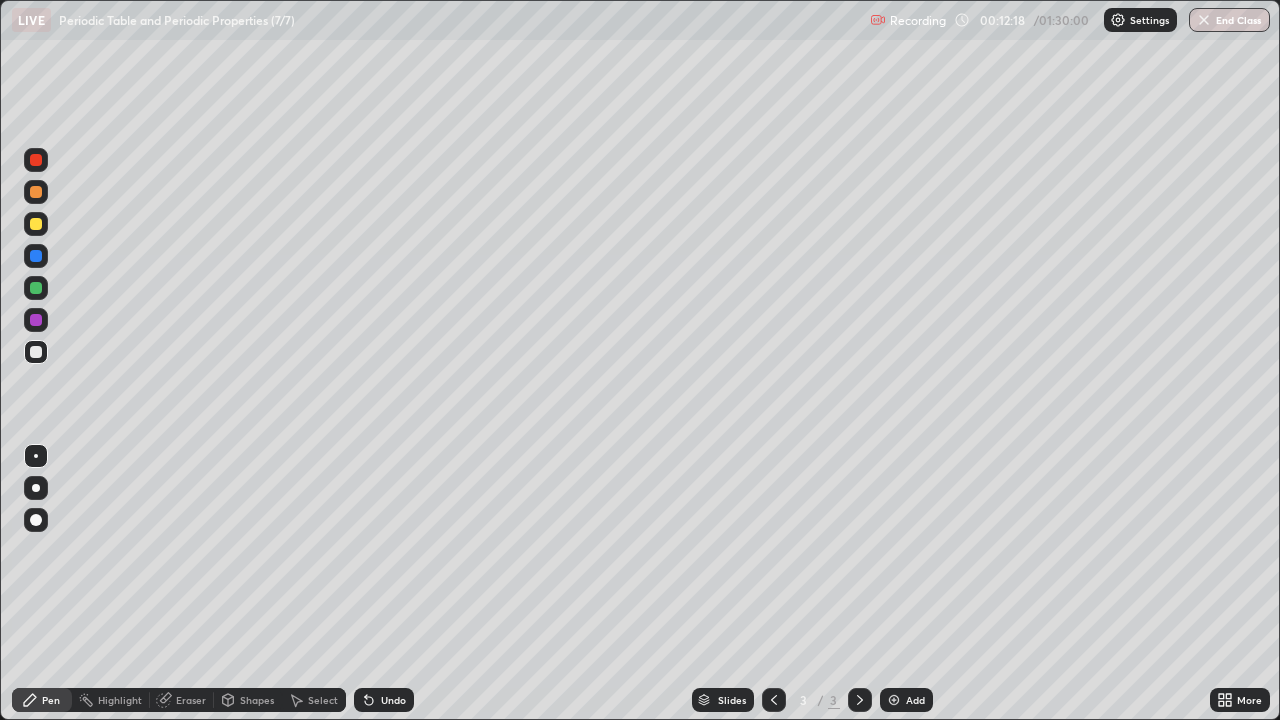 click on "Undo" at bounding box center [384, 700] 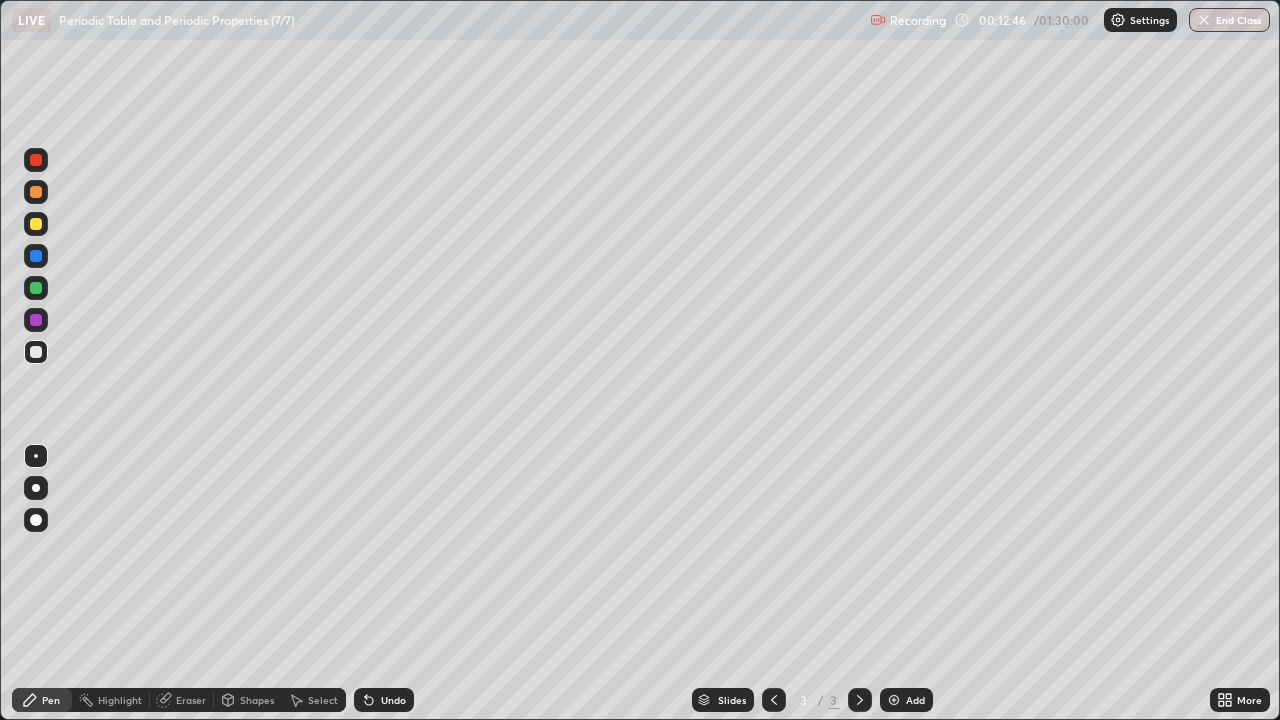 click on "Undo" at bounding box center (393, 700) 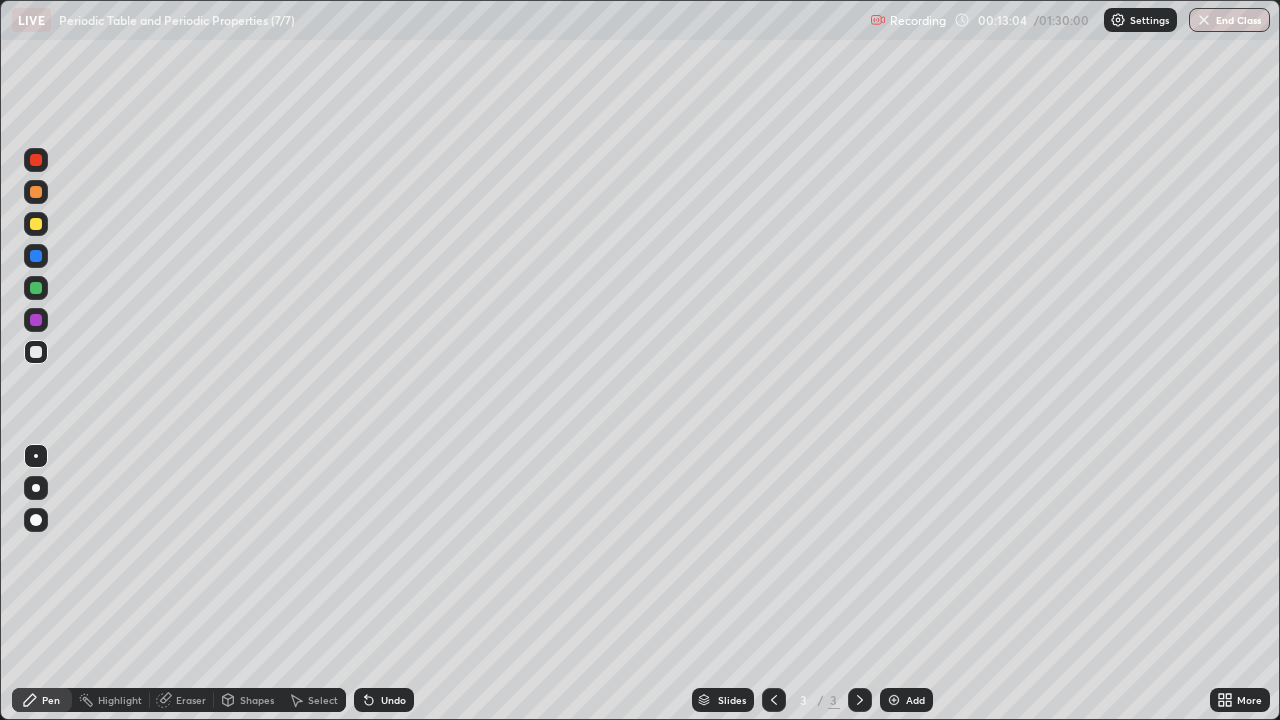 click on "Undo" at bounding box center (384, 700) 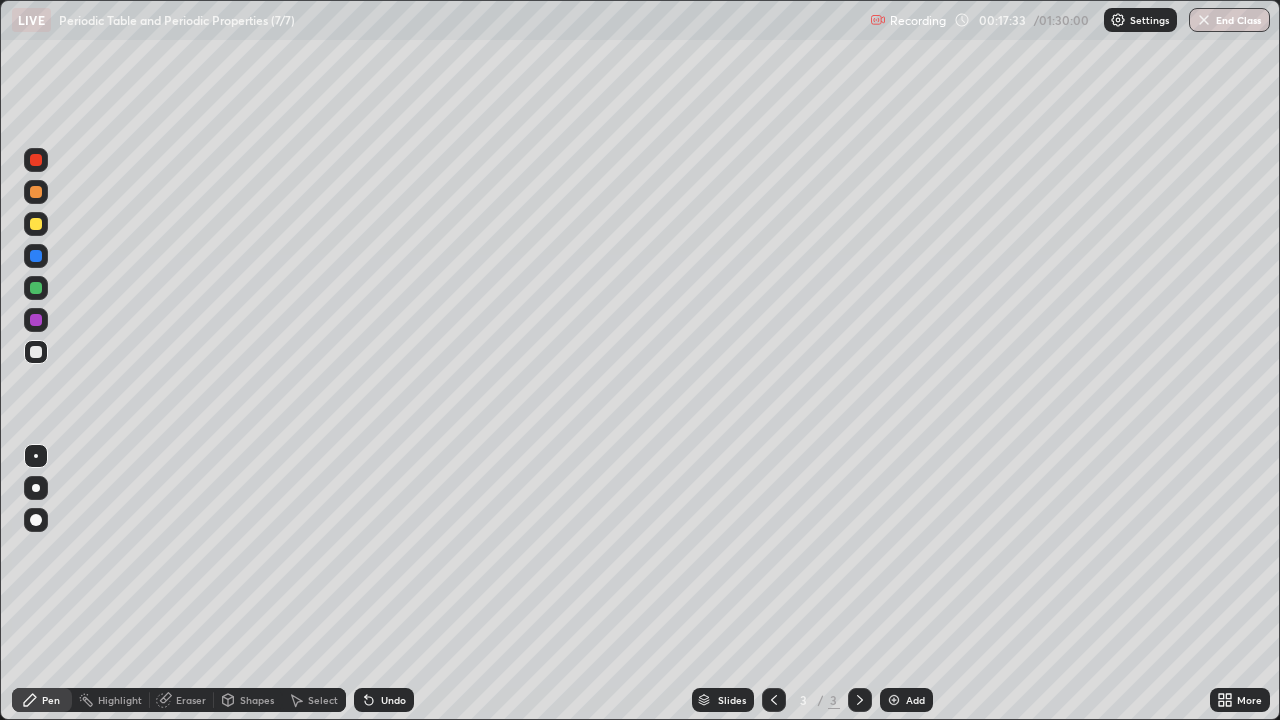 click at bounding box center (36, 224) 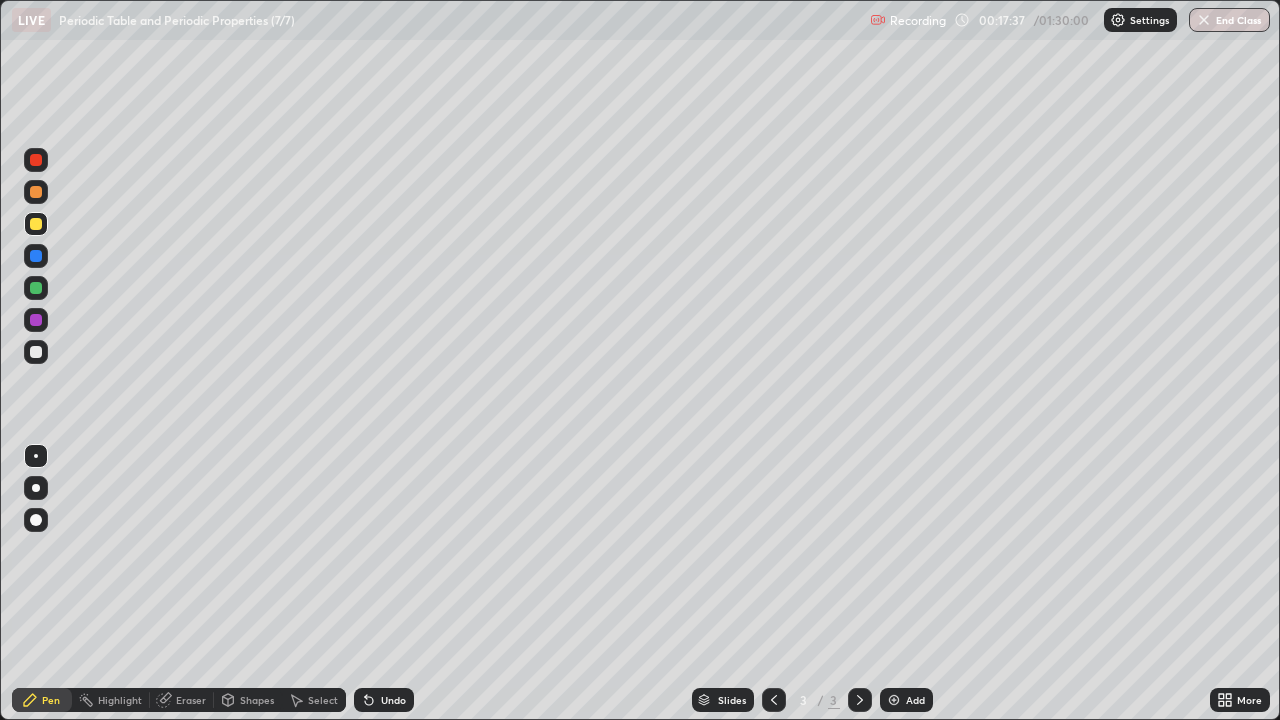 click at bounding box center [36, 352] 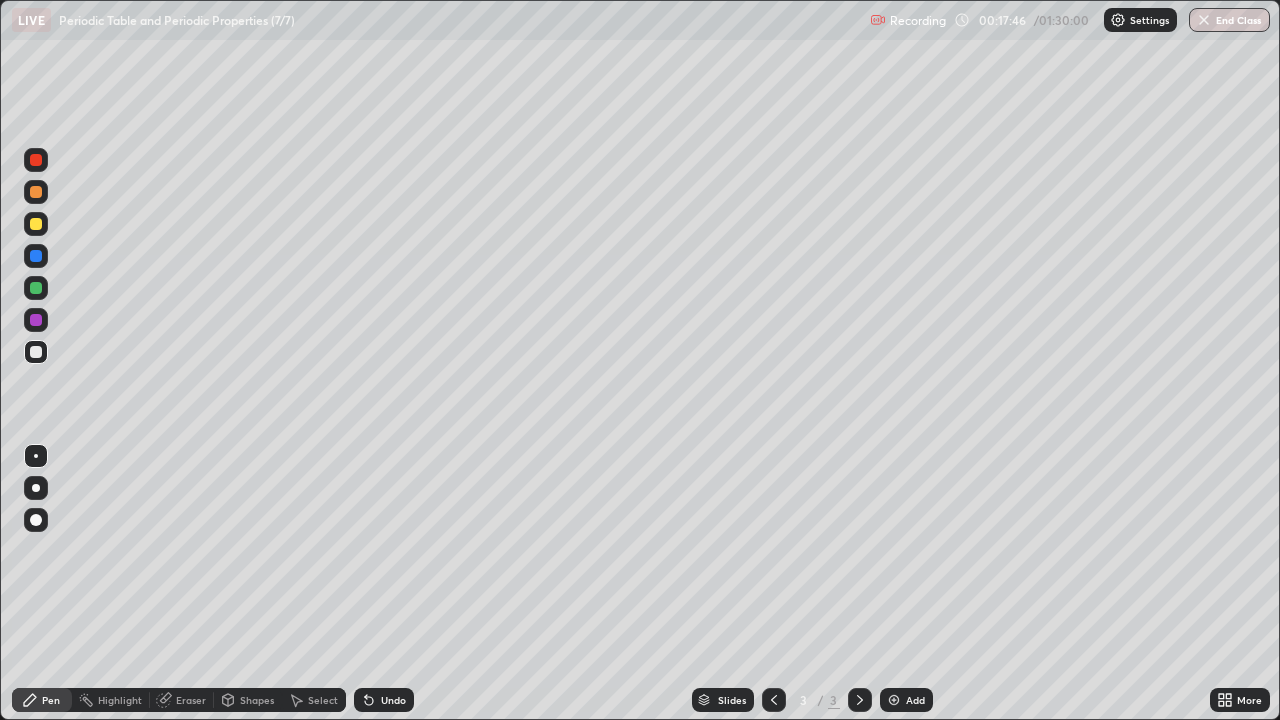 click on "Undo" at bounding box center [393, 700] 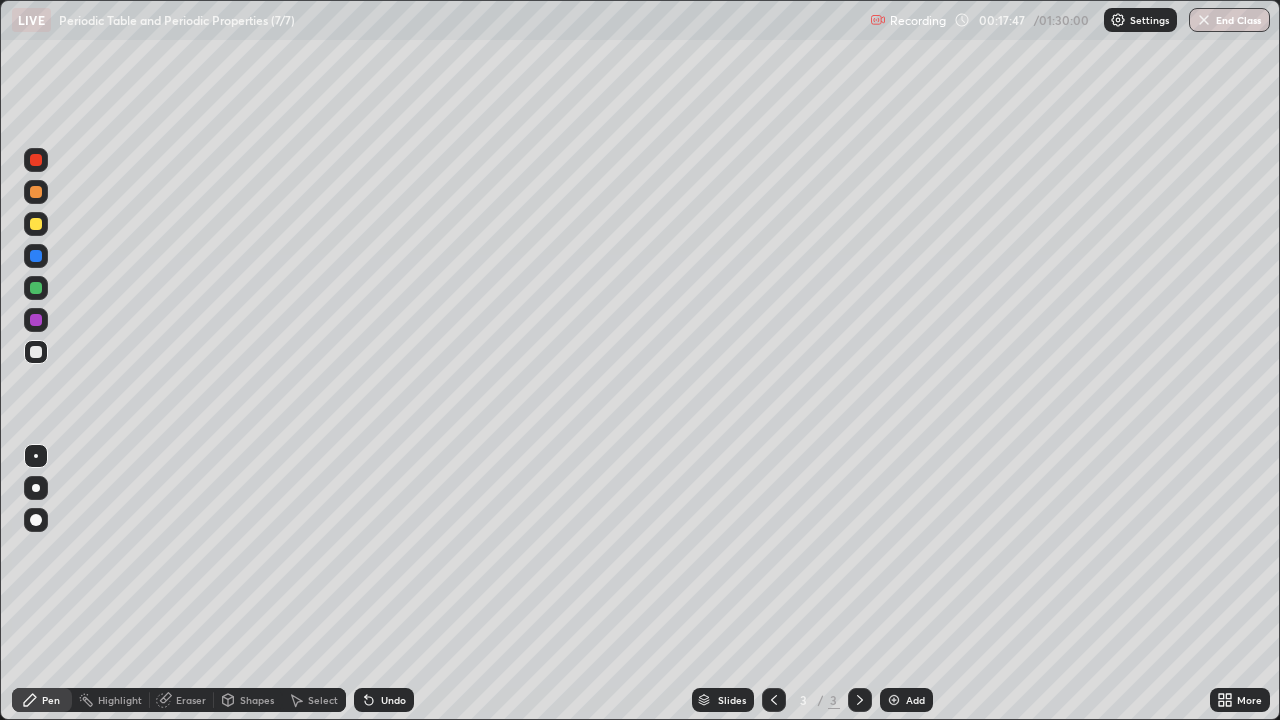 click on "Undo" at bounding box center (384, 700) 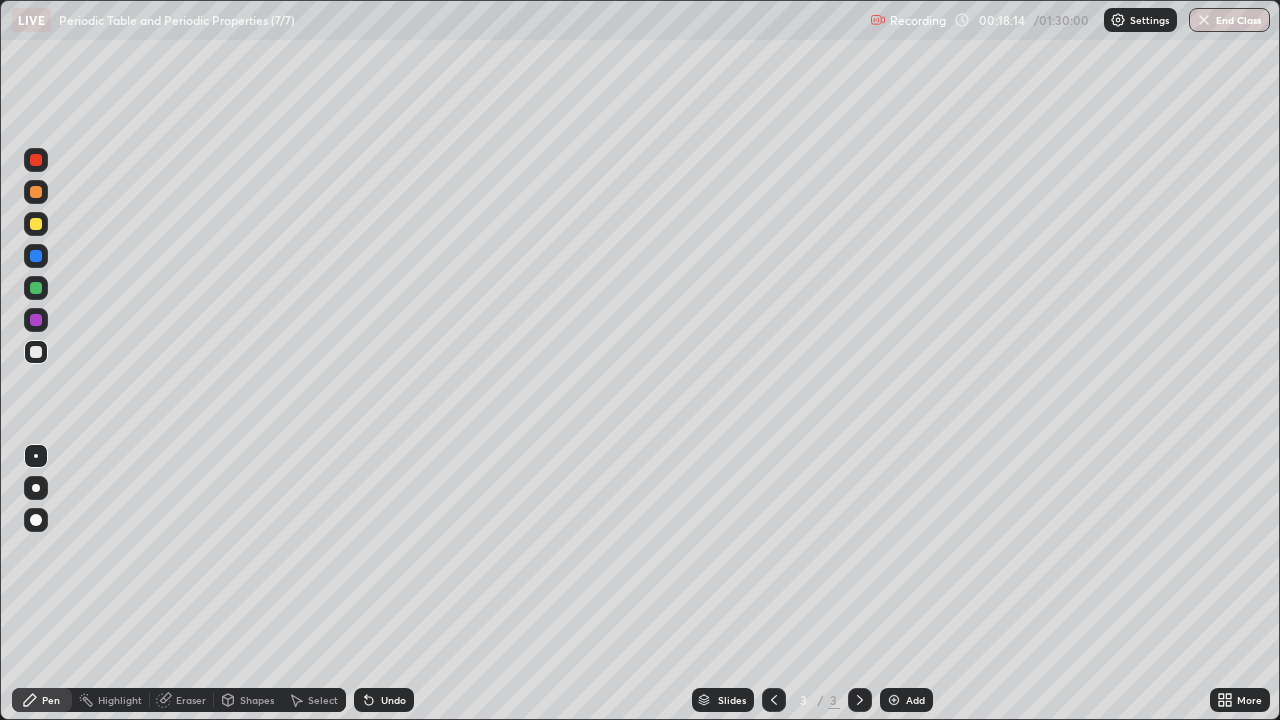 click on "Undo" at bounding box center [384, 700] 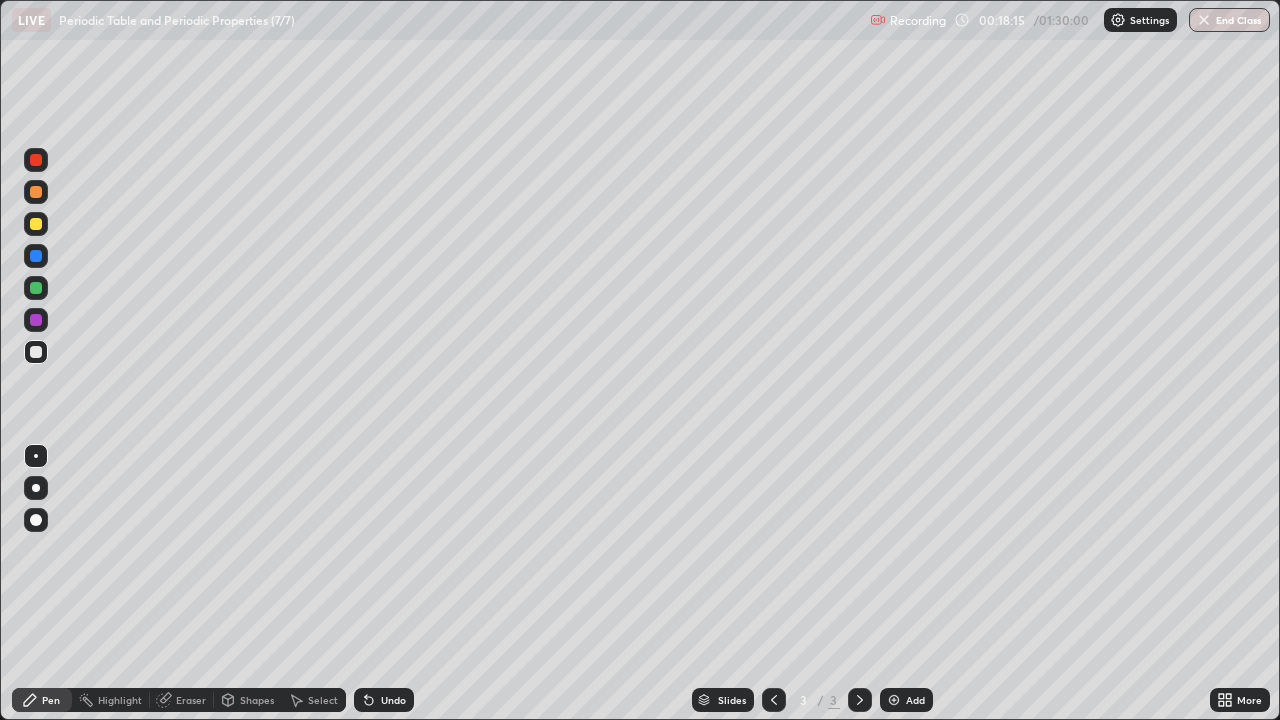 click on "Undo" at bounding box center [393, 700] 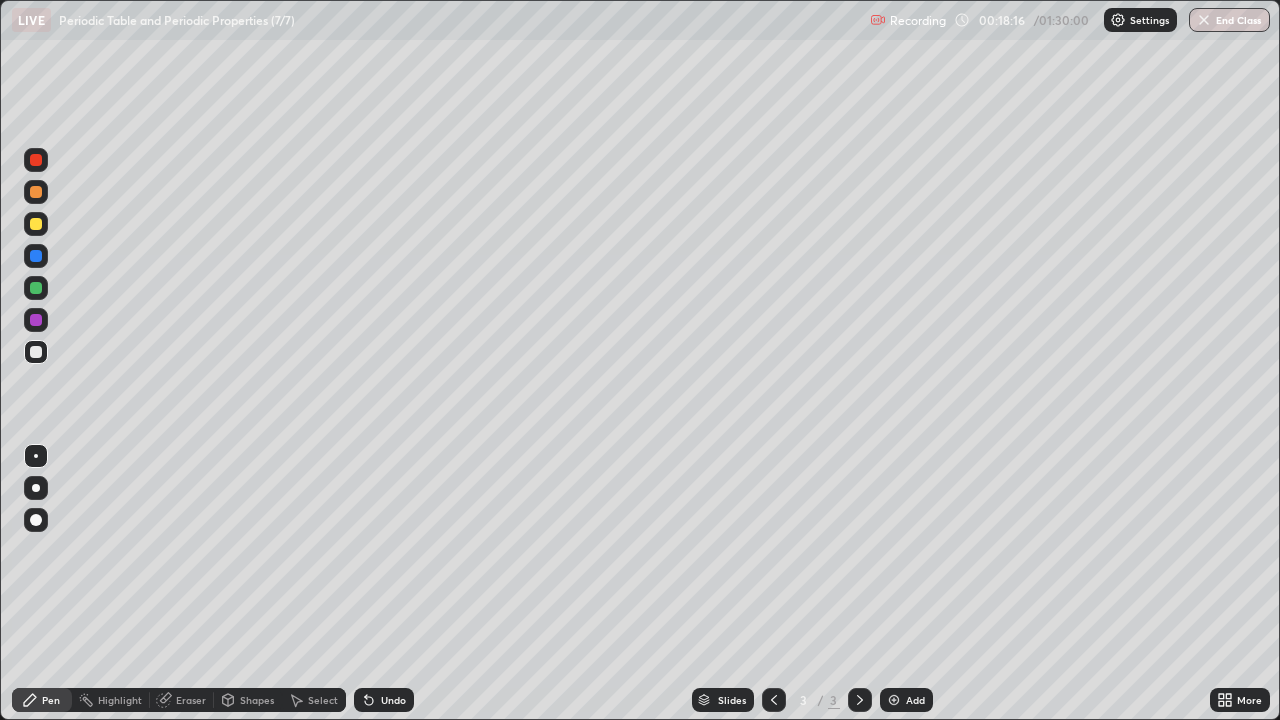click on "Undo" at bounding box center (384, 700) 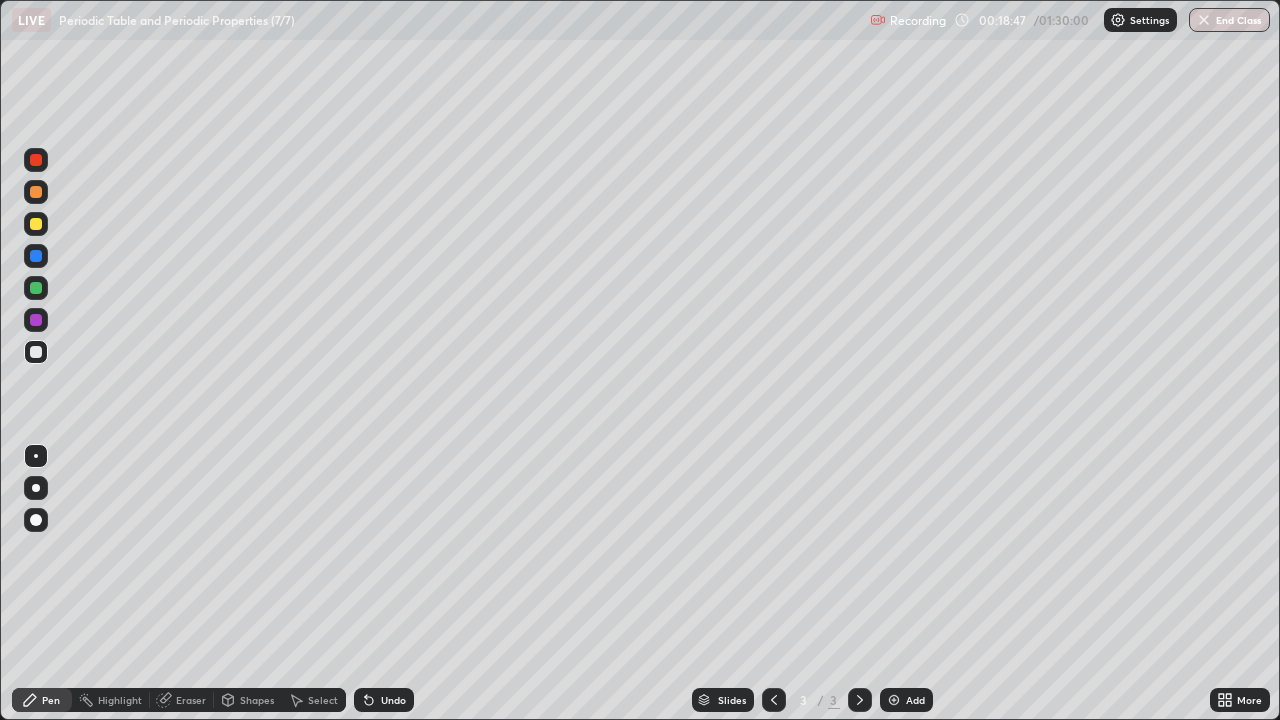 click on "Undo" at bounding box center [393, 700] 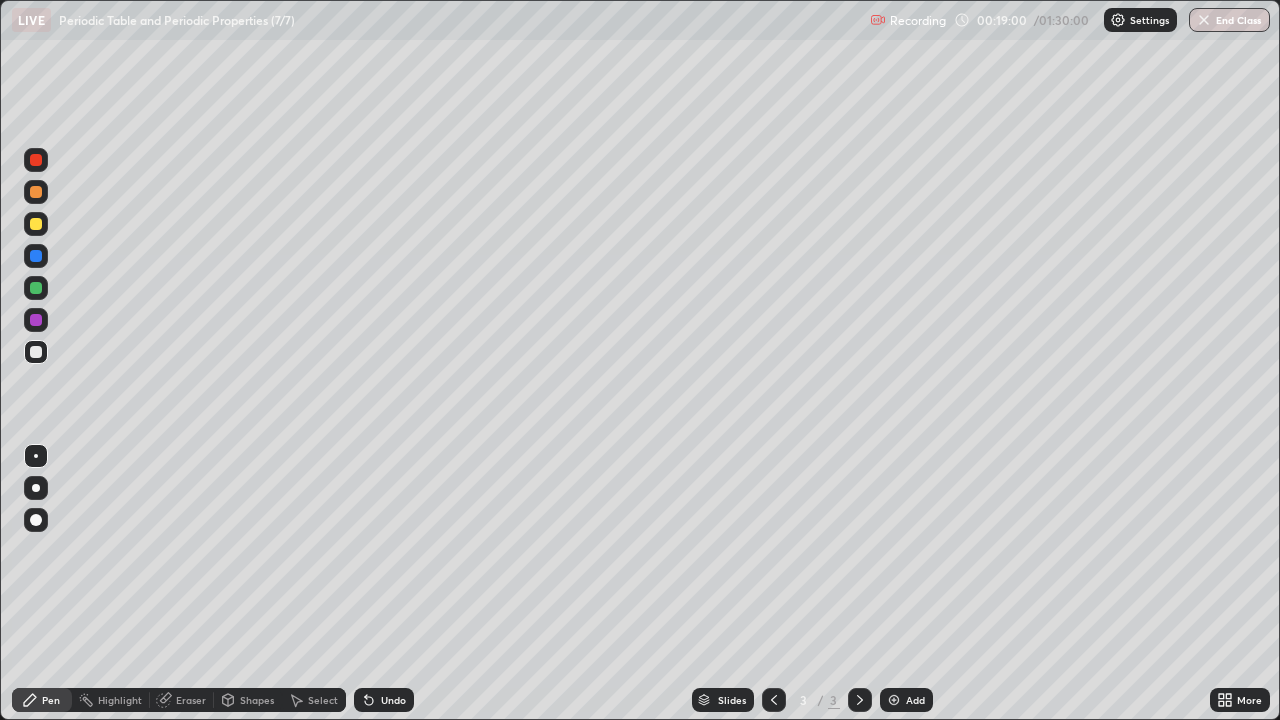 click on "Undo" at bounding box center [393, 700] 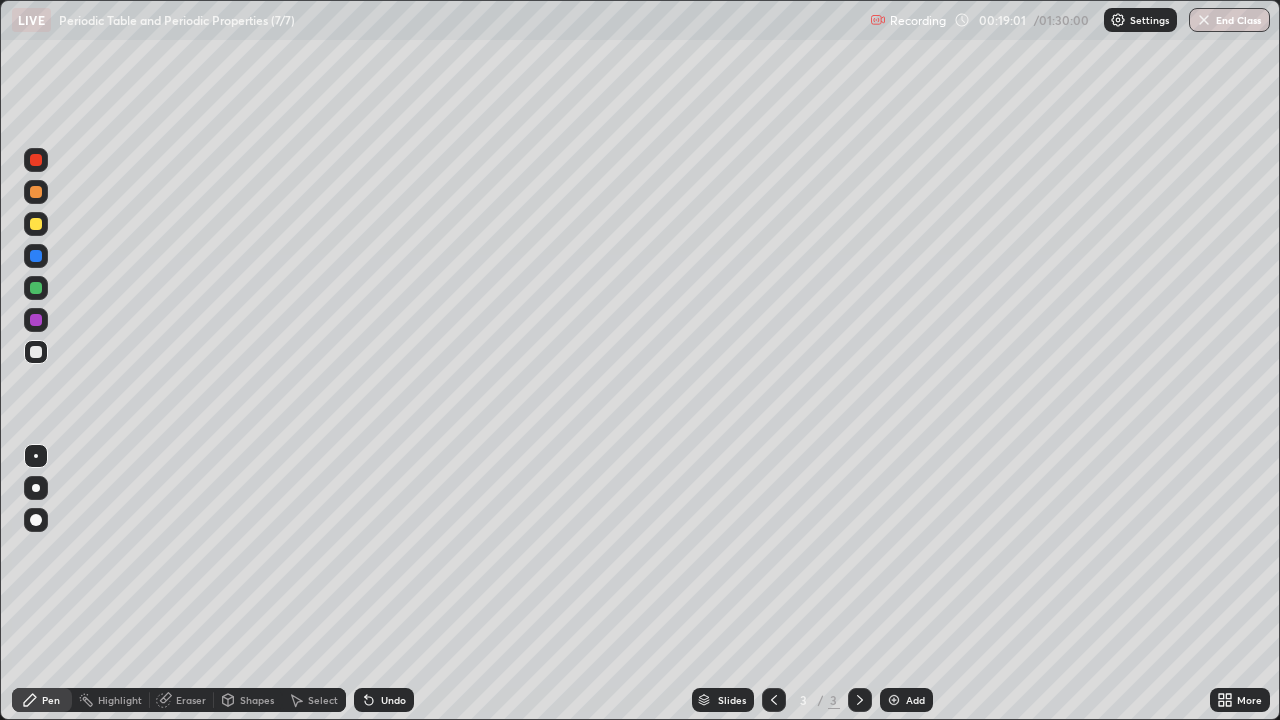 click on "Undo" at bounding box center [384, 700] 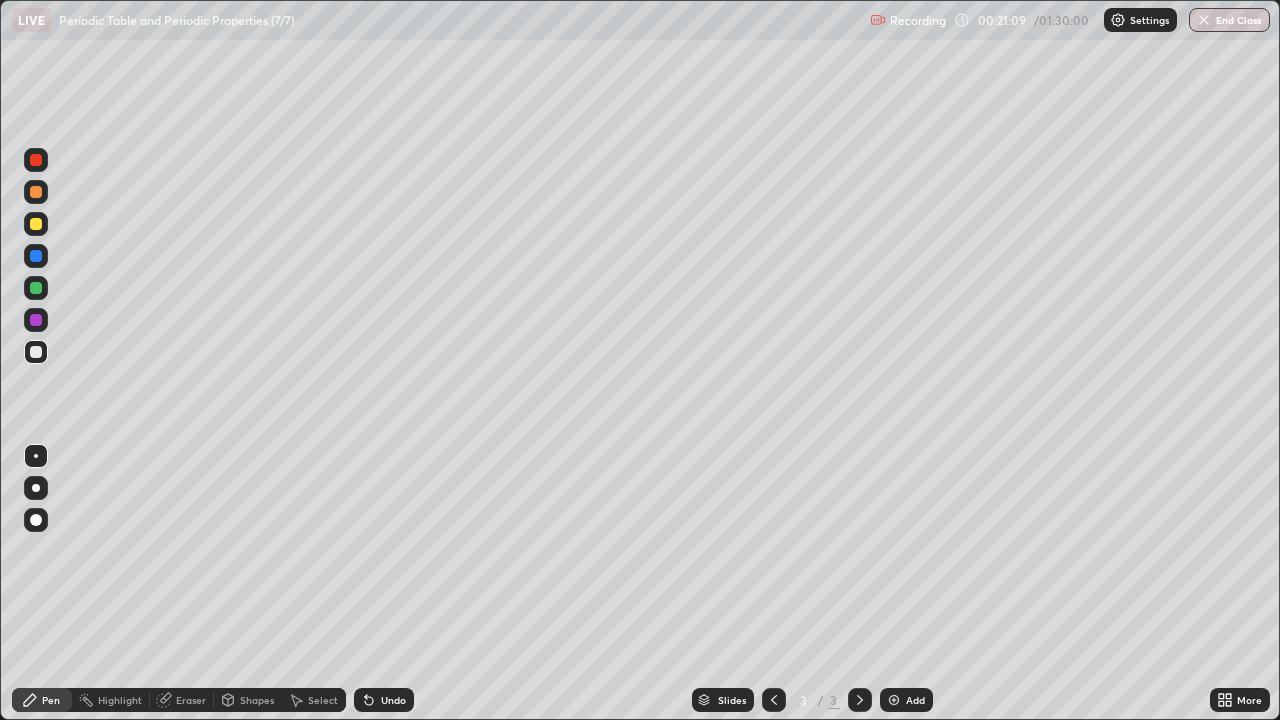 click on "Add" at bounding box center (915, 700) 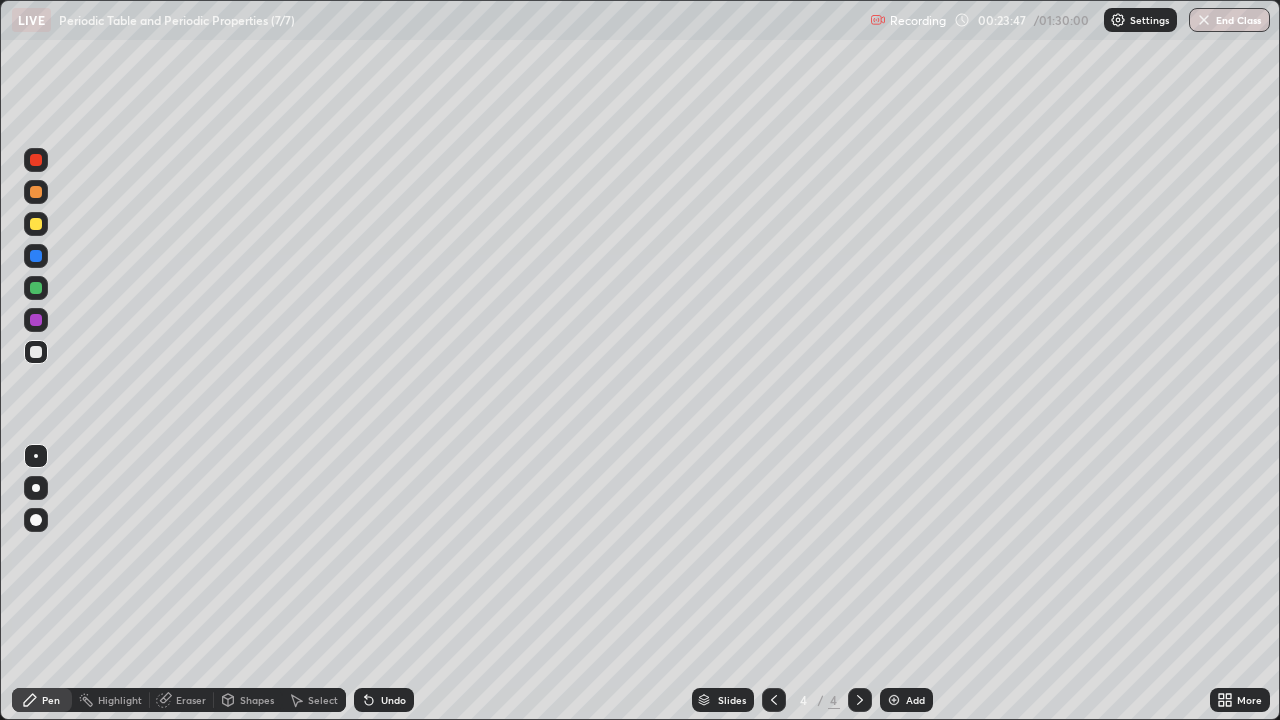 click at bounding box center (36, 224) 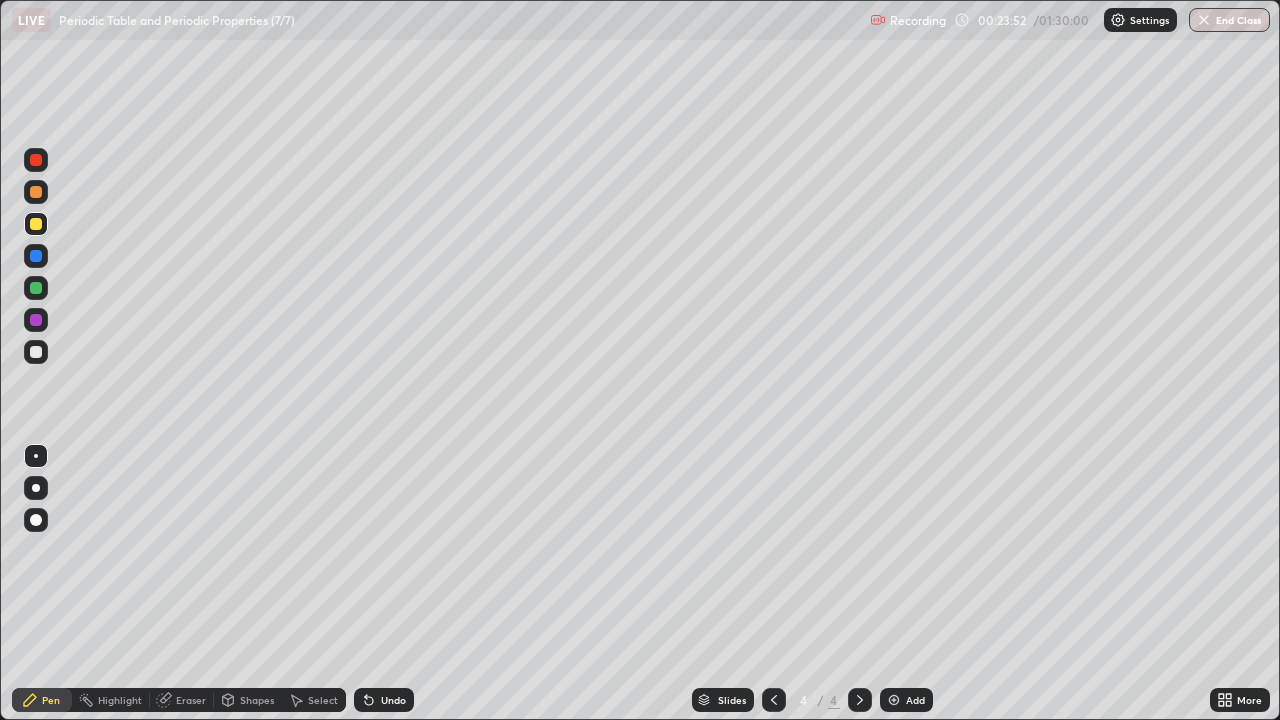 click at bounding box center [36, 352] 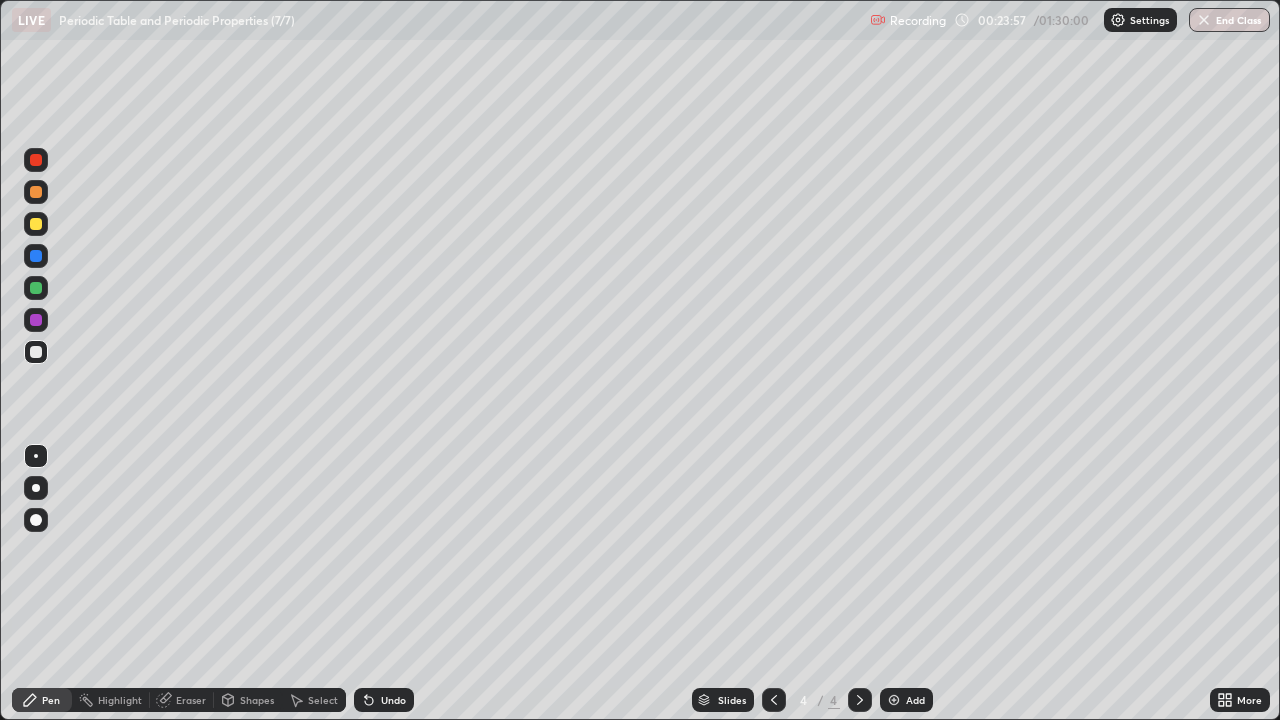 click on "Undo" at bounding box center [393, 700] 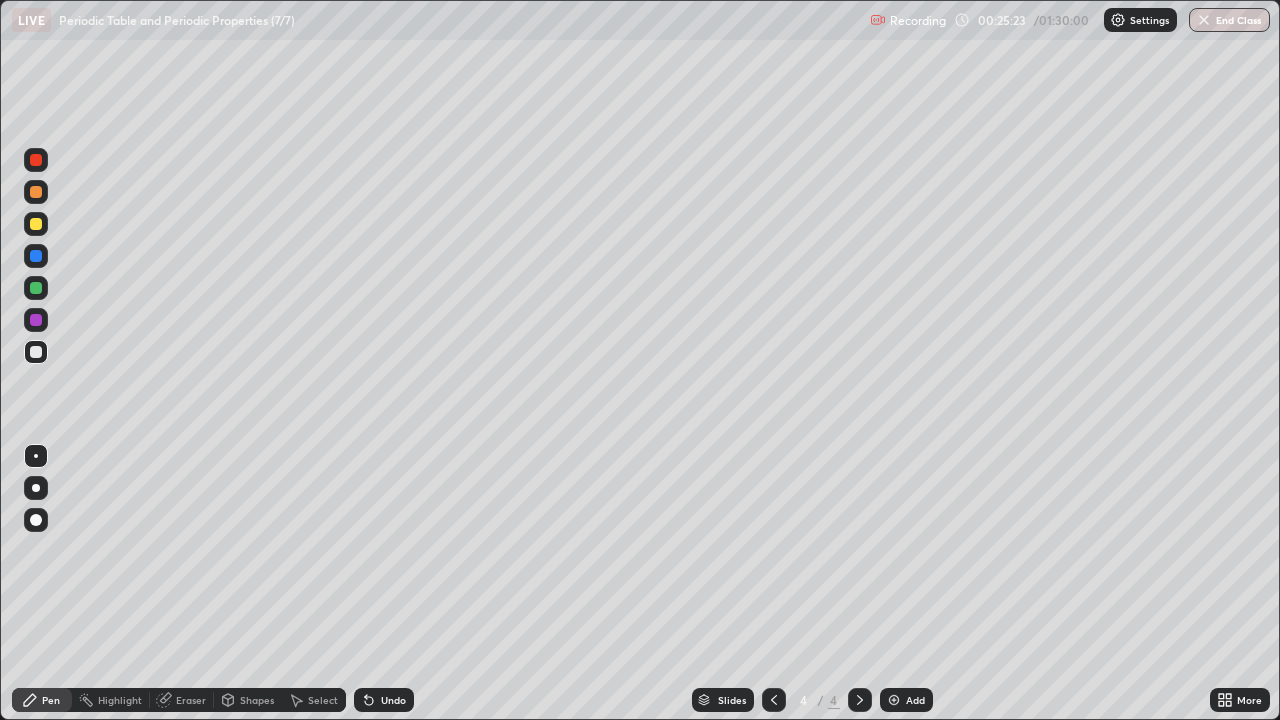 click on "Undo" at bounding box center (393, 700) 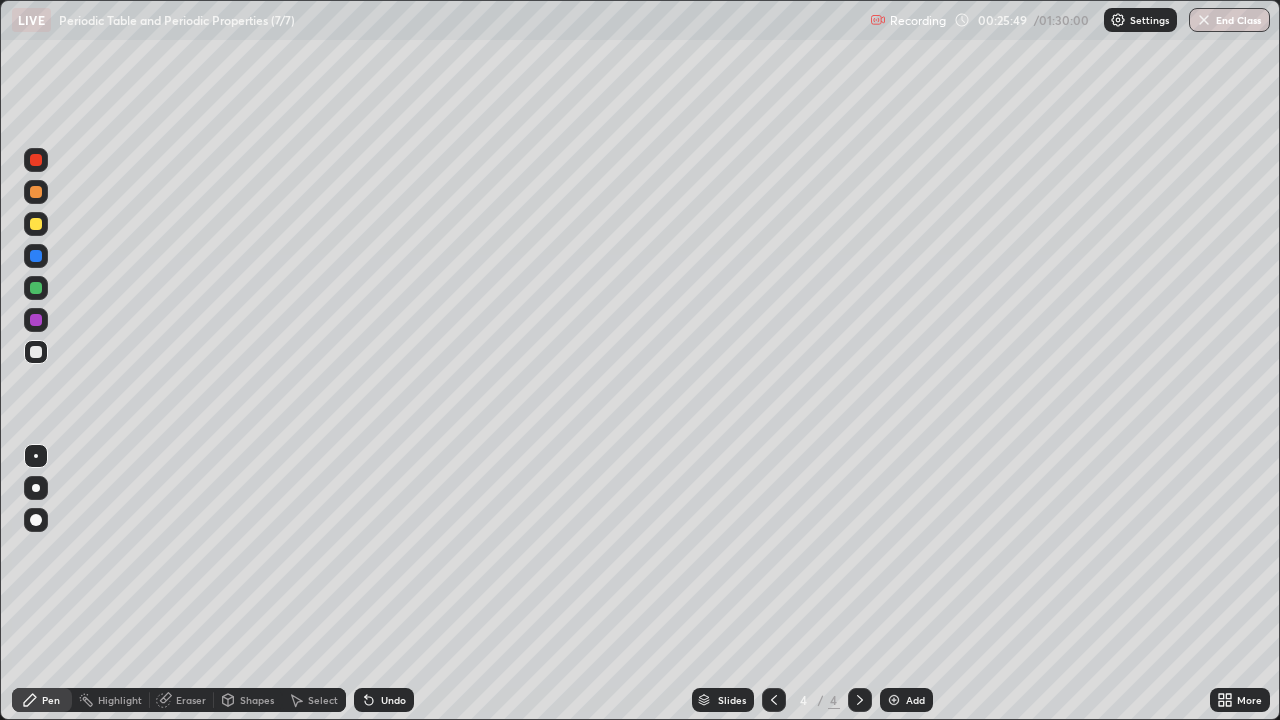 click at bounding box center (36, 320) 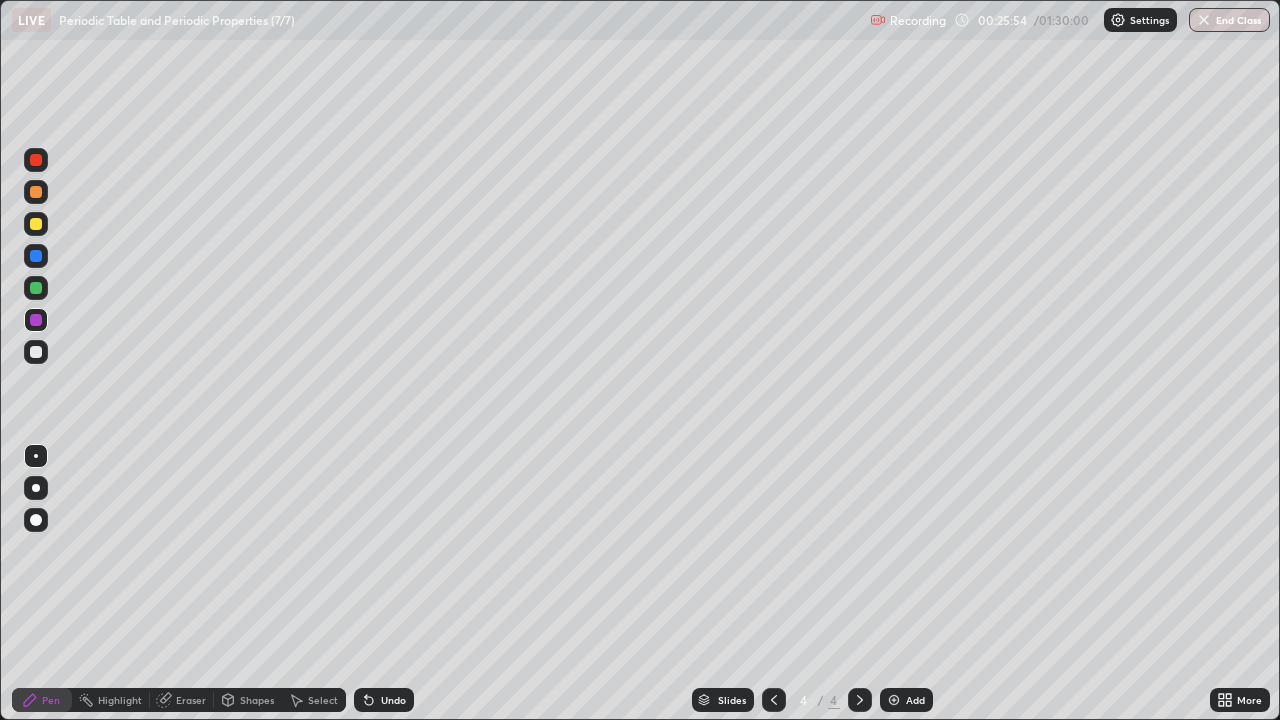 click at bounding box center [36, 352] 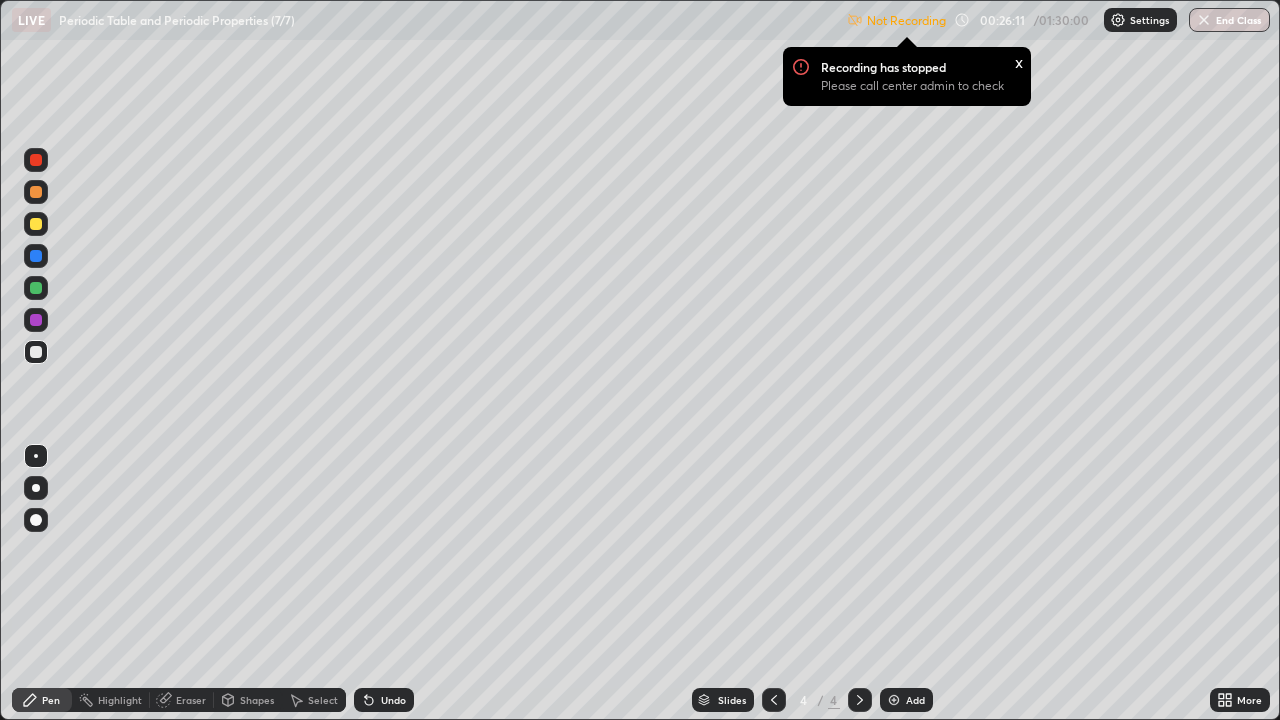 click on "Settings" at bounding box center (1140, 20) 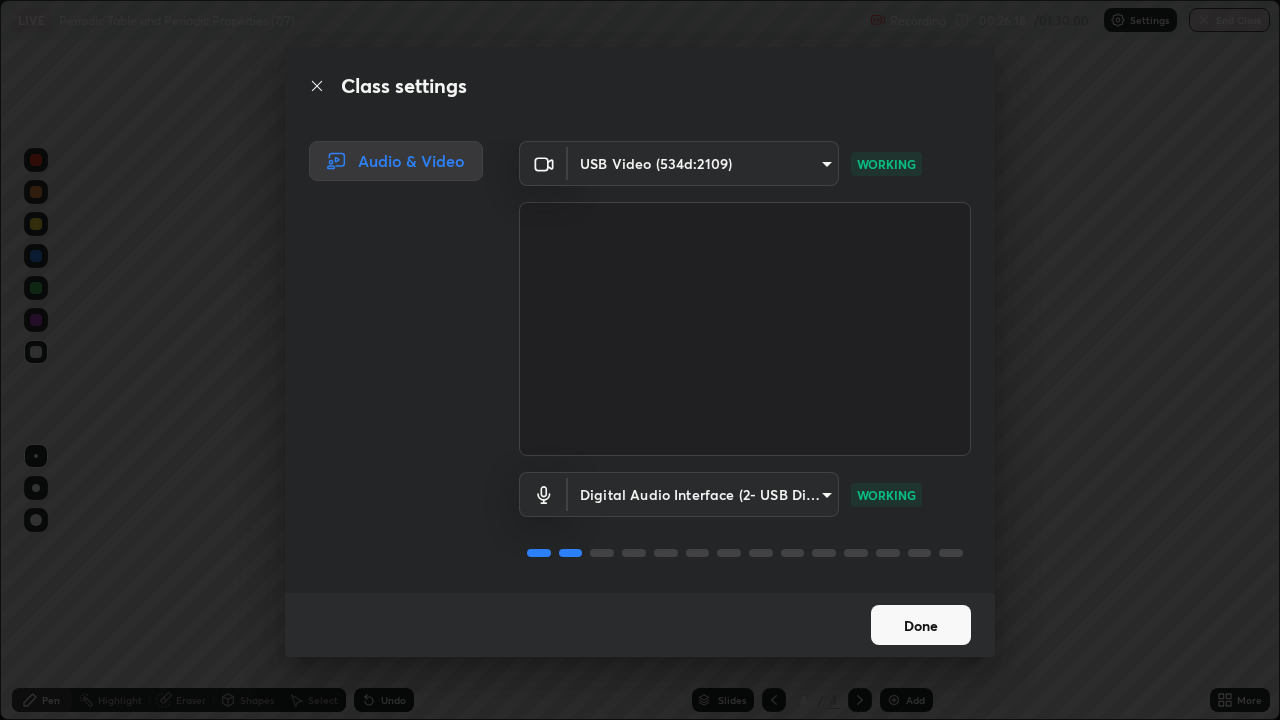click on "Done" at bounding box center (921, 625) 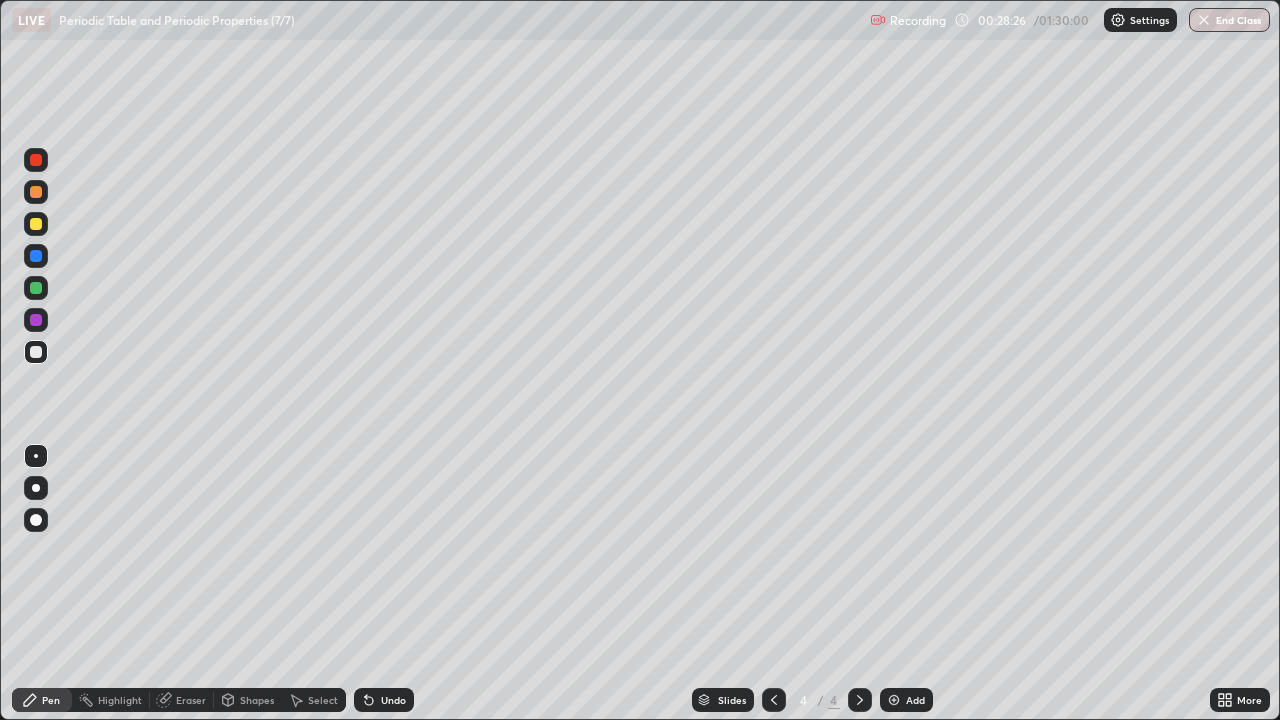 click at bounding box center [36, 224] 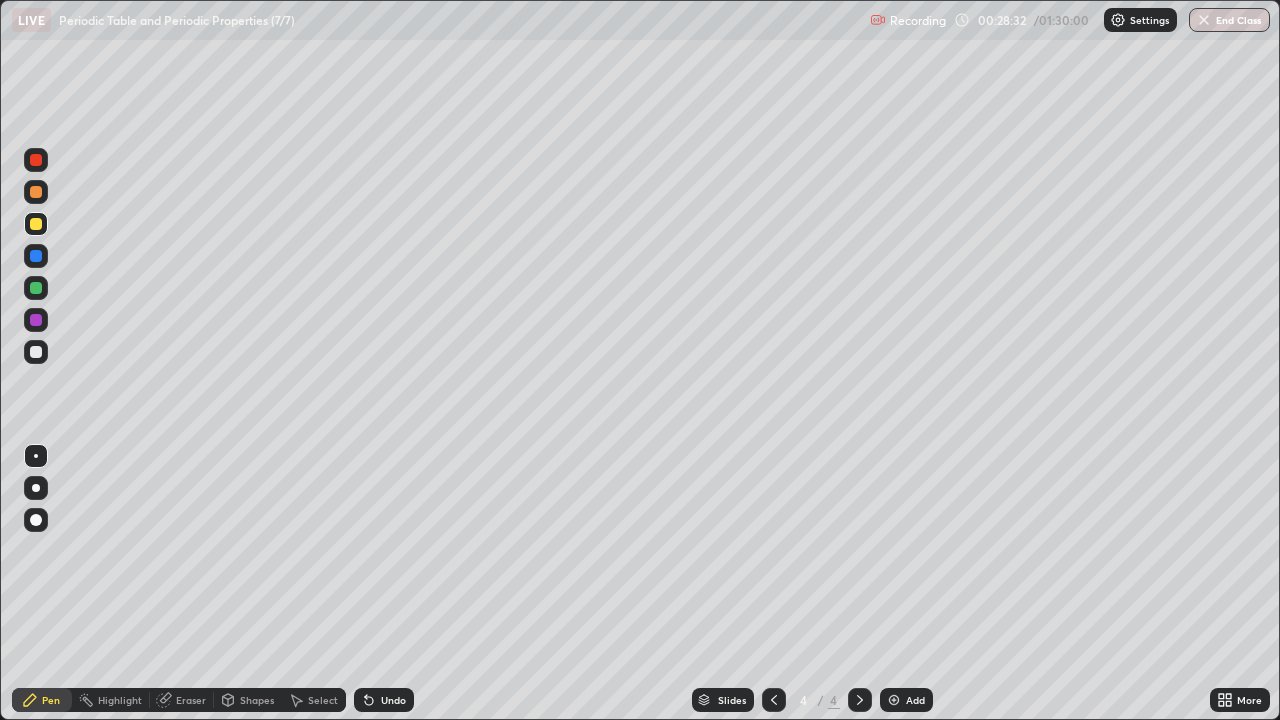 click at bounding box center (36, 352) 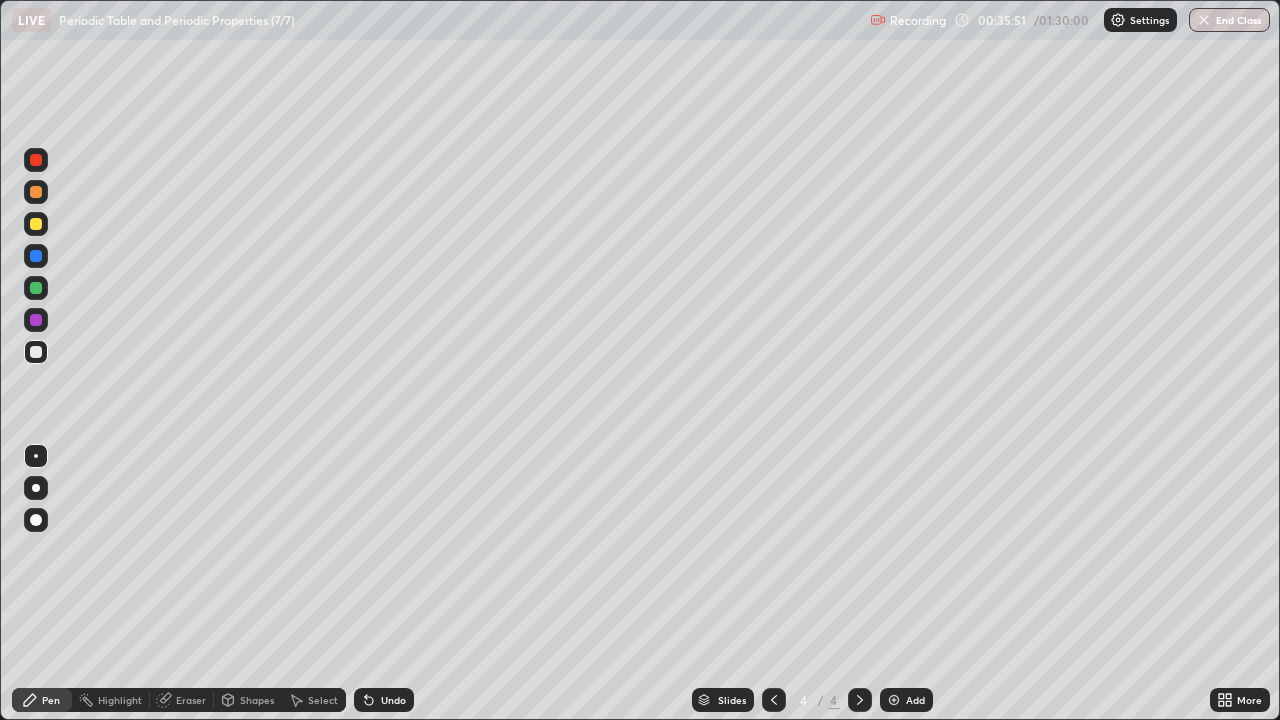click on "Shapes" at bounding box center (257, 700) 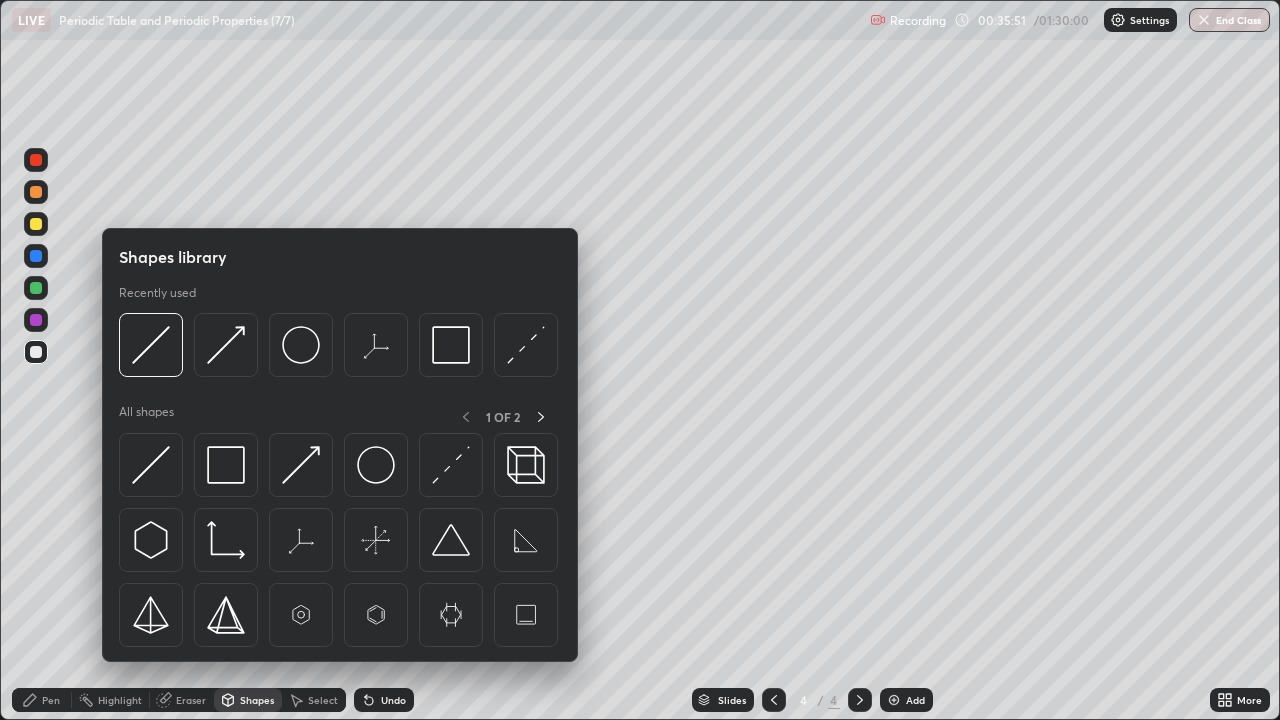 click at bounding box center [151, 465] 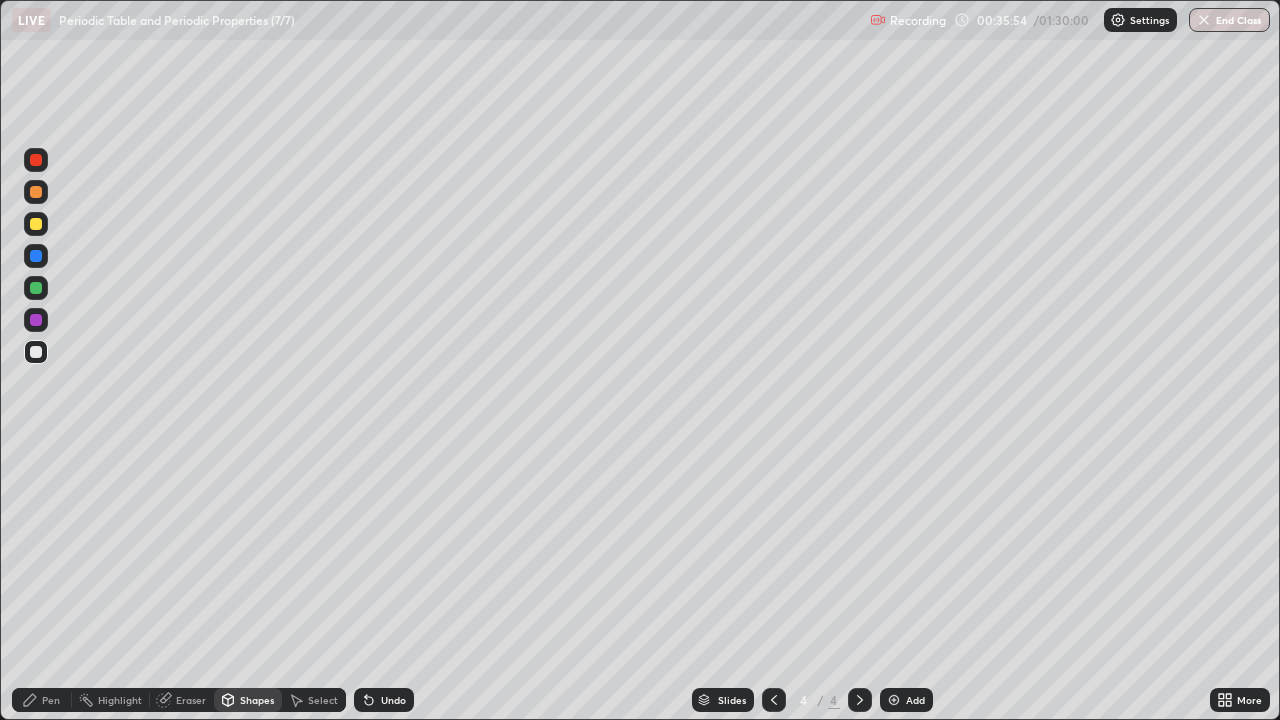 click on "Pen" at bounding box center [42, 700] 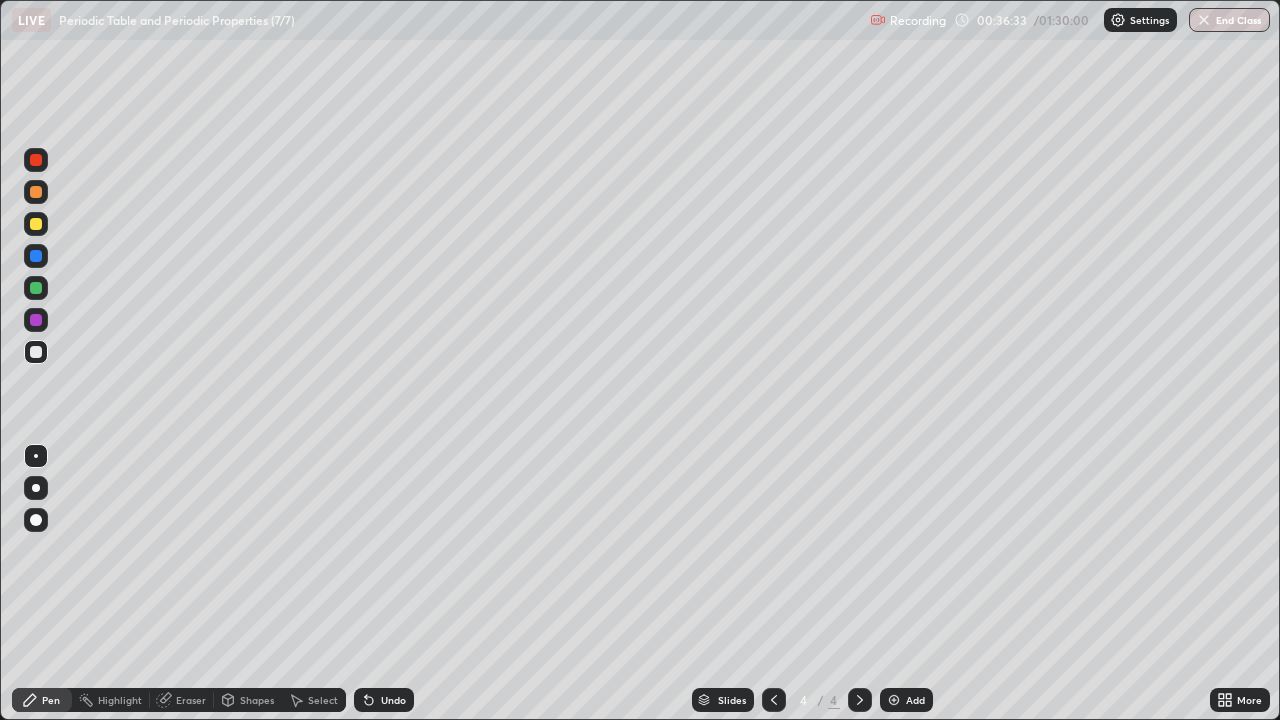 click on "Undo" at bounding box center (393, 700) 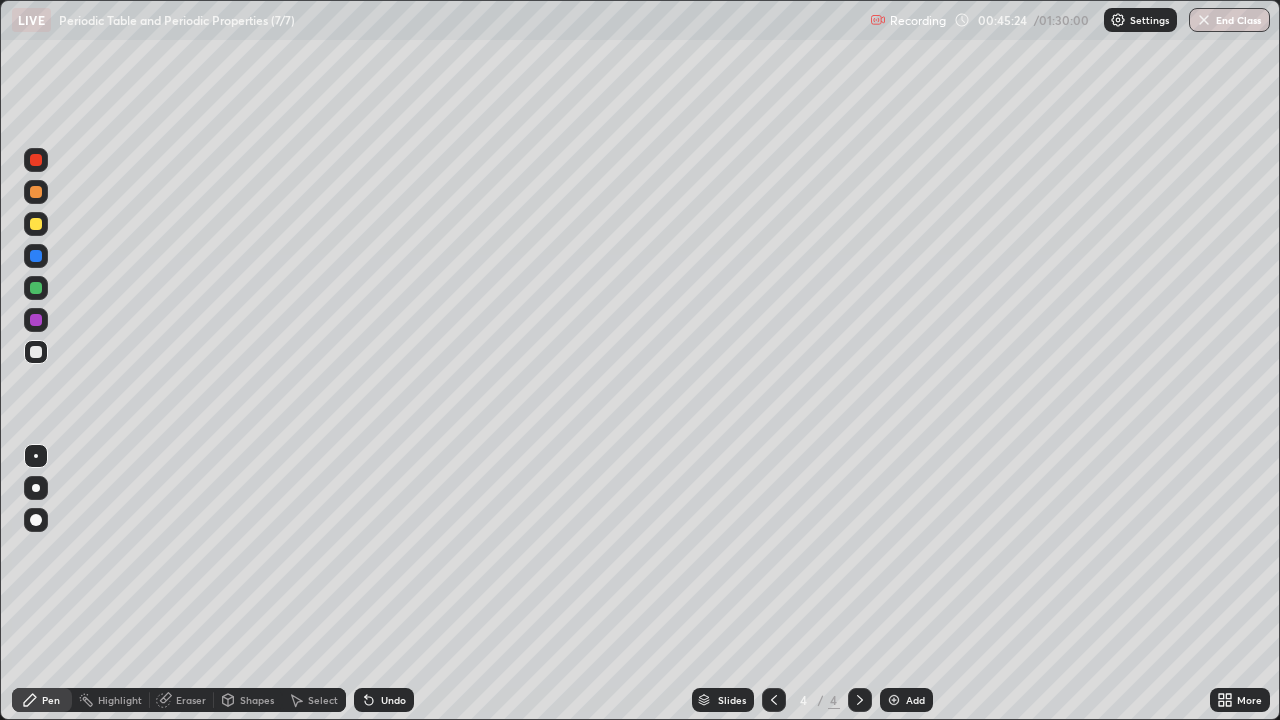 click 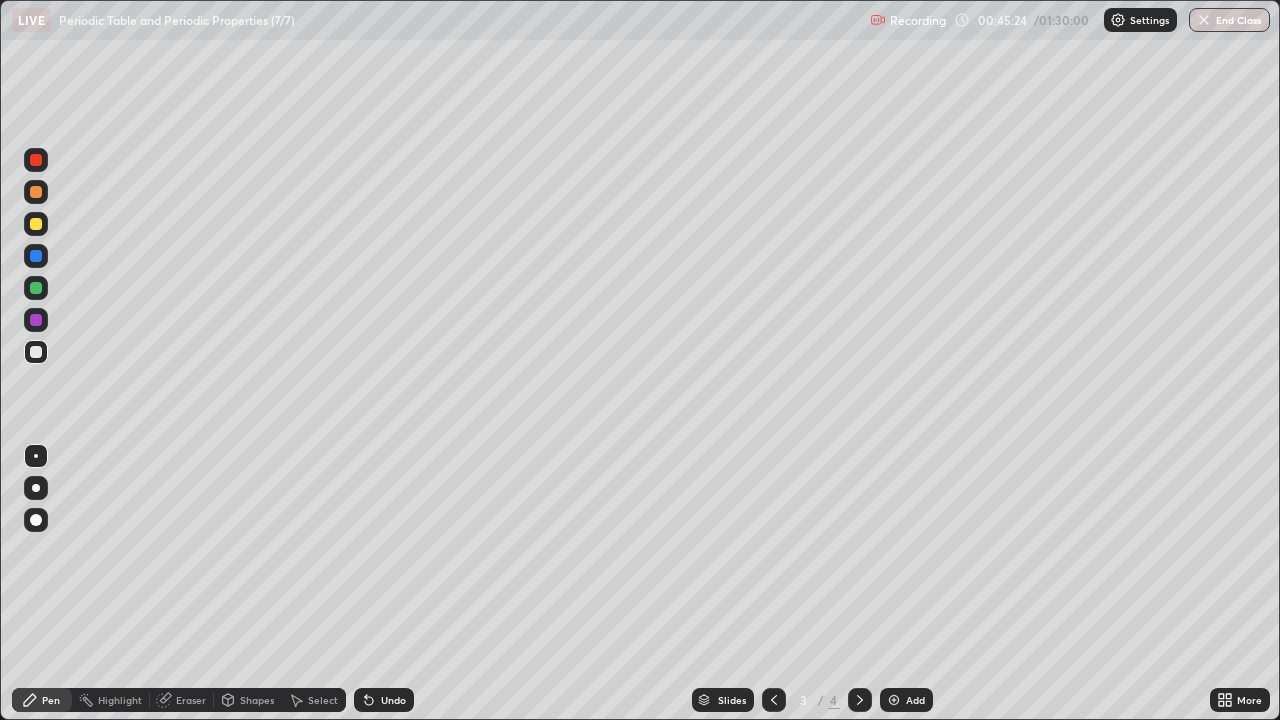 click 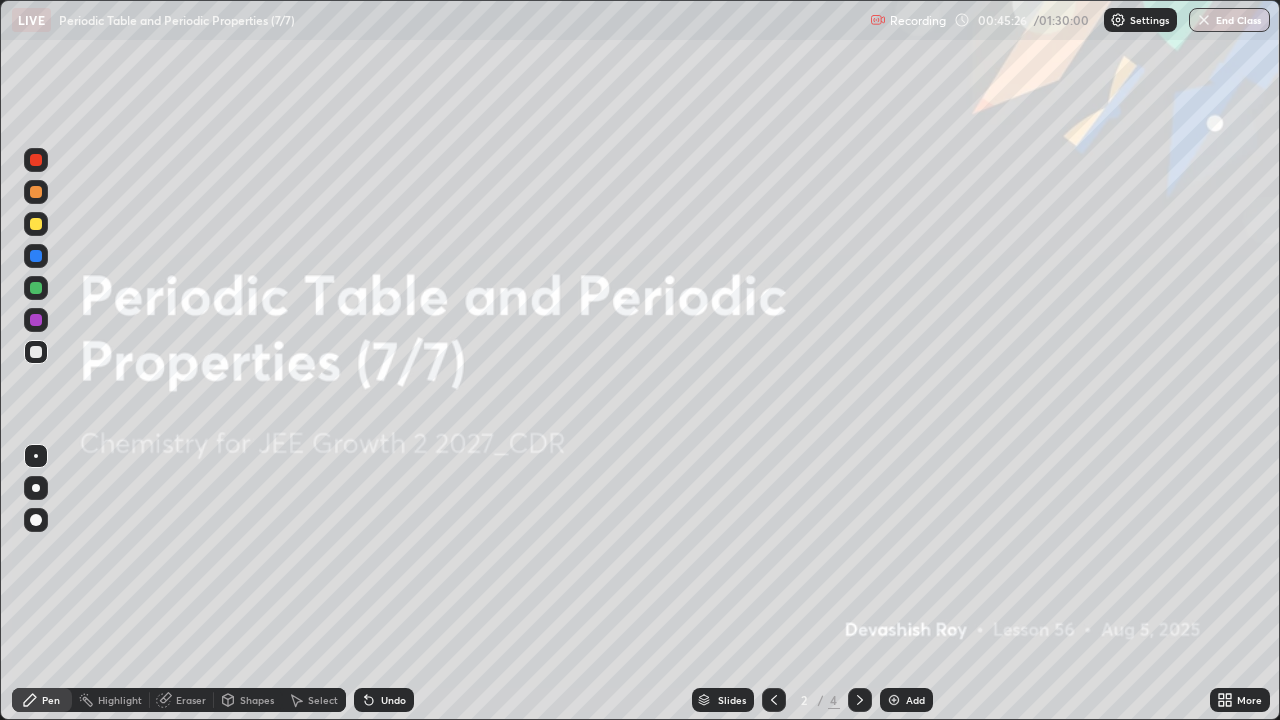 click at bounding box center (860, 700) 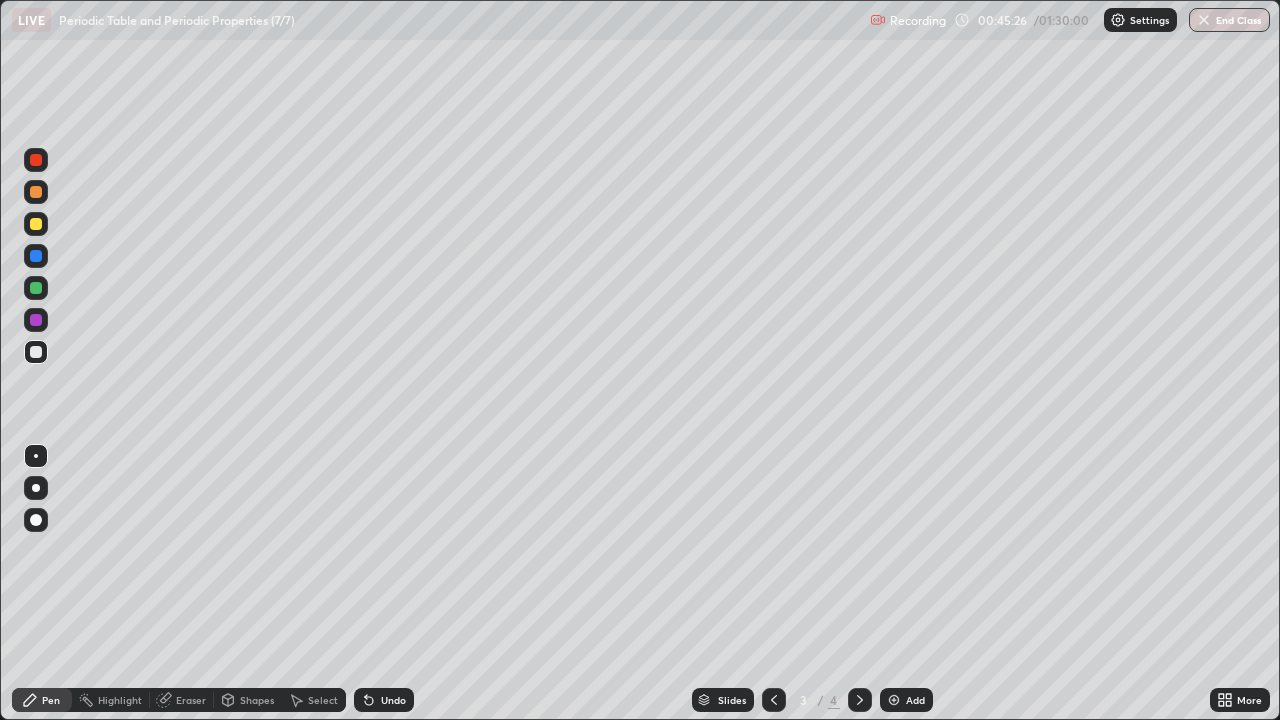 click 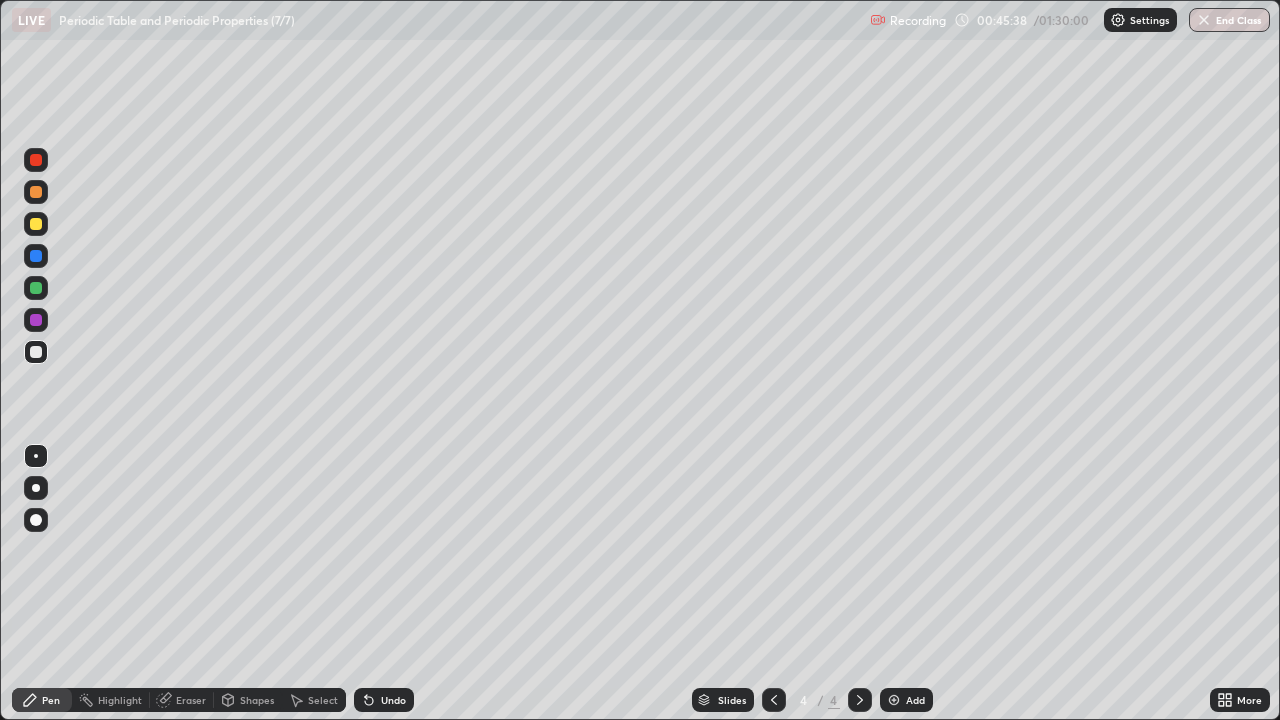 click on "Add" at bounding box center [906, 700] 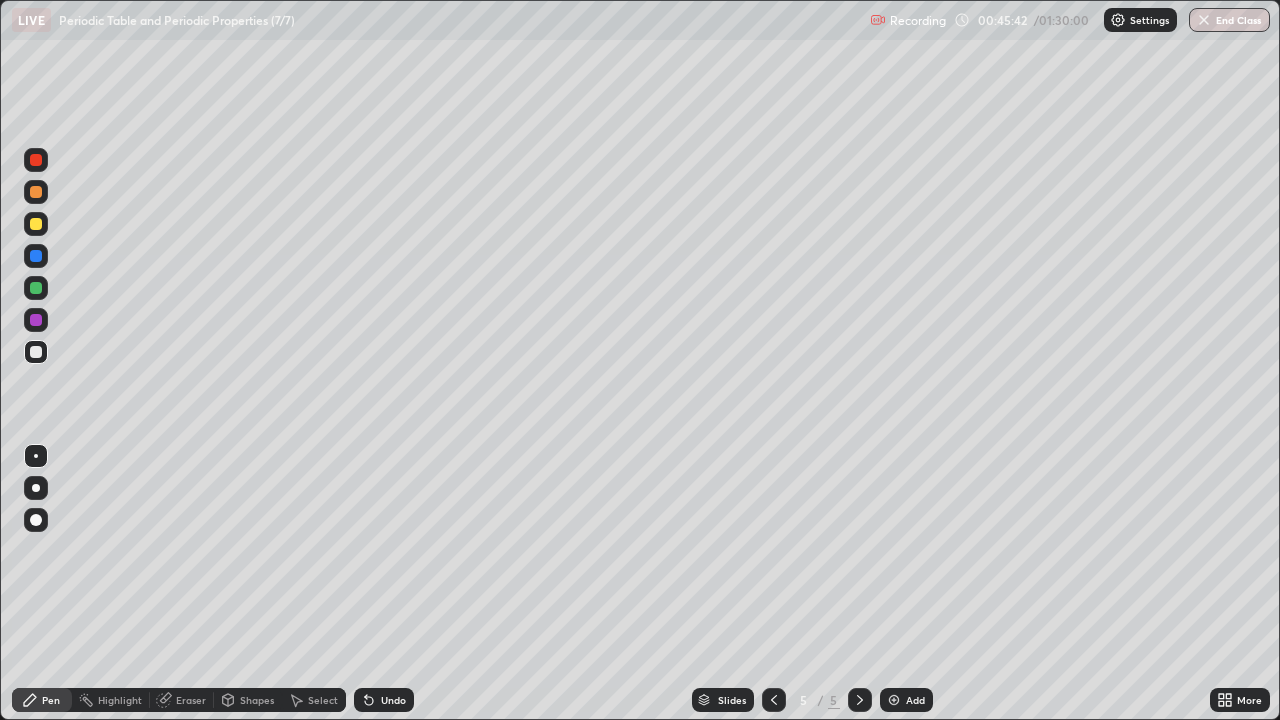 click at bounding box center [36, 224] 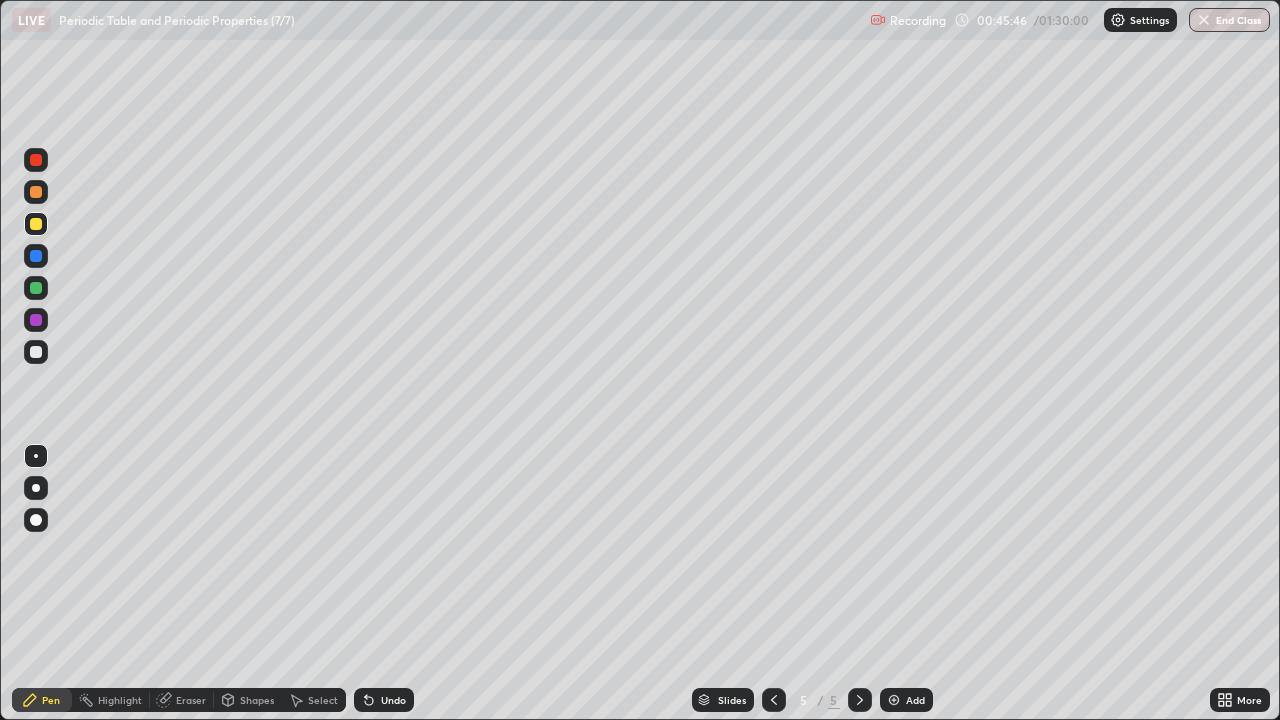click at bounding box center (36, 352) 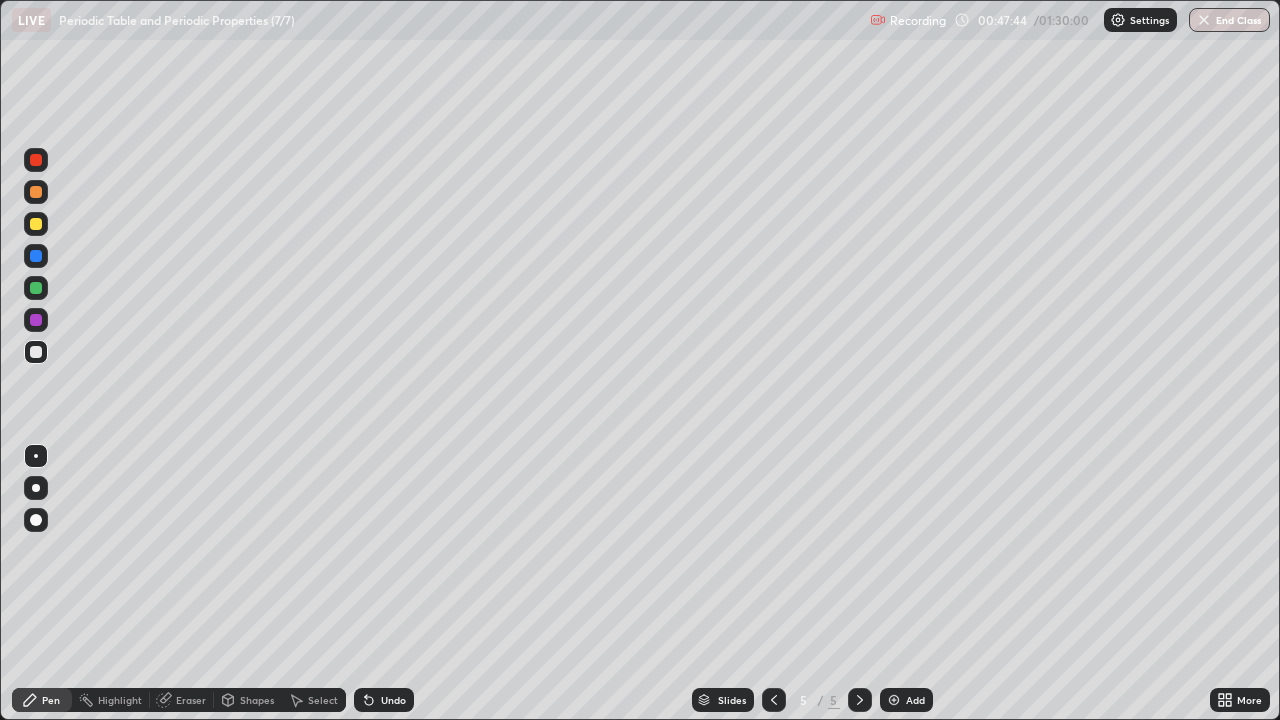 click on "Undo" at bounding box center [393, 700] 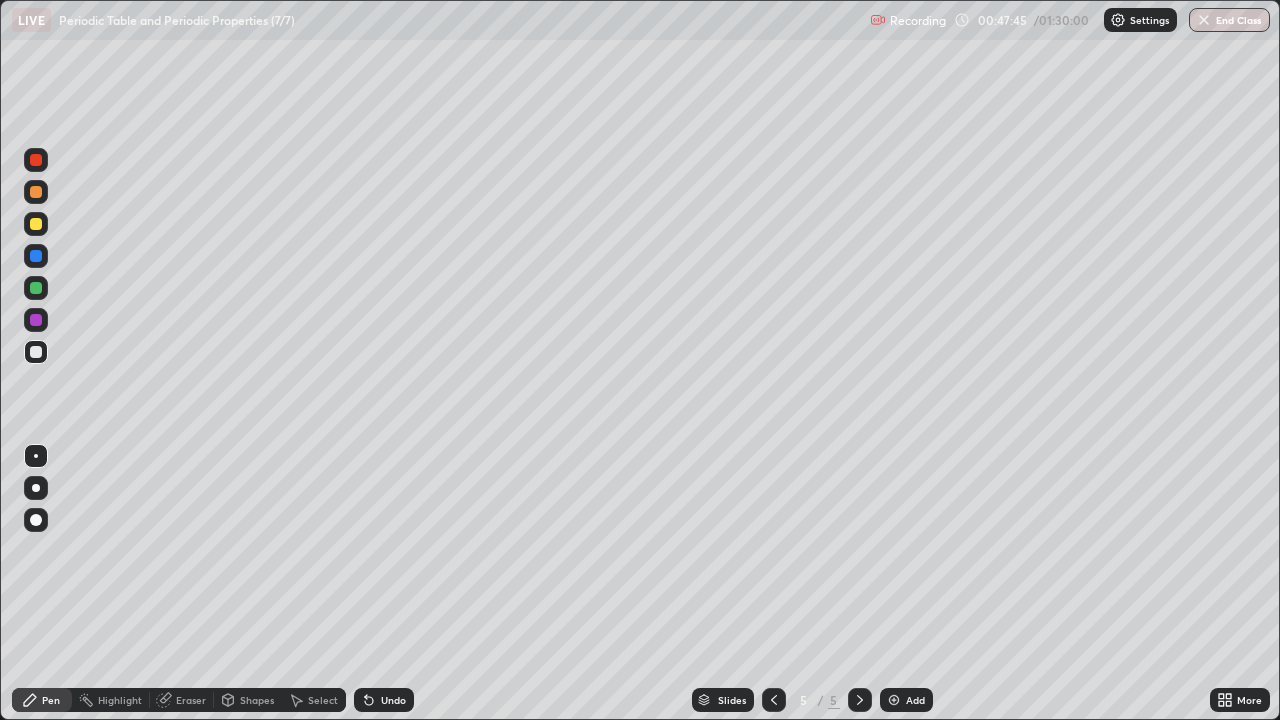 click on "Undo" at bounding box center [393, 700] 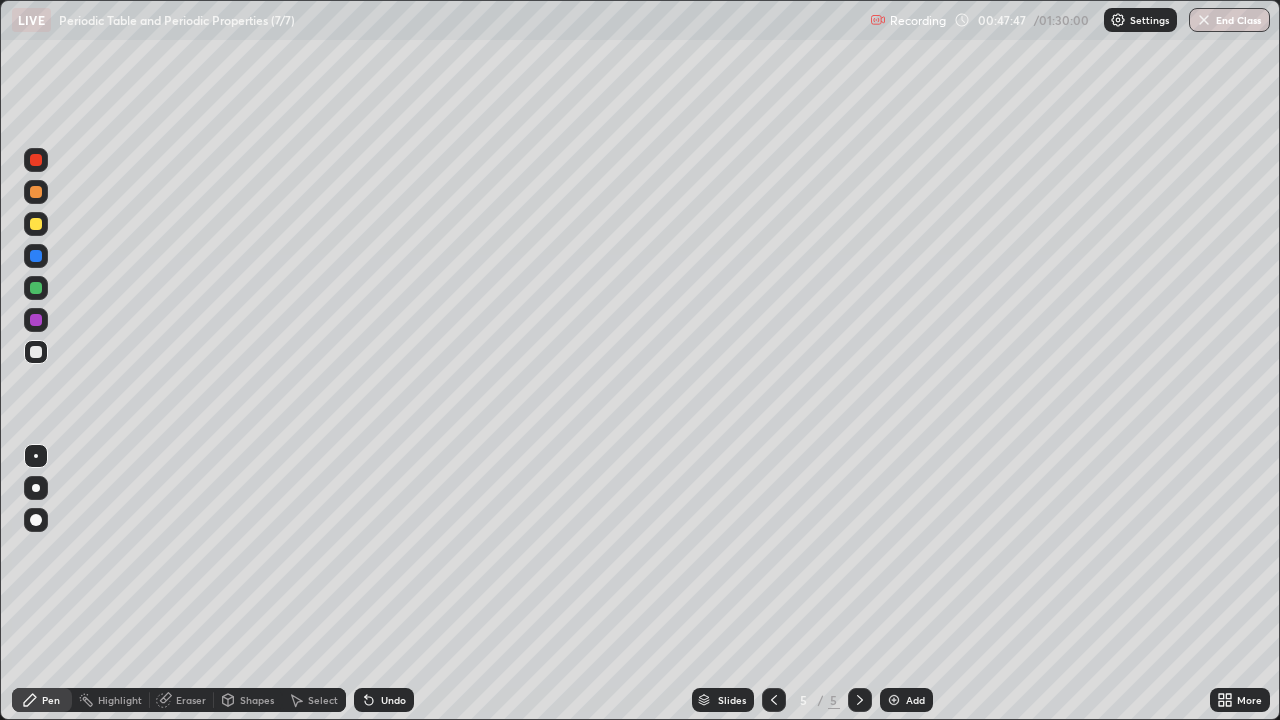 click on "Shapes" at bounding box center (248, 700) 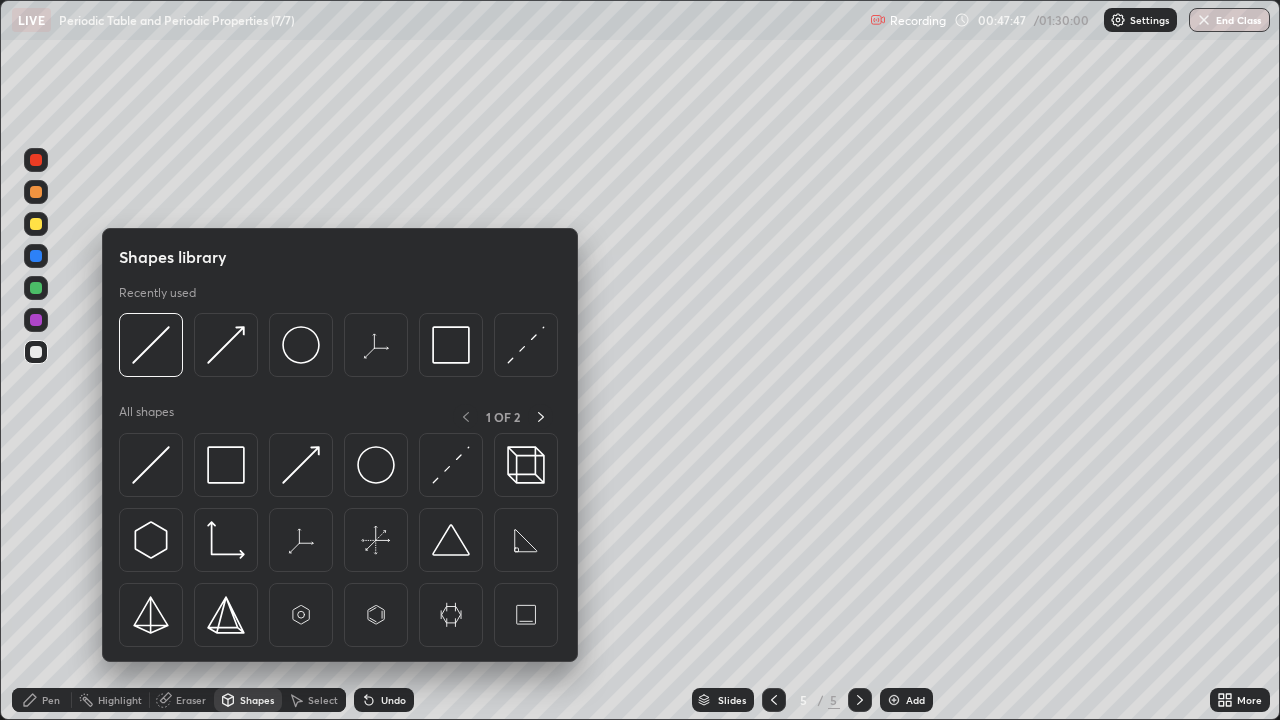 click at bounding box center (151, 465) 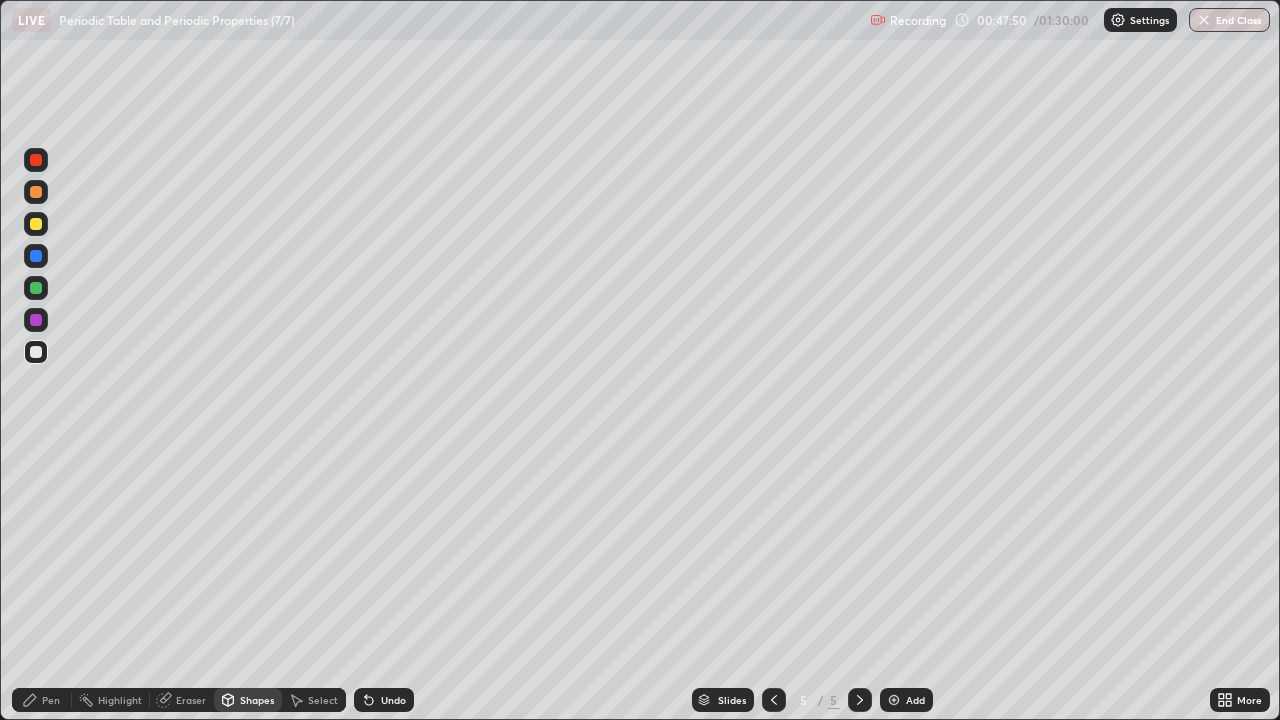 click on "Pen" at bounding box center (51, 700) 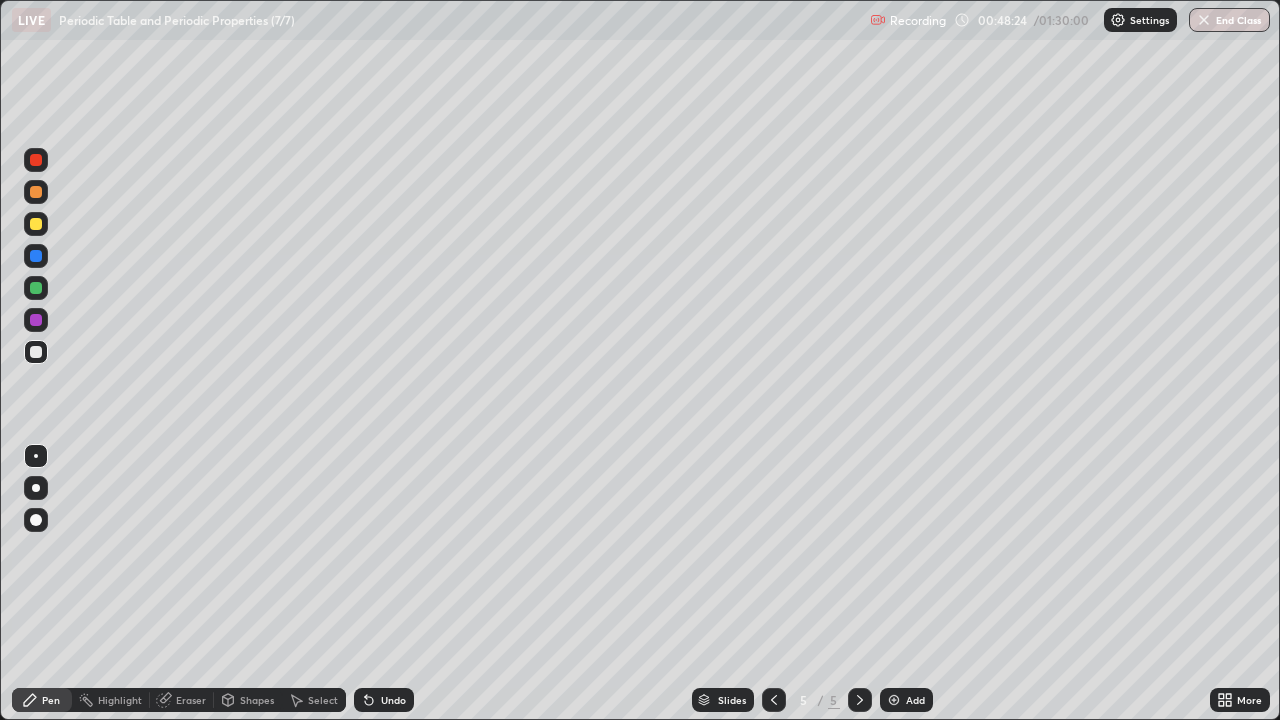 click at bounding box center (36, 224) 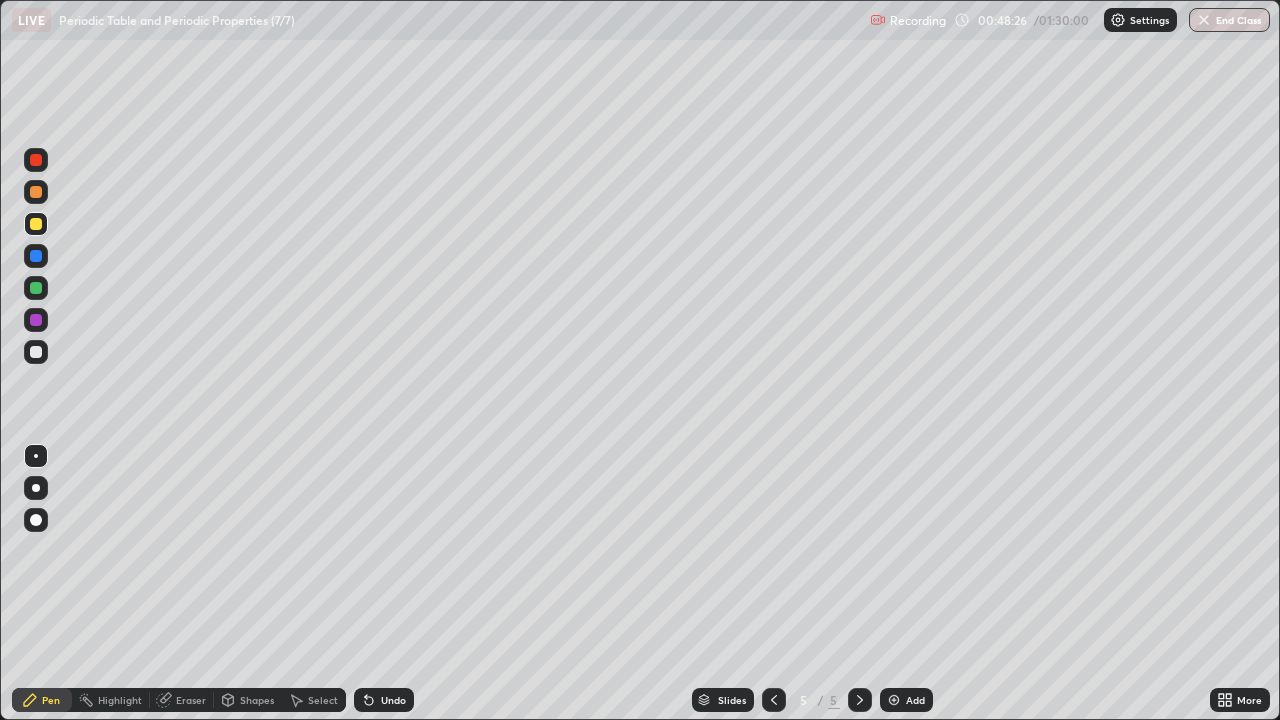 click at bounding box center (36, 352) 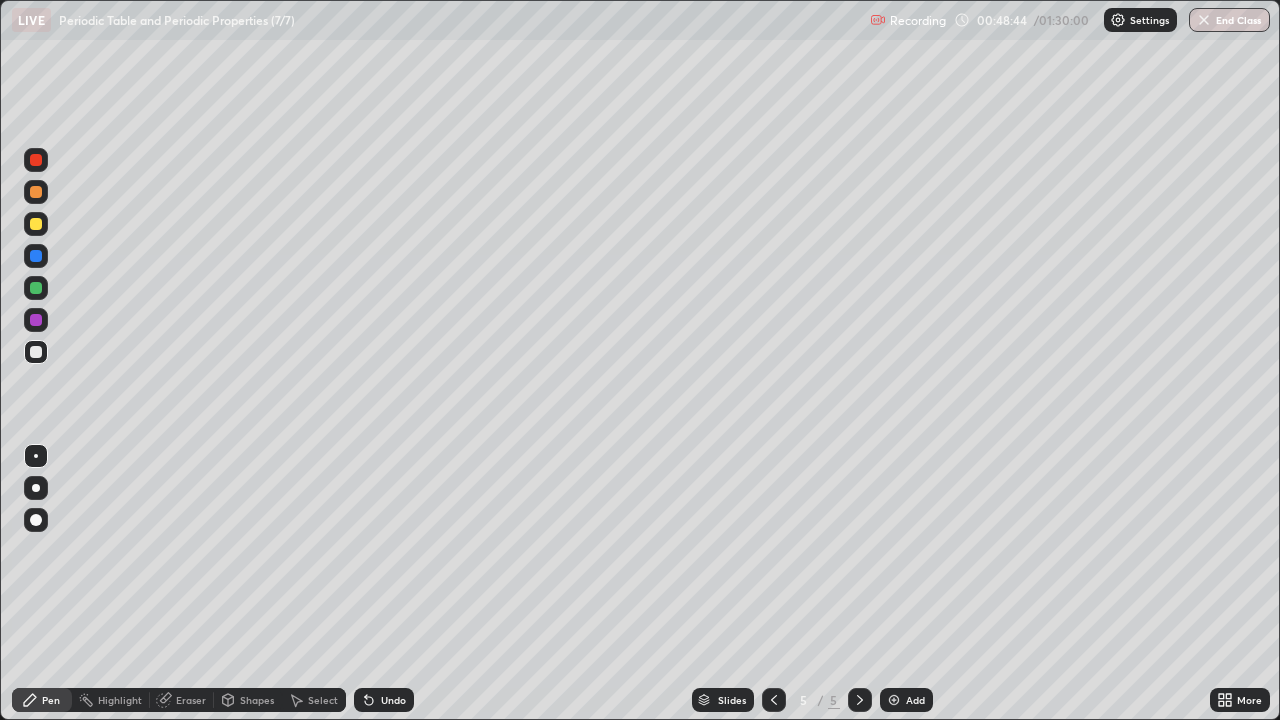 click on "Undo" at bounding box center (393, 700) 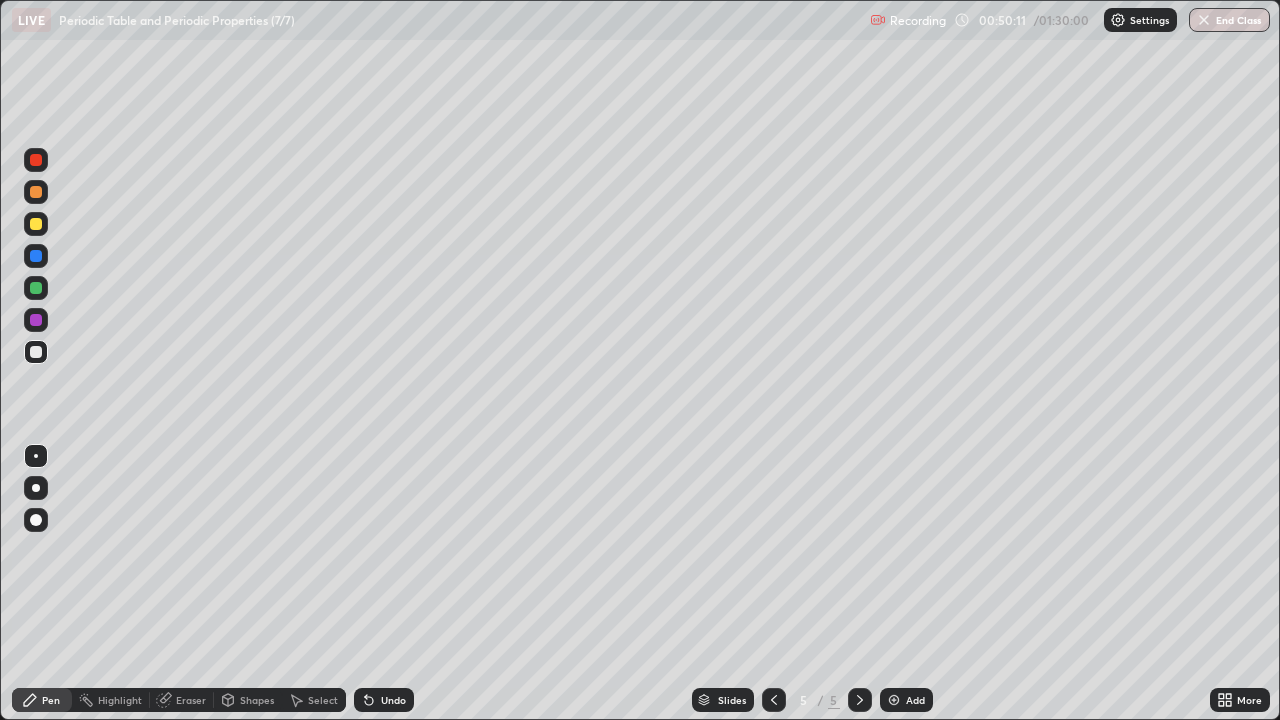 click on "Add" at bounding box center (906, 700) 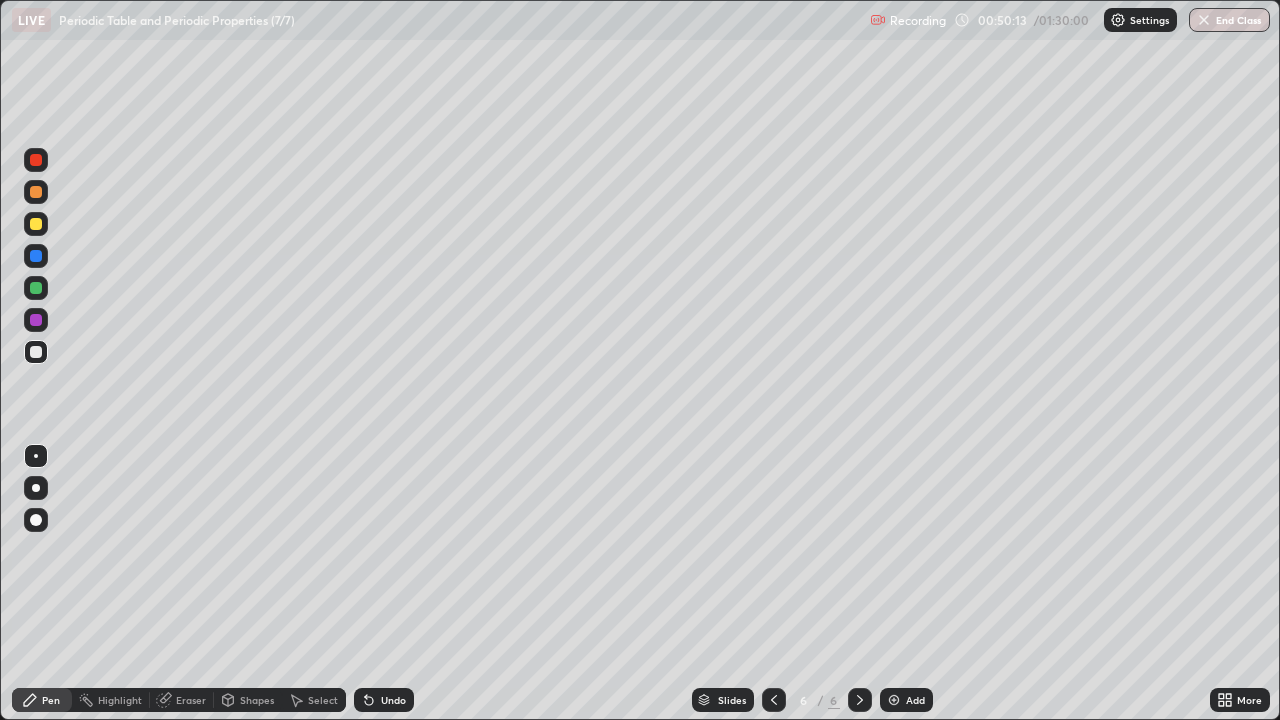 click at bounding box center [36, 224] 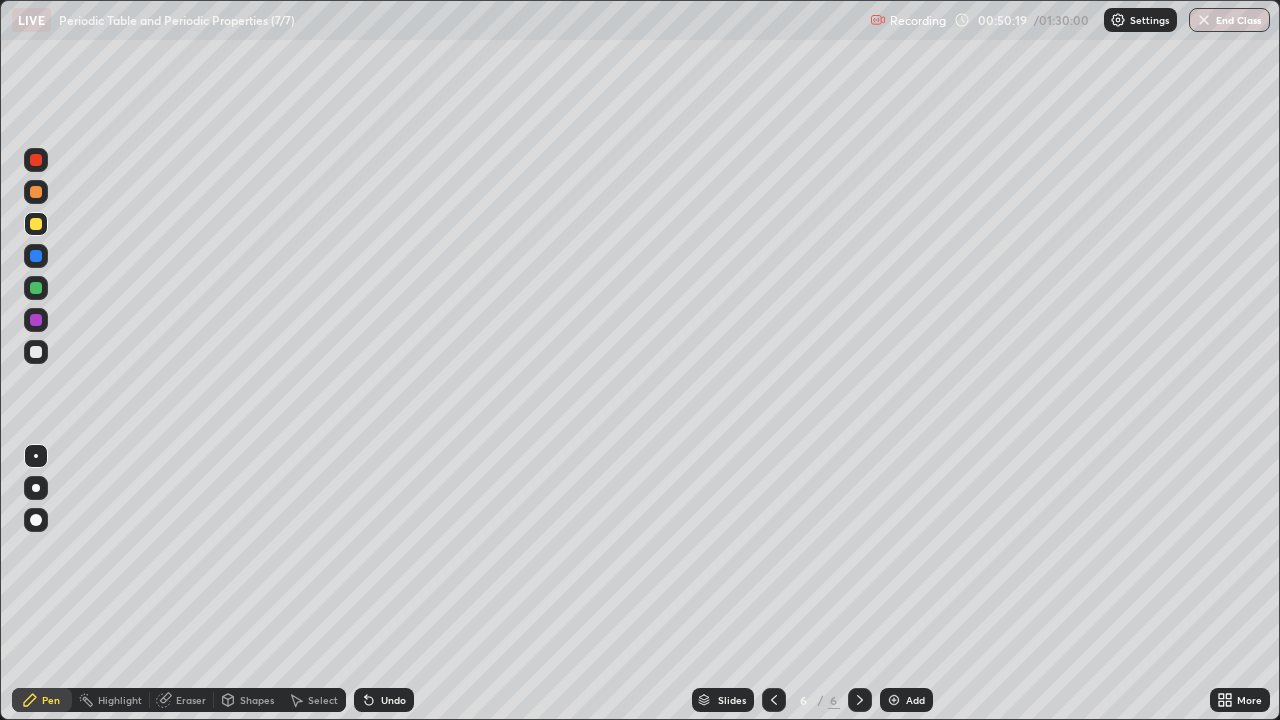 click 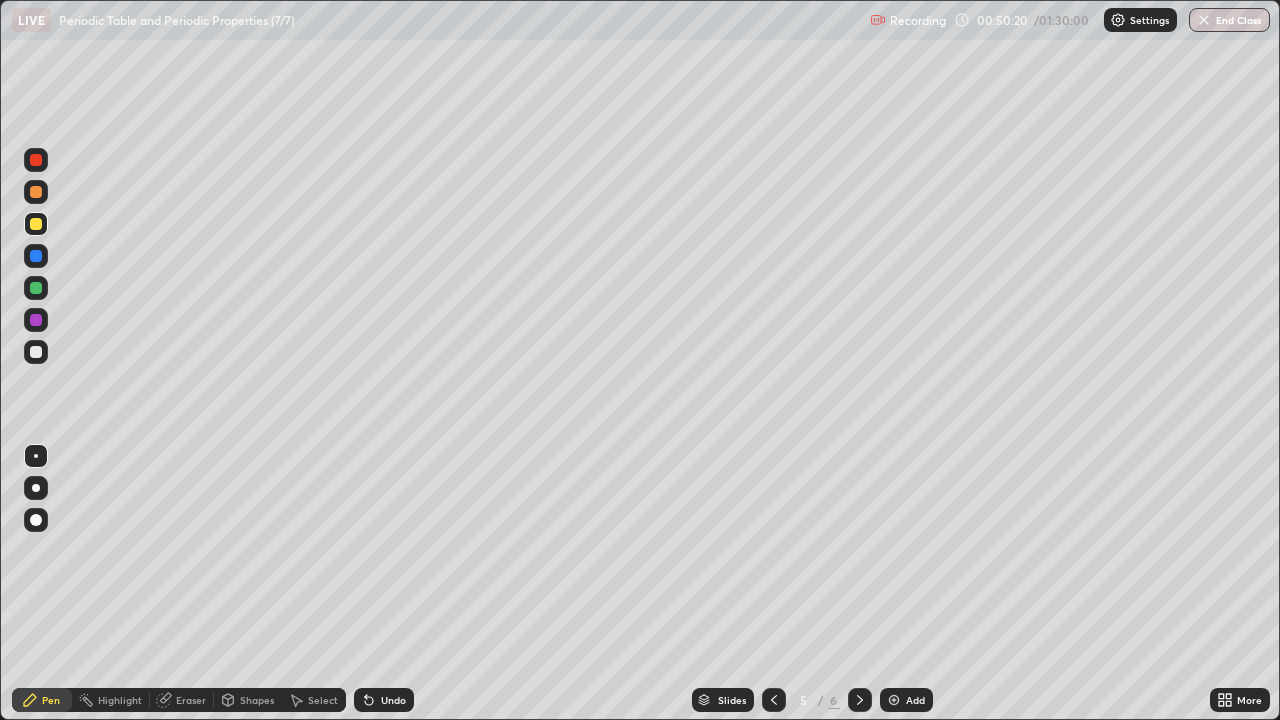 click 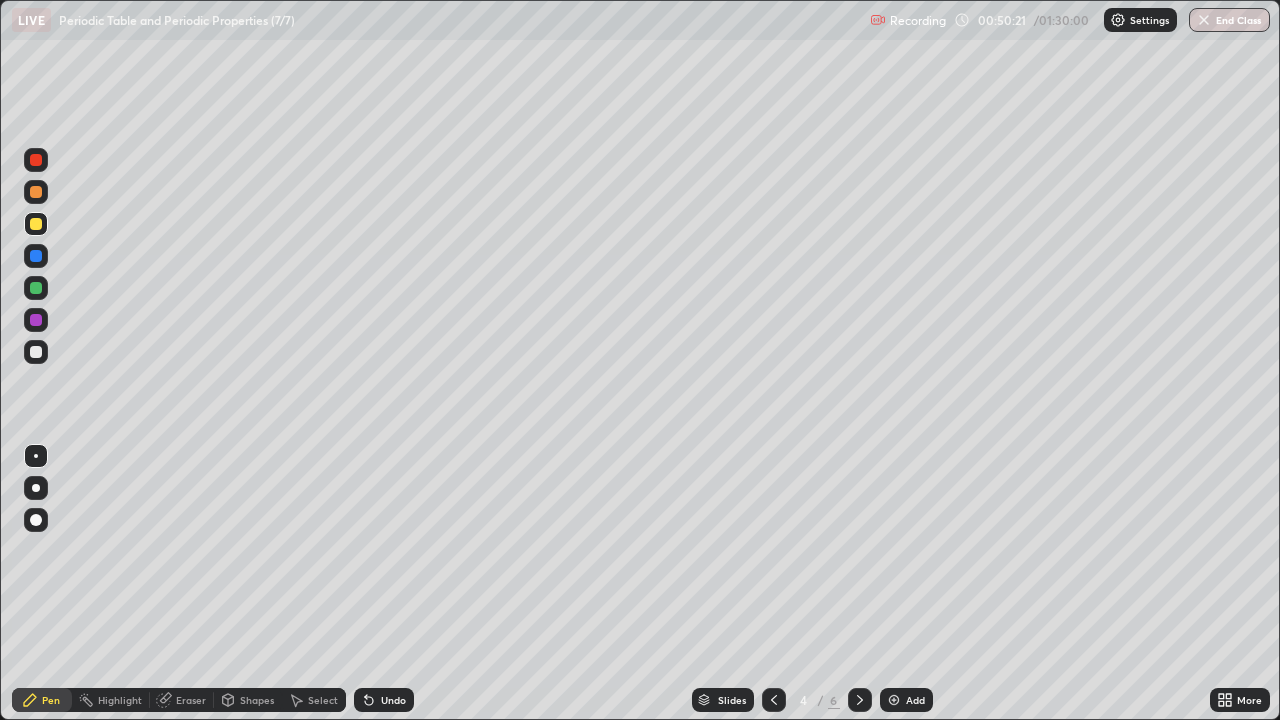 click at bounding box center [774, 700] 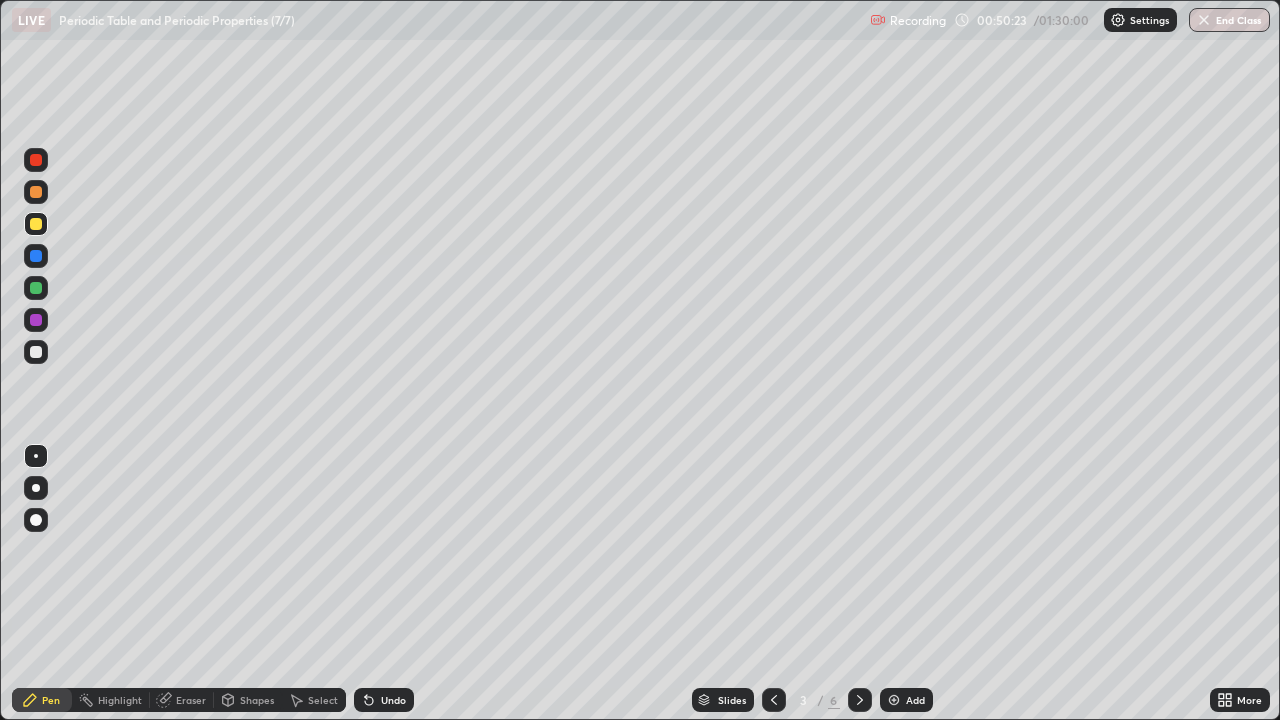 click 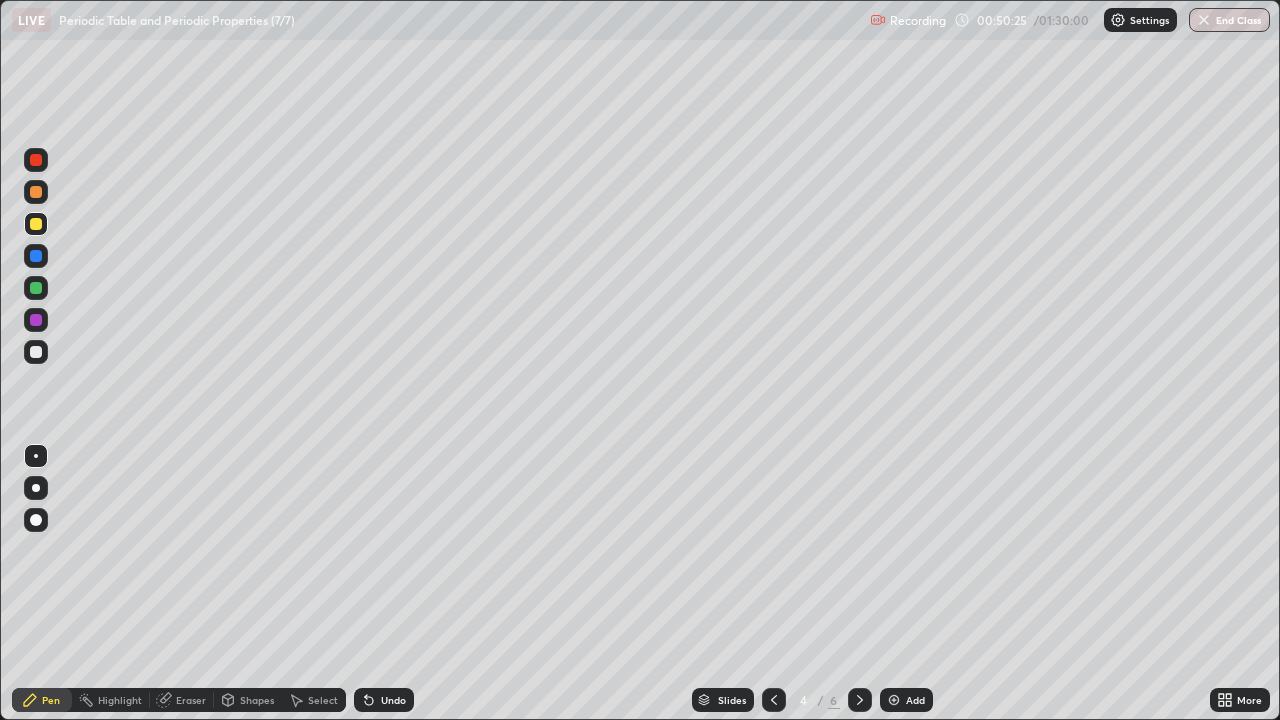 click 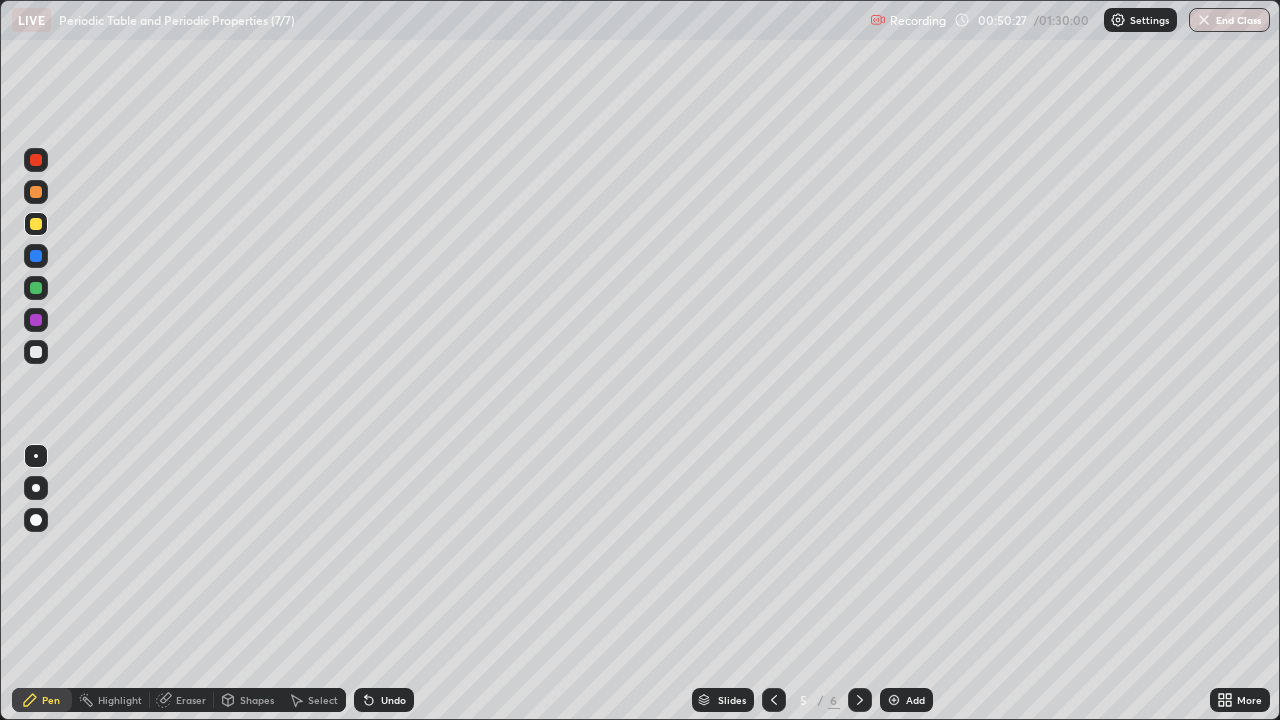 click 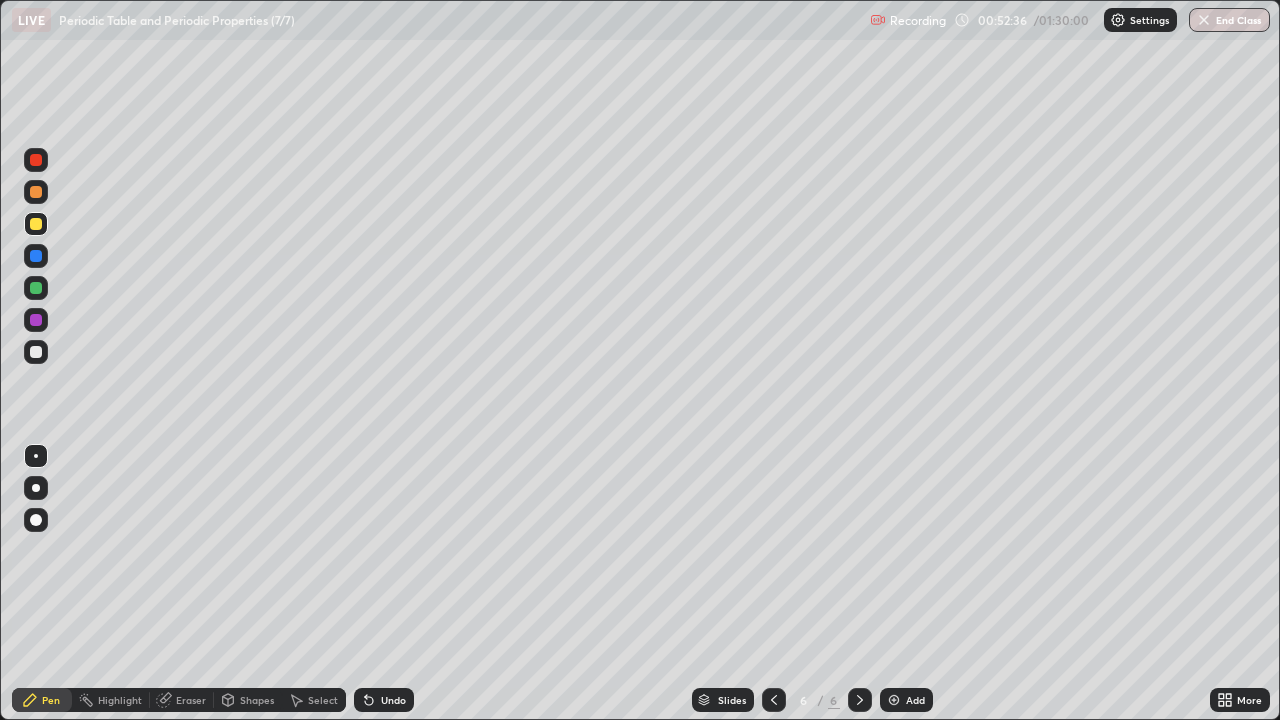 click at bounding box center (36, 192) 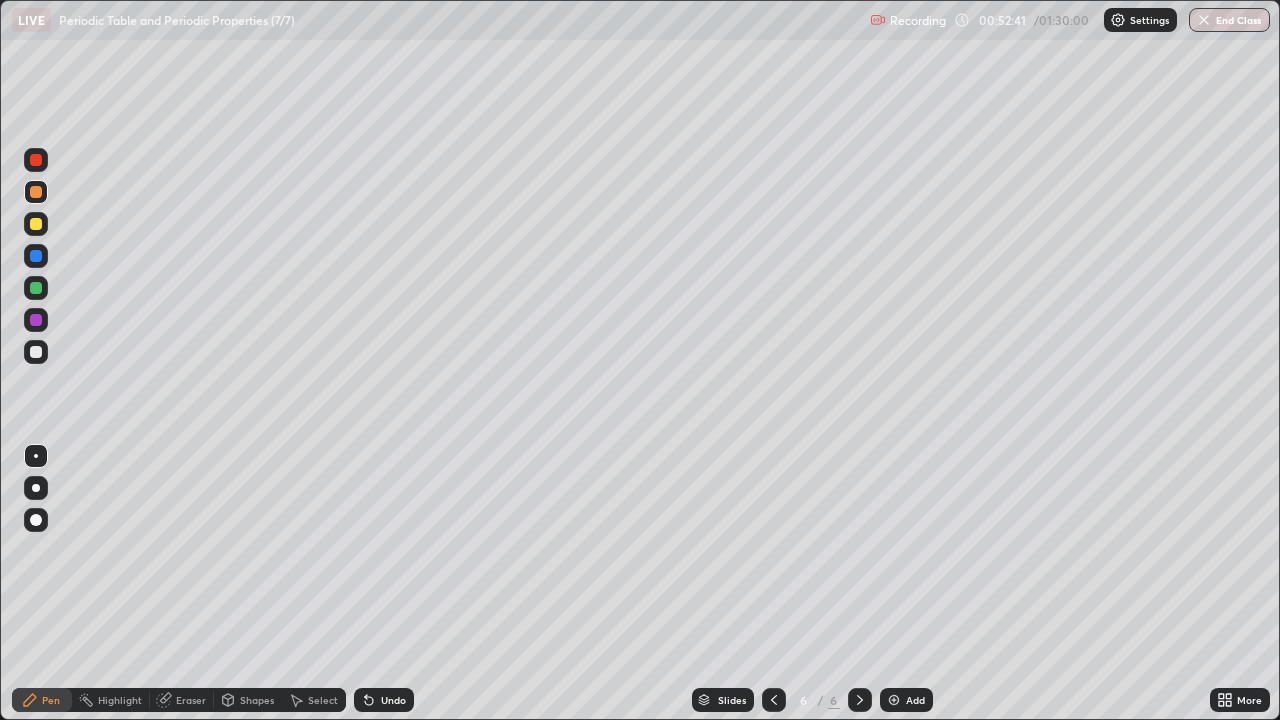 click at bounding box center [36, 352] 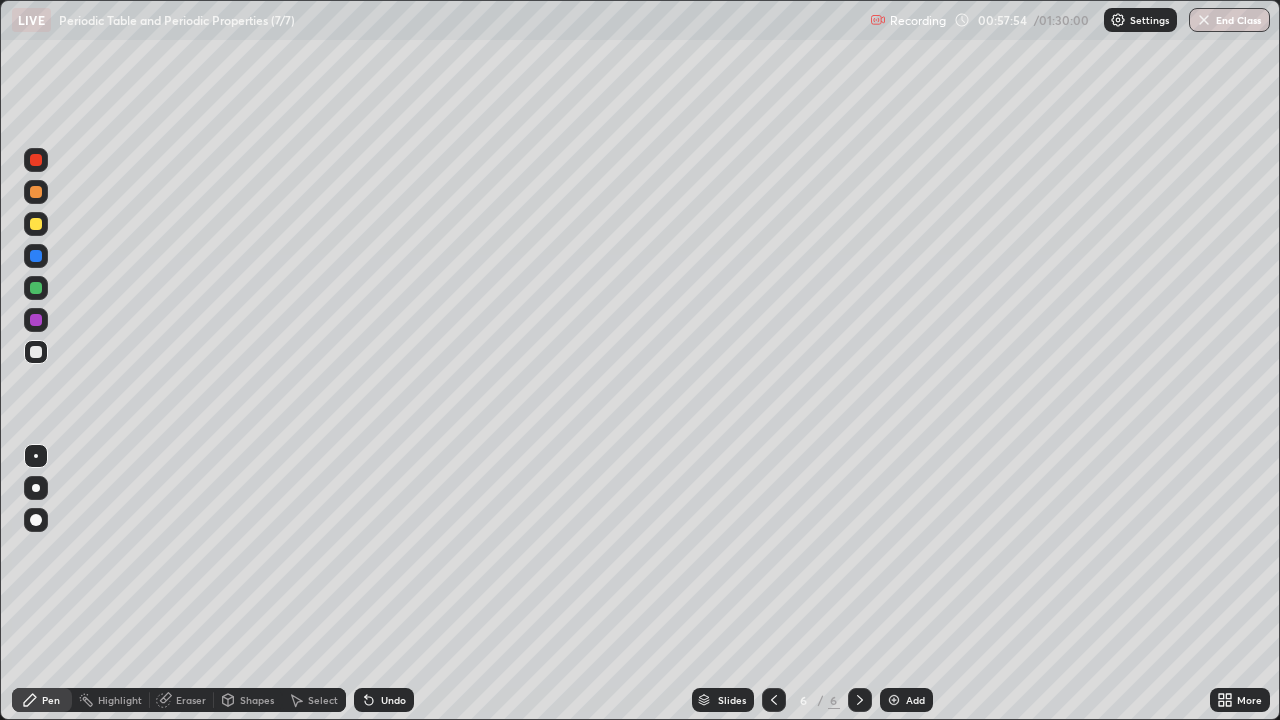 click at bounding box center [36, 224] 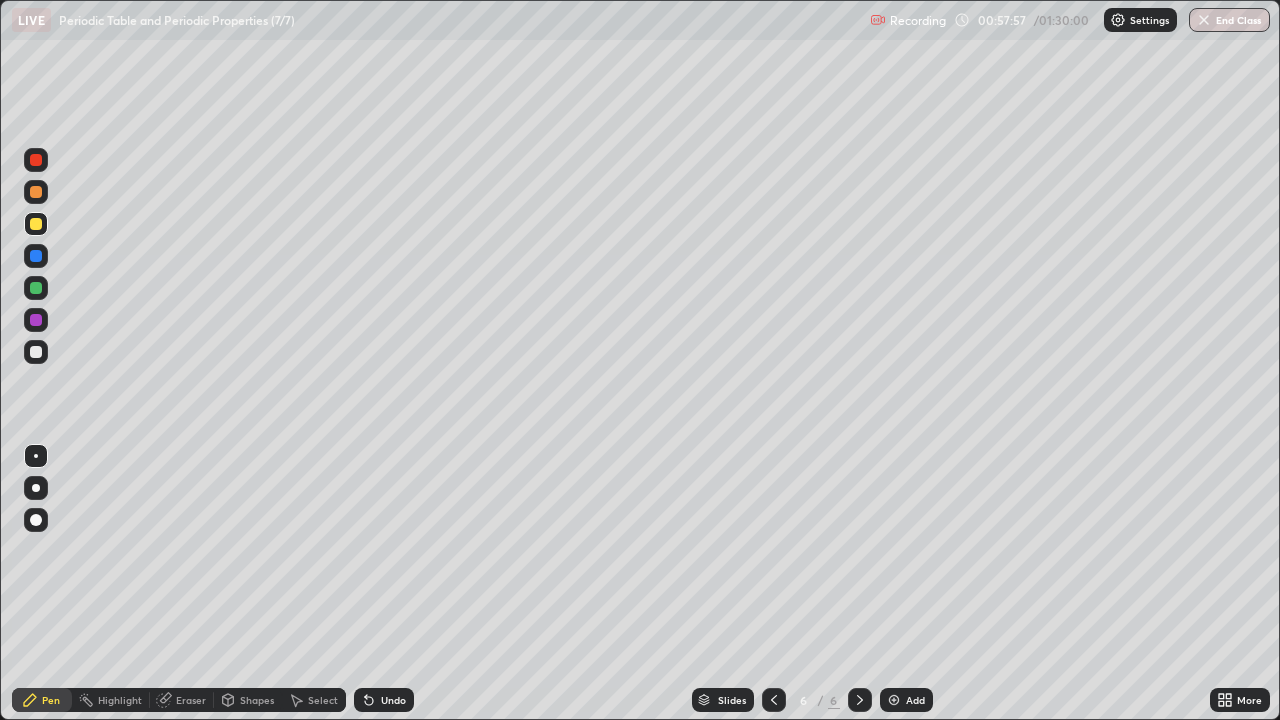 click at bounding box center [36, 352] 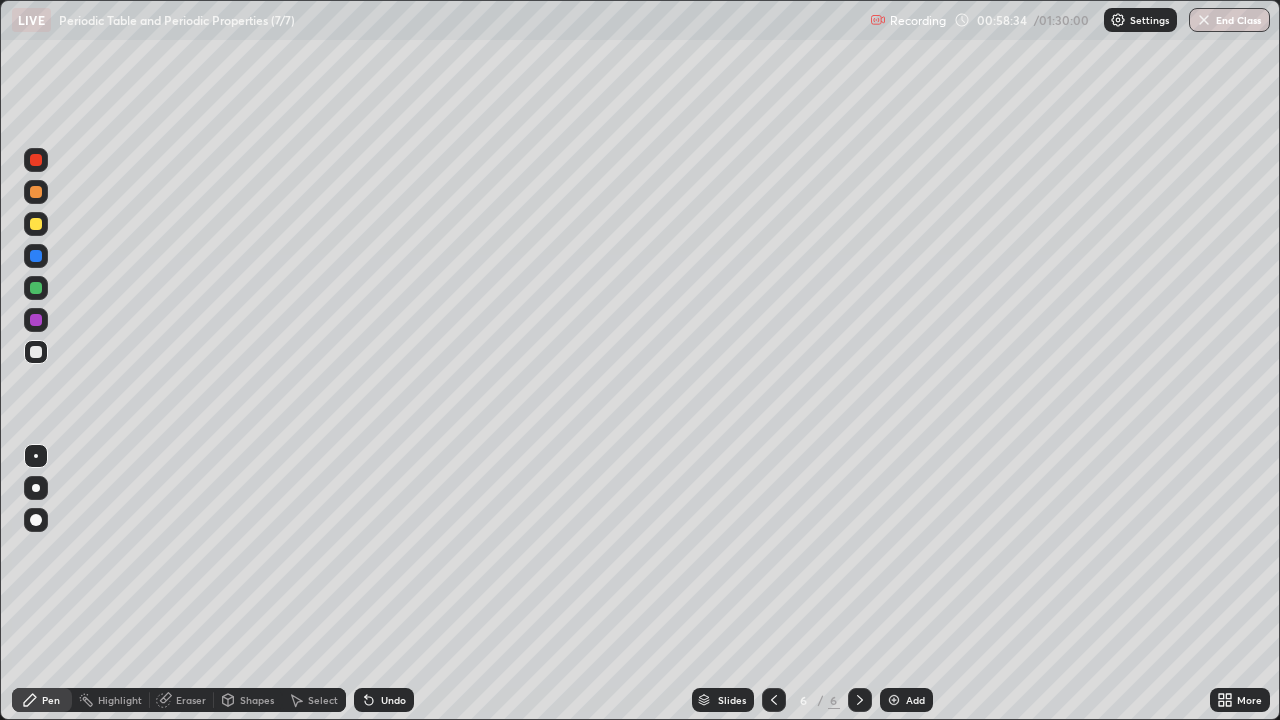 click on "Undo" at bounding box center (380, 700) 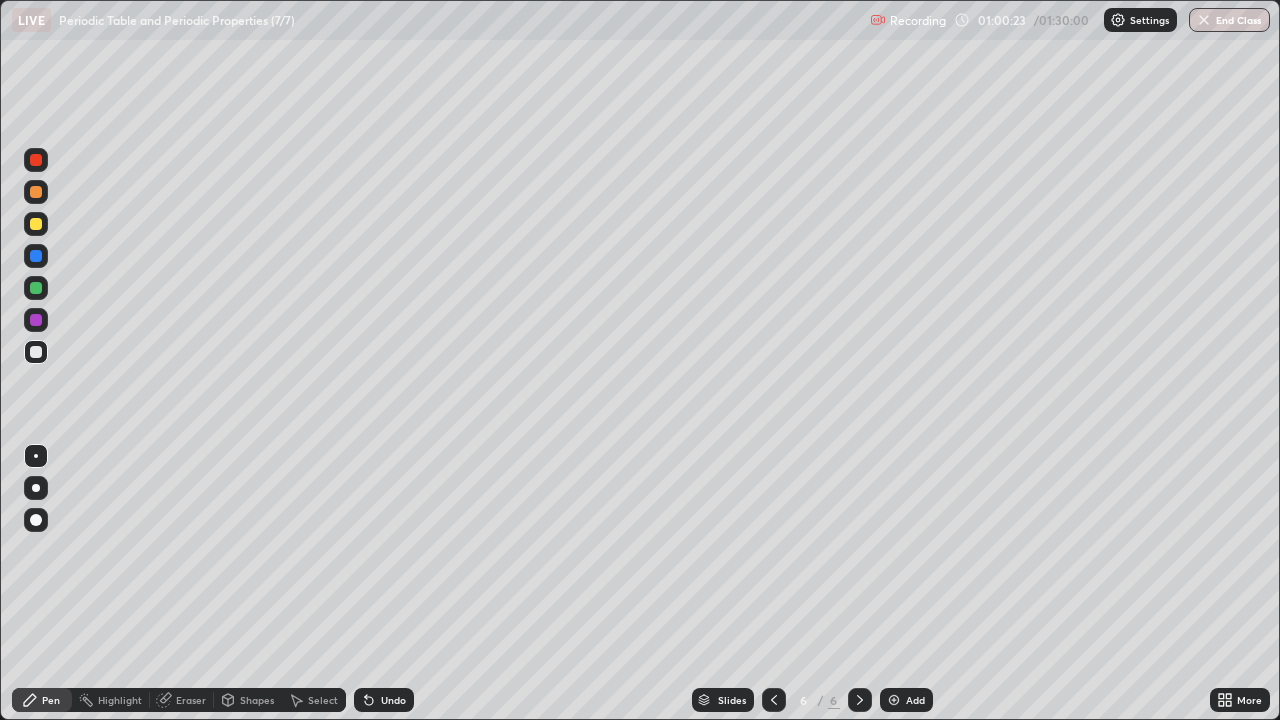 click on "Undo" at bounding box center [393, 700] 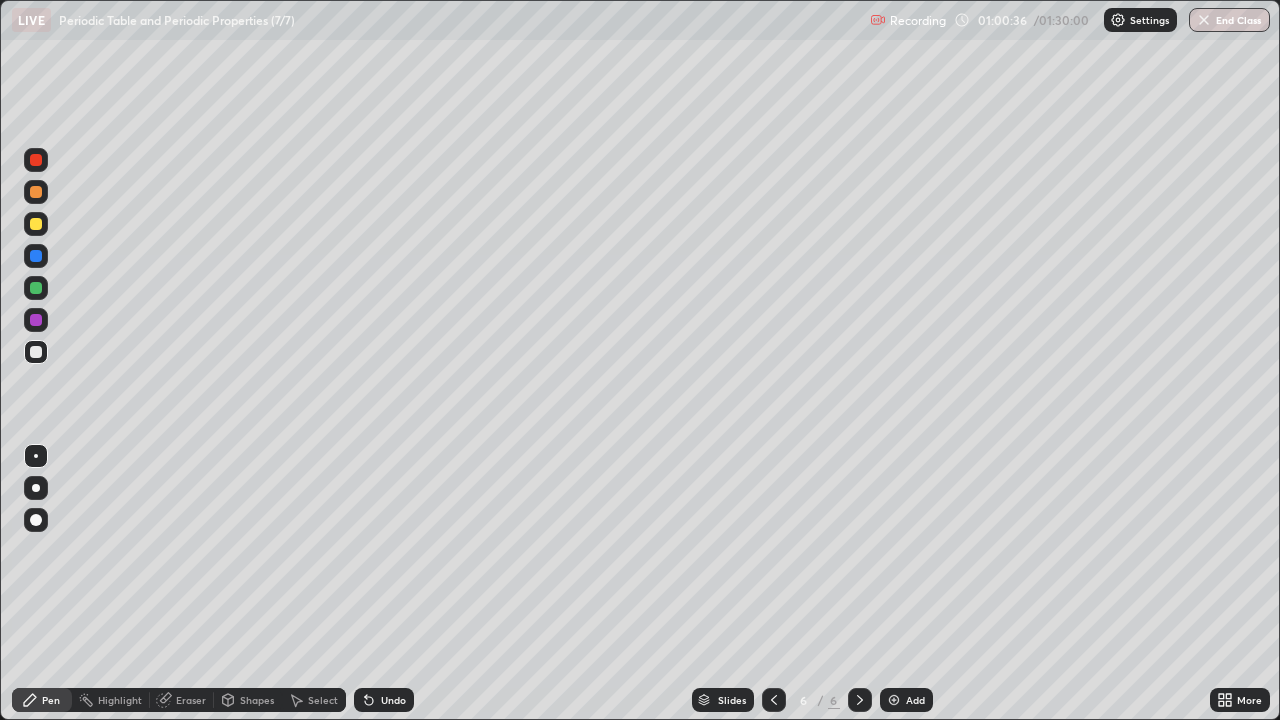 click on "Undo" at bounding box center (393, 700) 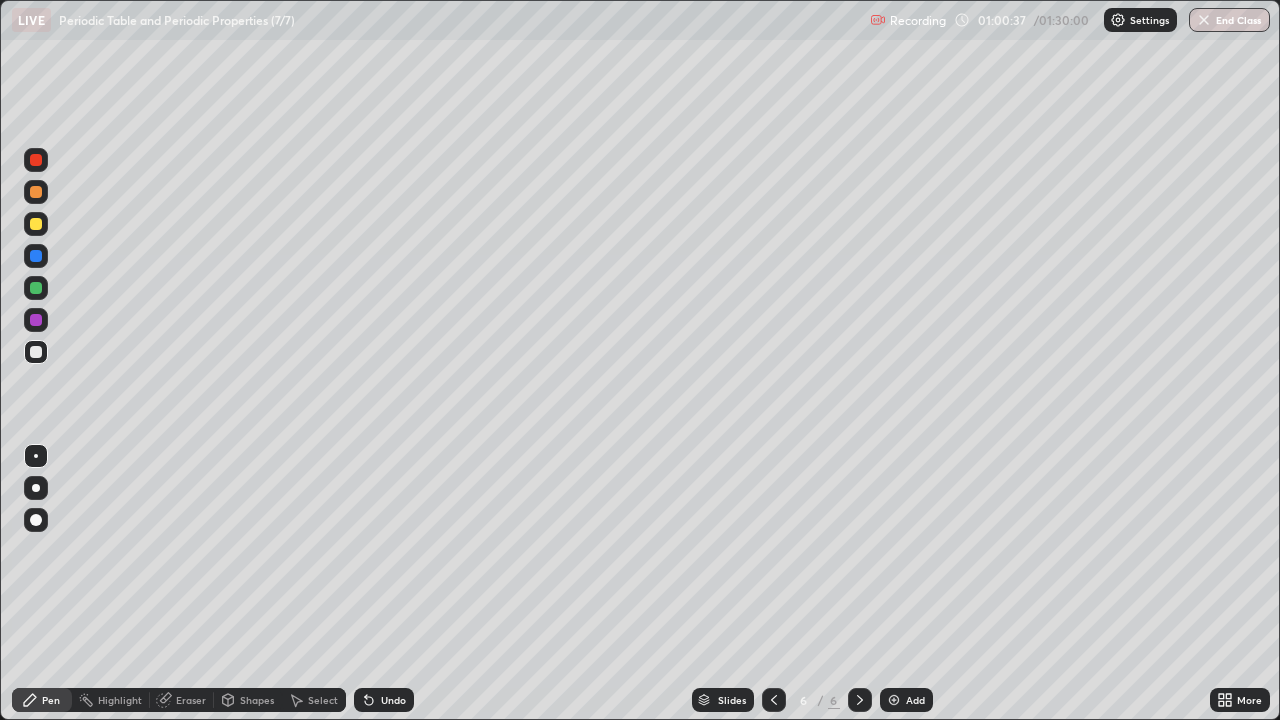 click on "Shapes" at bounding box center (257, 700) 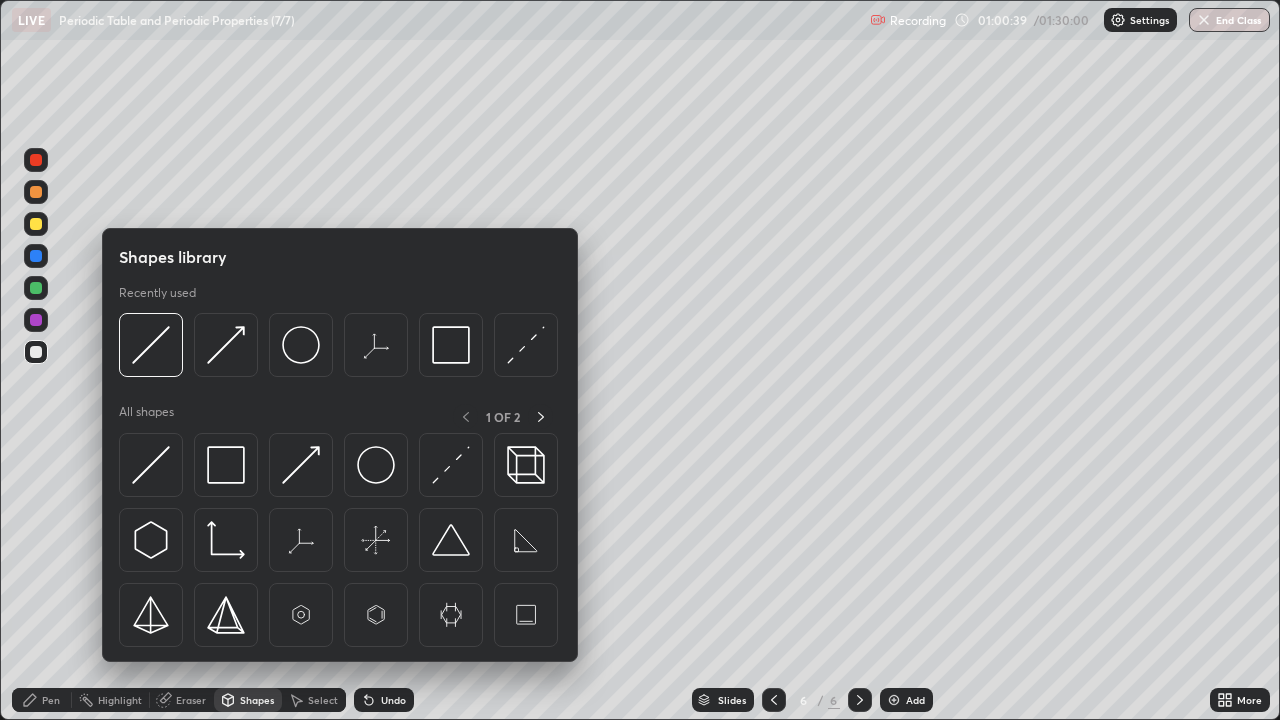 click at bounding box center (151, 465) 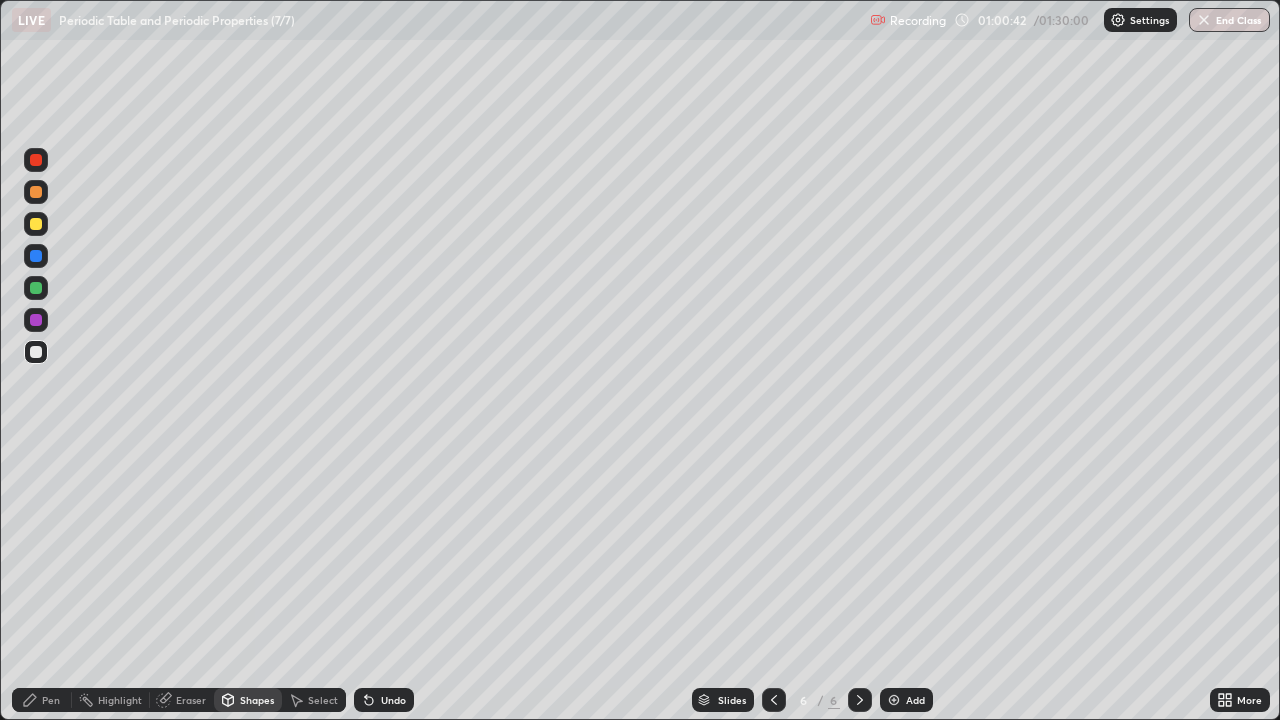 click on "Pen" at bounding box center [51, 700] 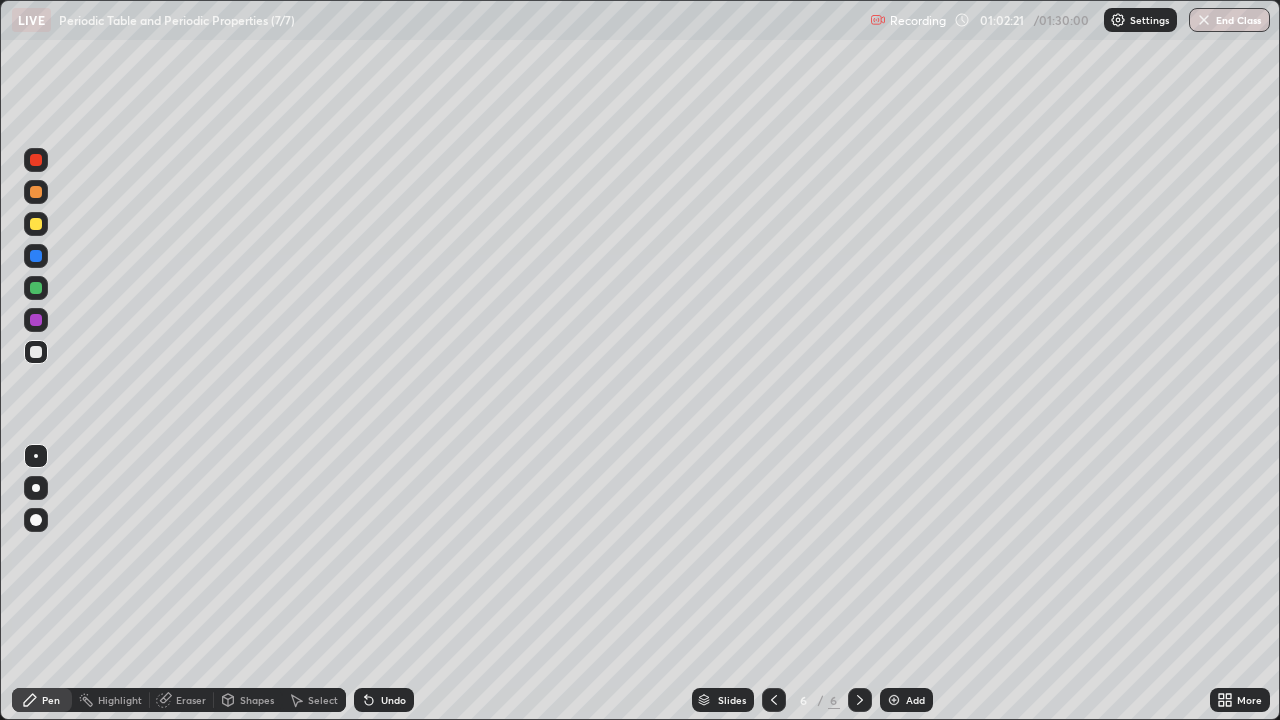click on "Undo" at bounding box center [380, 700] 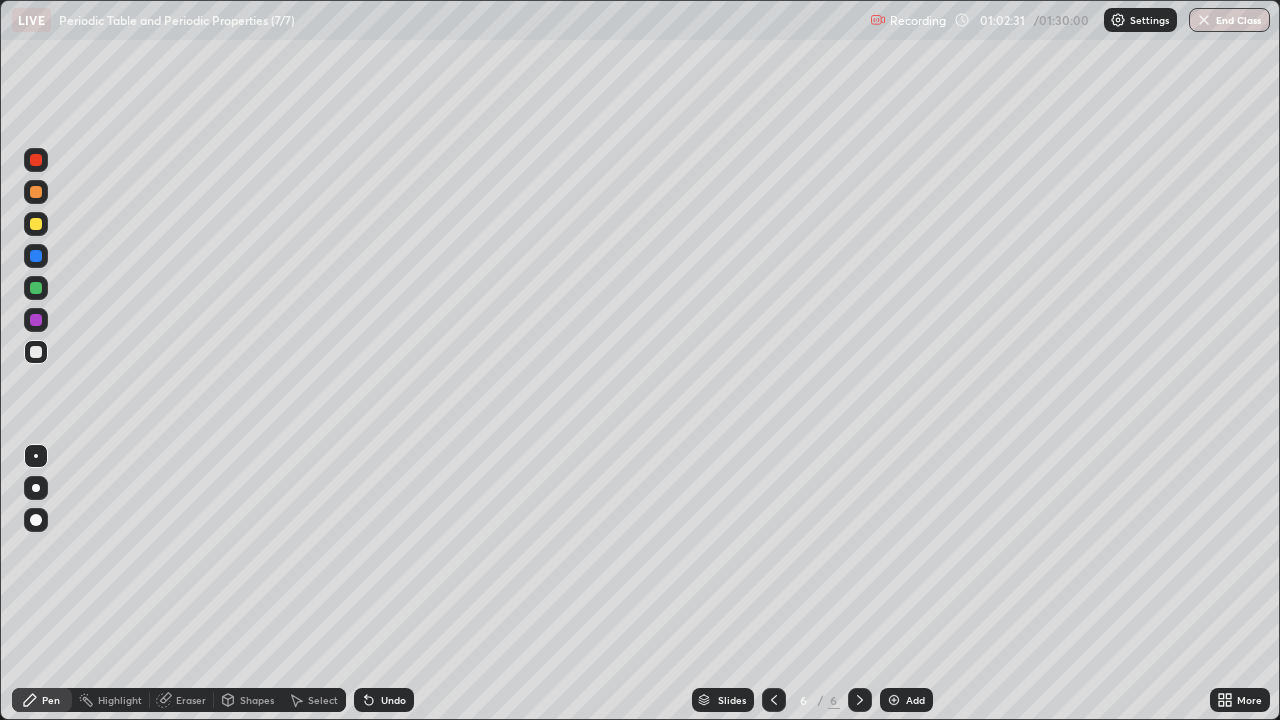 click on "Shapes" at bounding box center [257, 700] 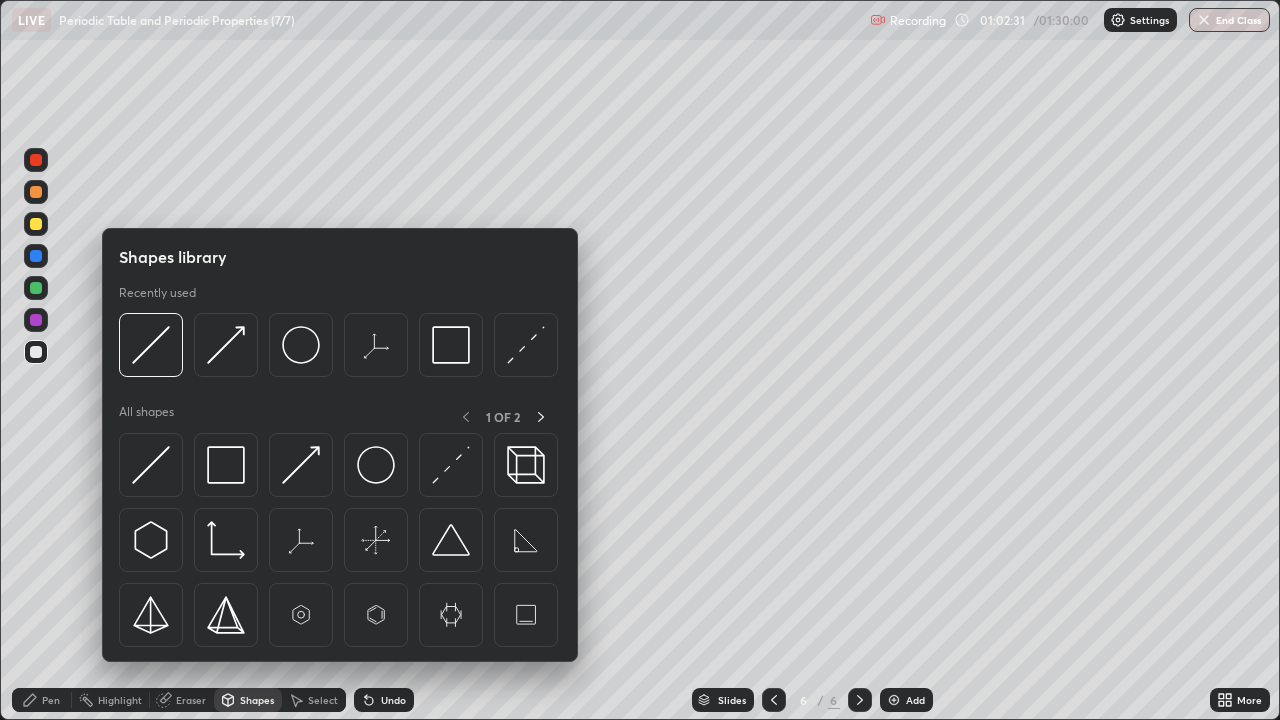 click at bounding box center (151, 465) 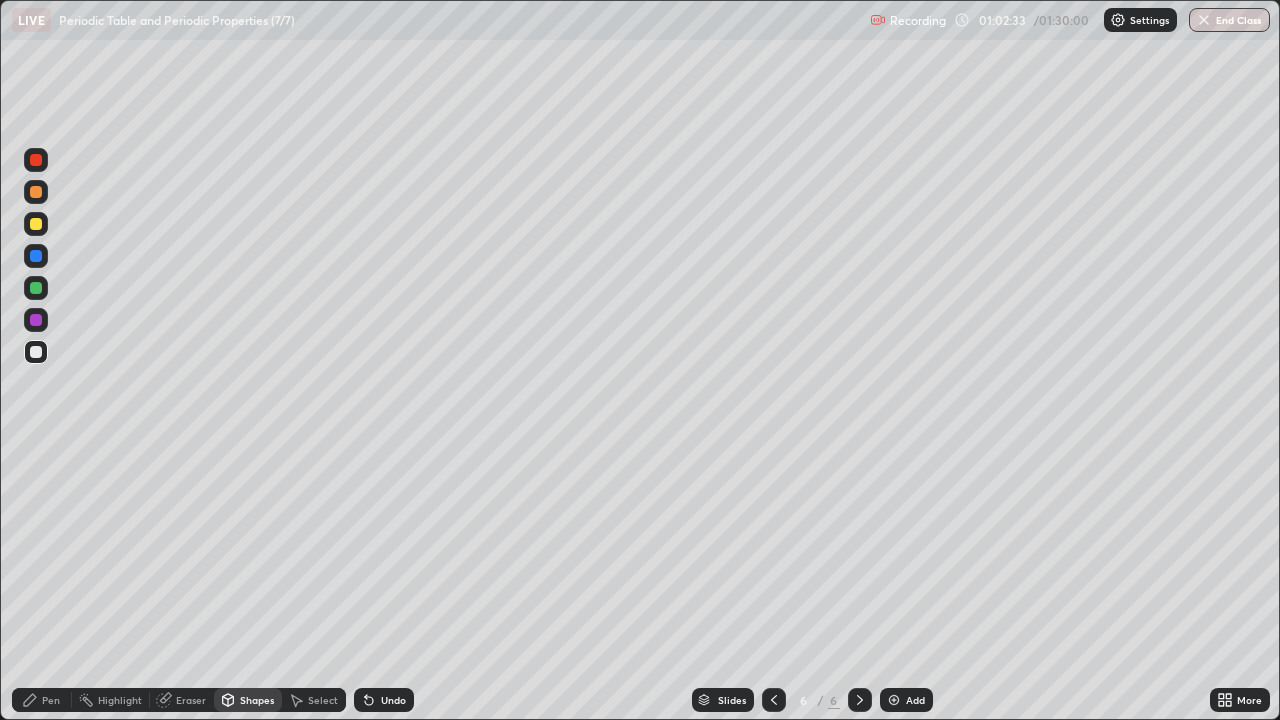 click 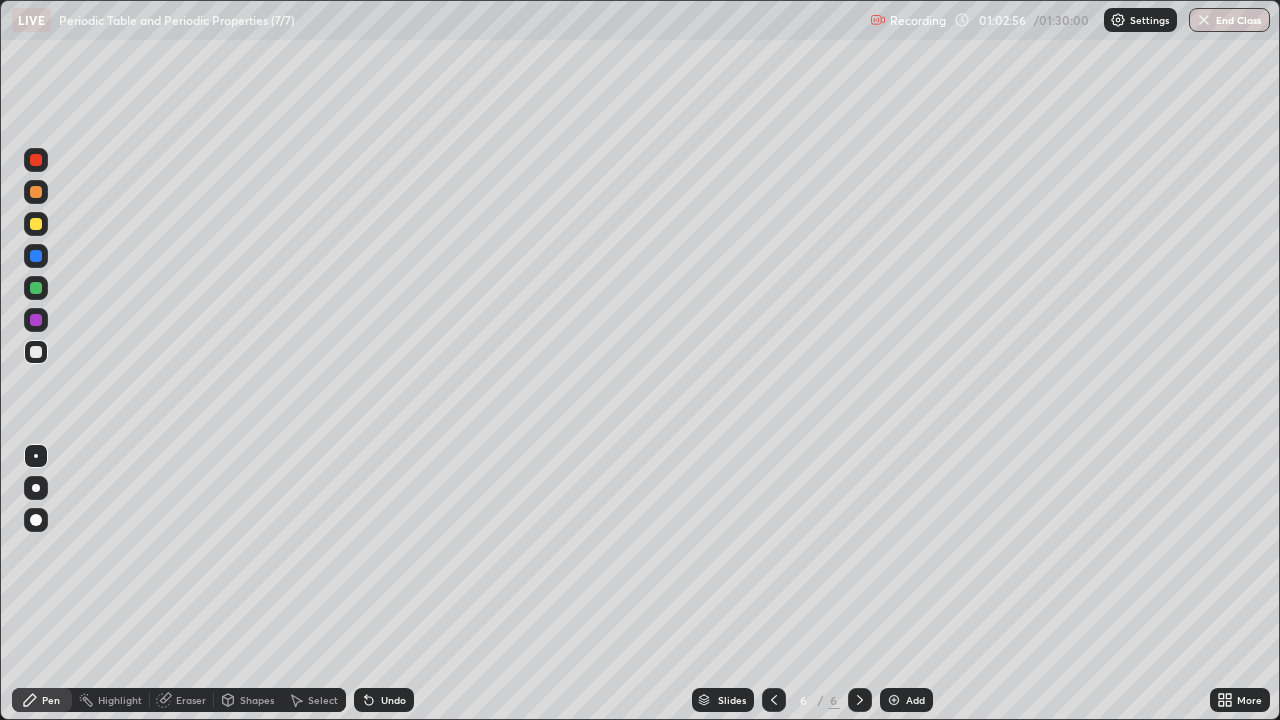 click on "Shapes" at bounding box center [257, 700] 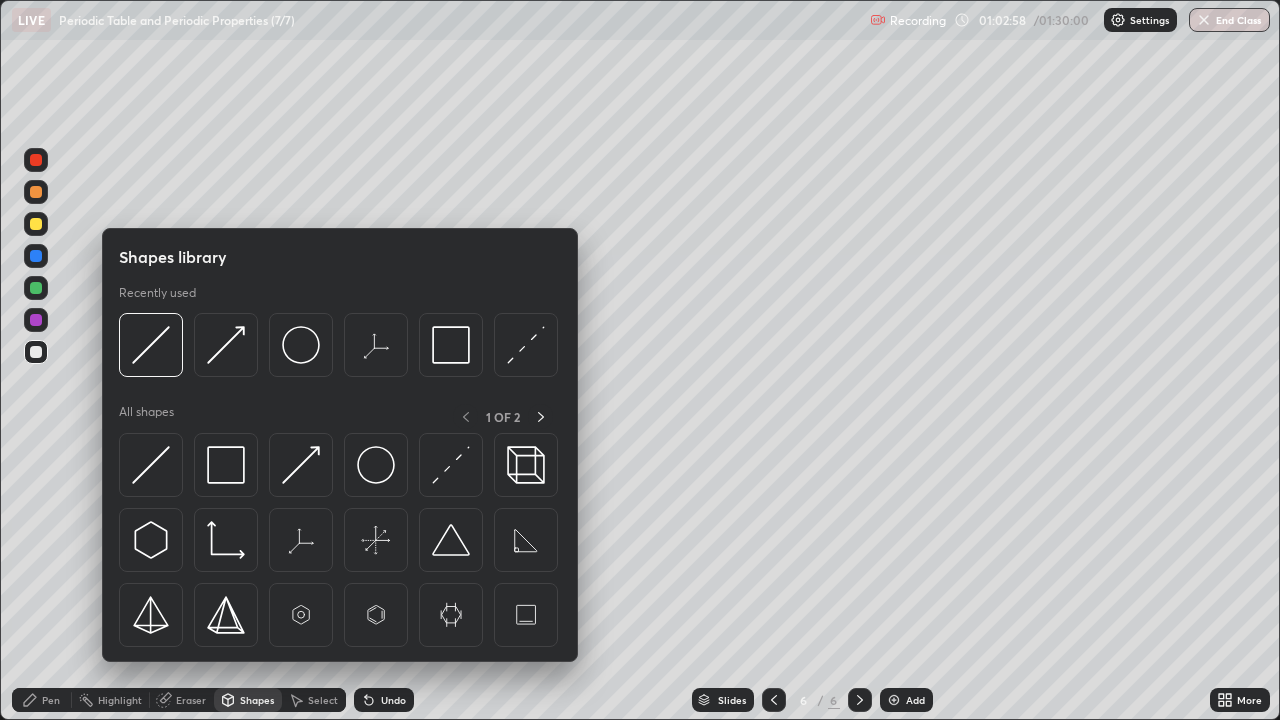 click on "Pen" at bounding box center (51, 700) 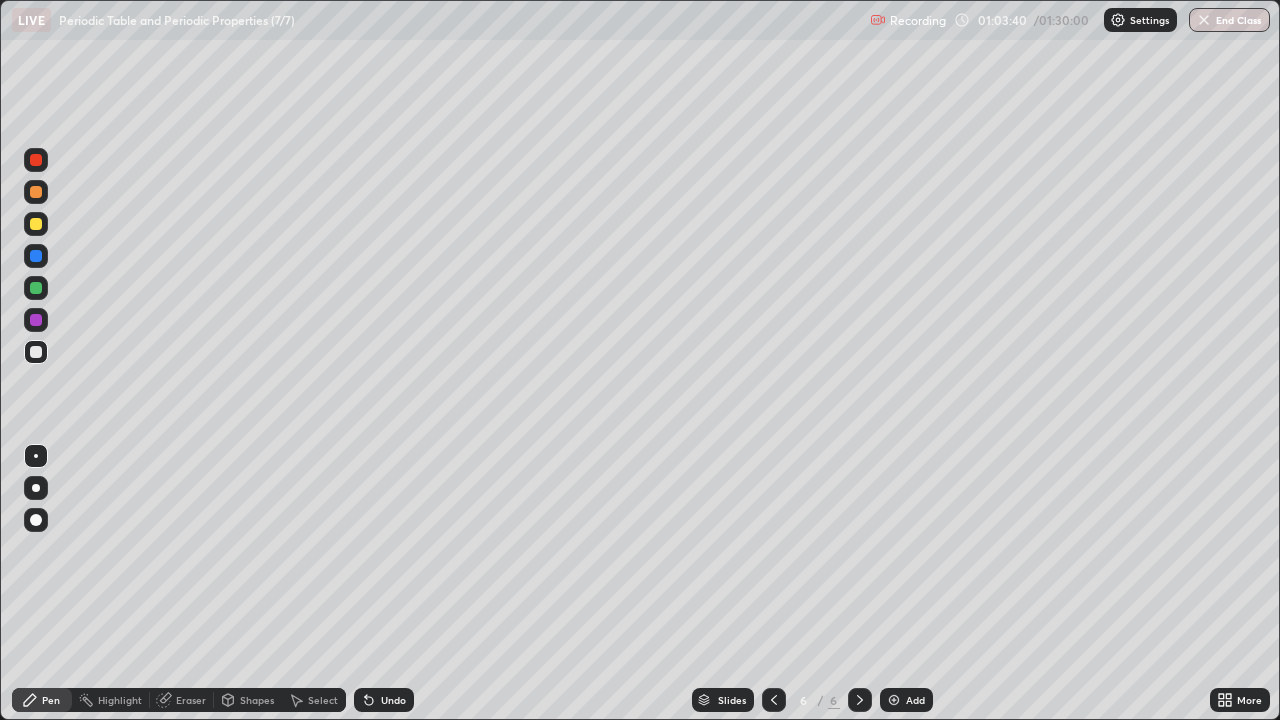 click on "Shapes" at bounding box center [248, 700] 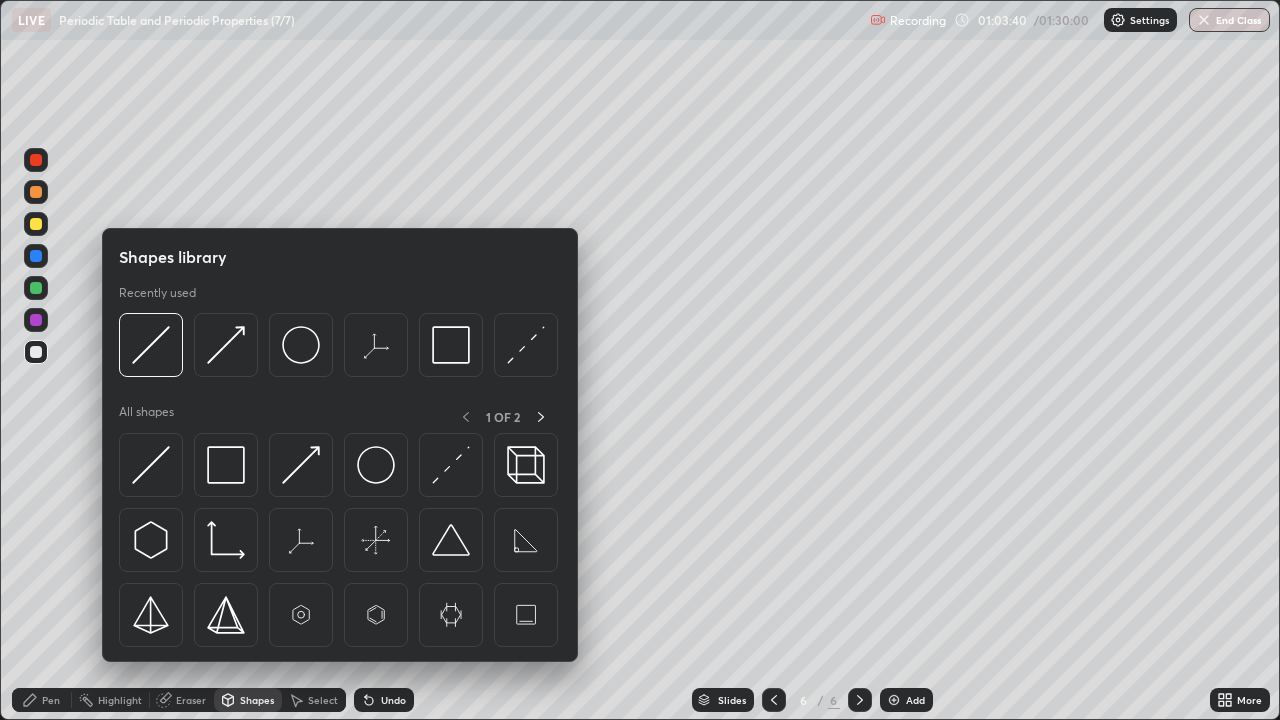 click at bounding box center [151, 465] 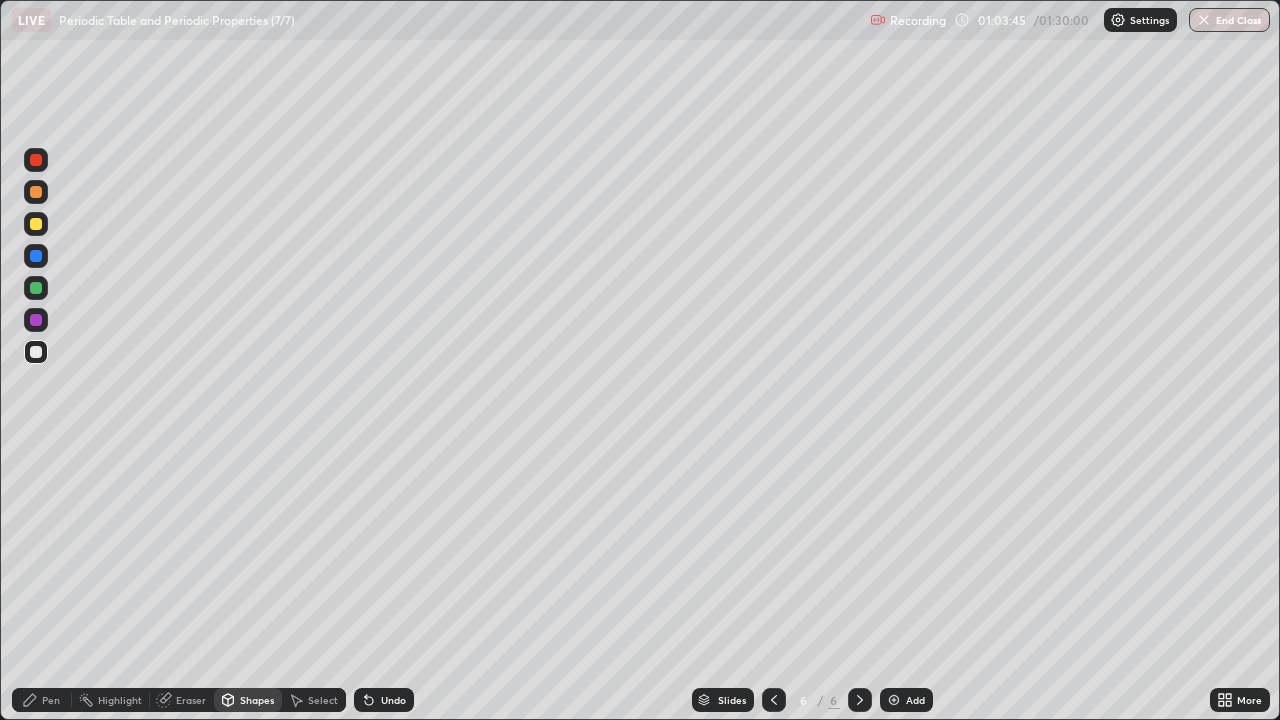 click on "Pen" at bounding box center [42, 700] 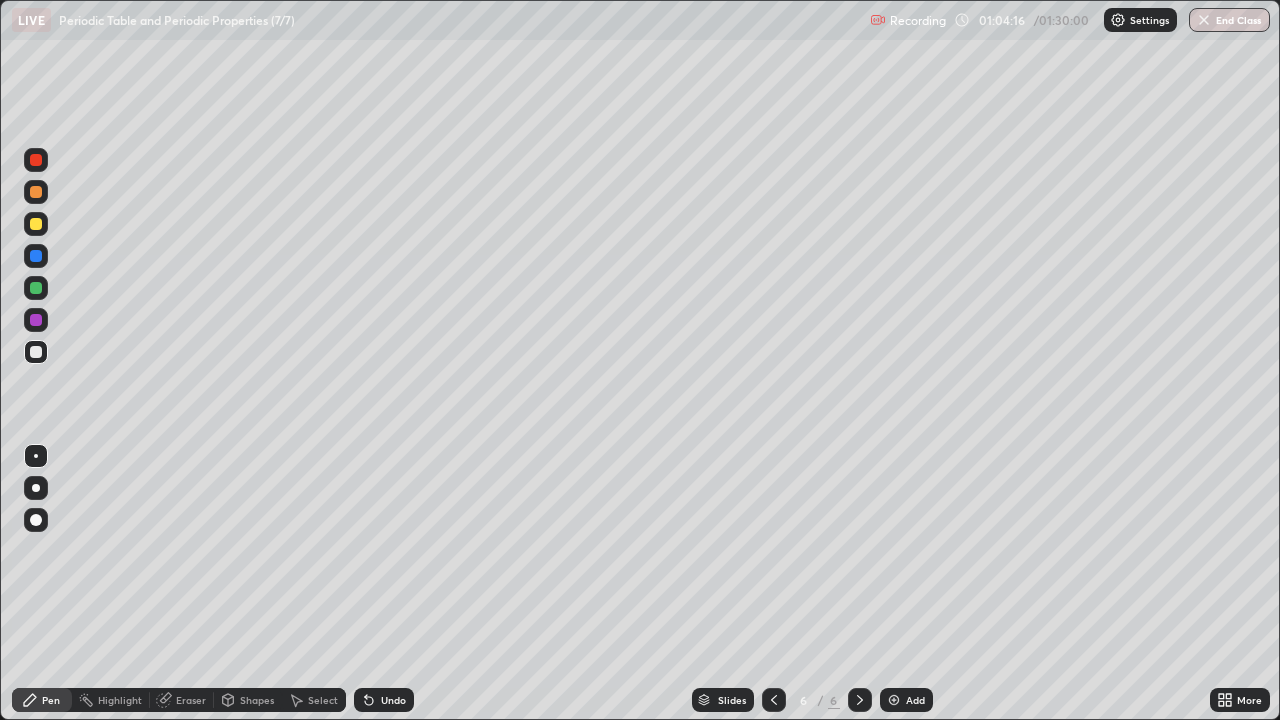 click on "Select" at bounding box center (323, 700) 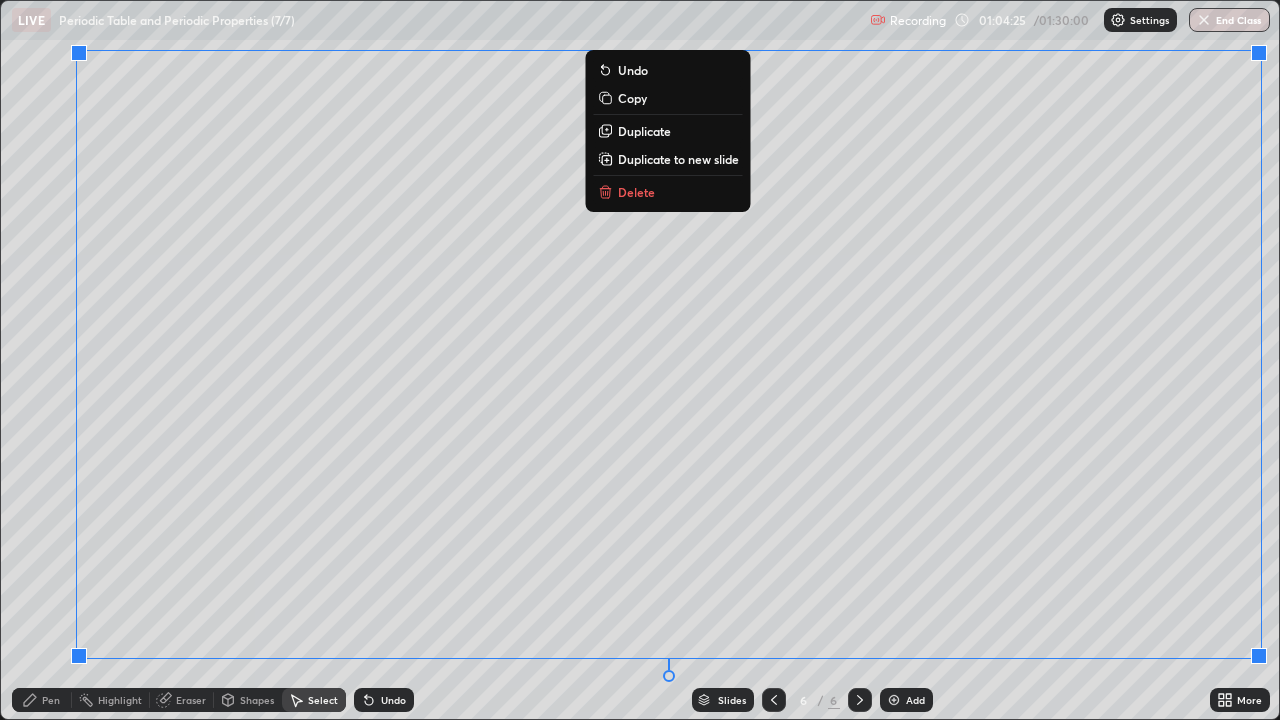 click on "0 ° Undo Copy Duplicate Duplicate to new slide Delete" at bounding box center [640, 360] 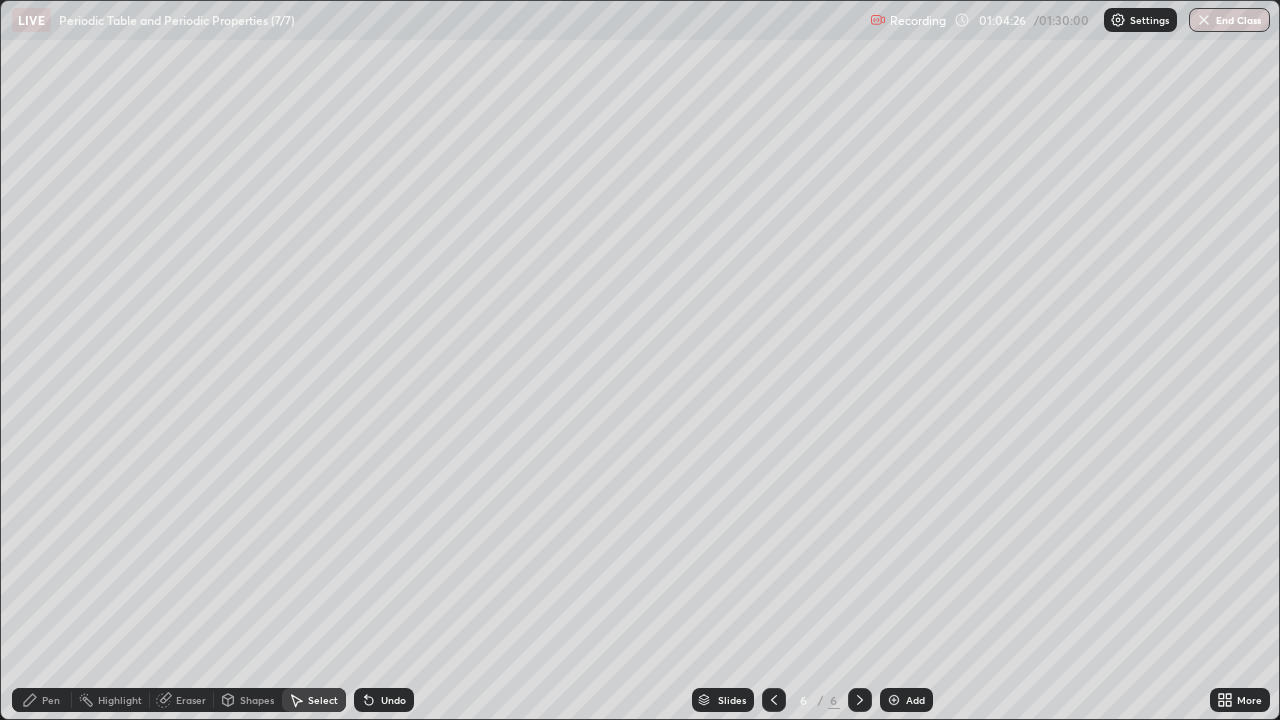 click 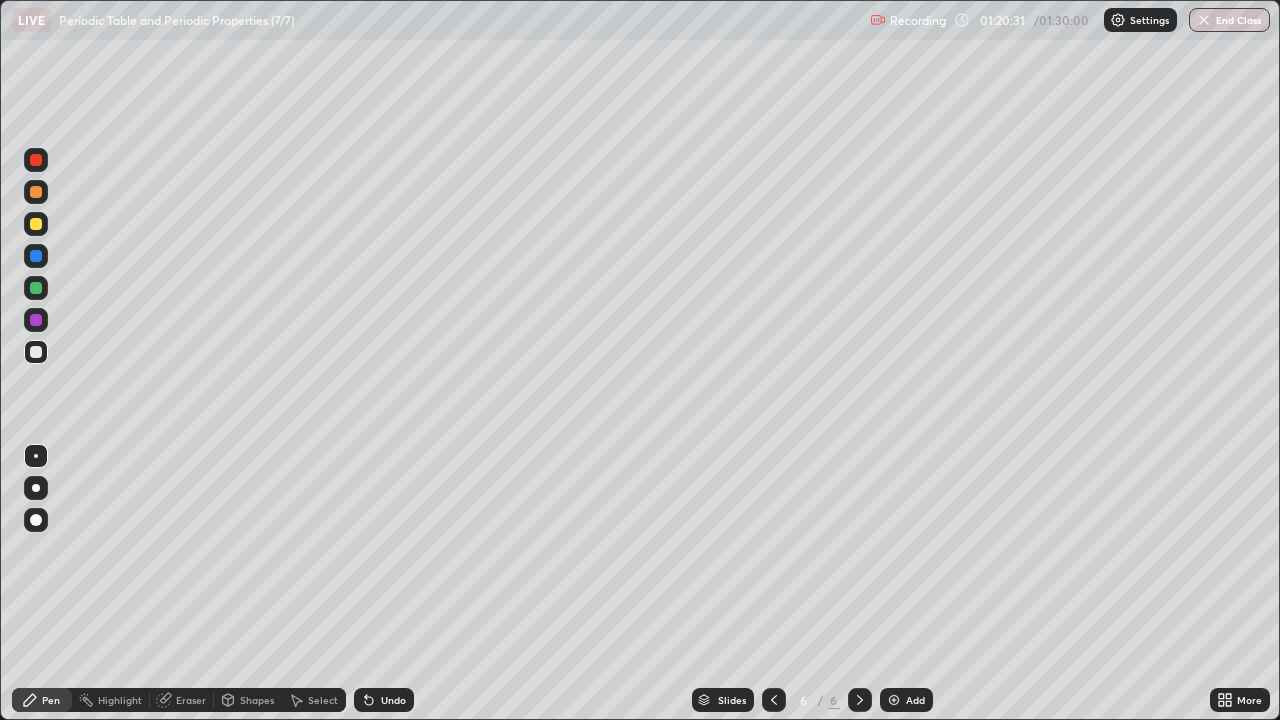 click at bounding box center [894, 700] 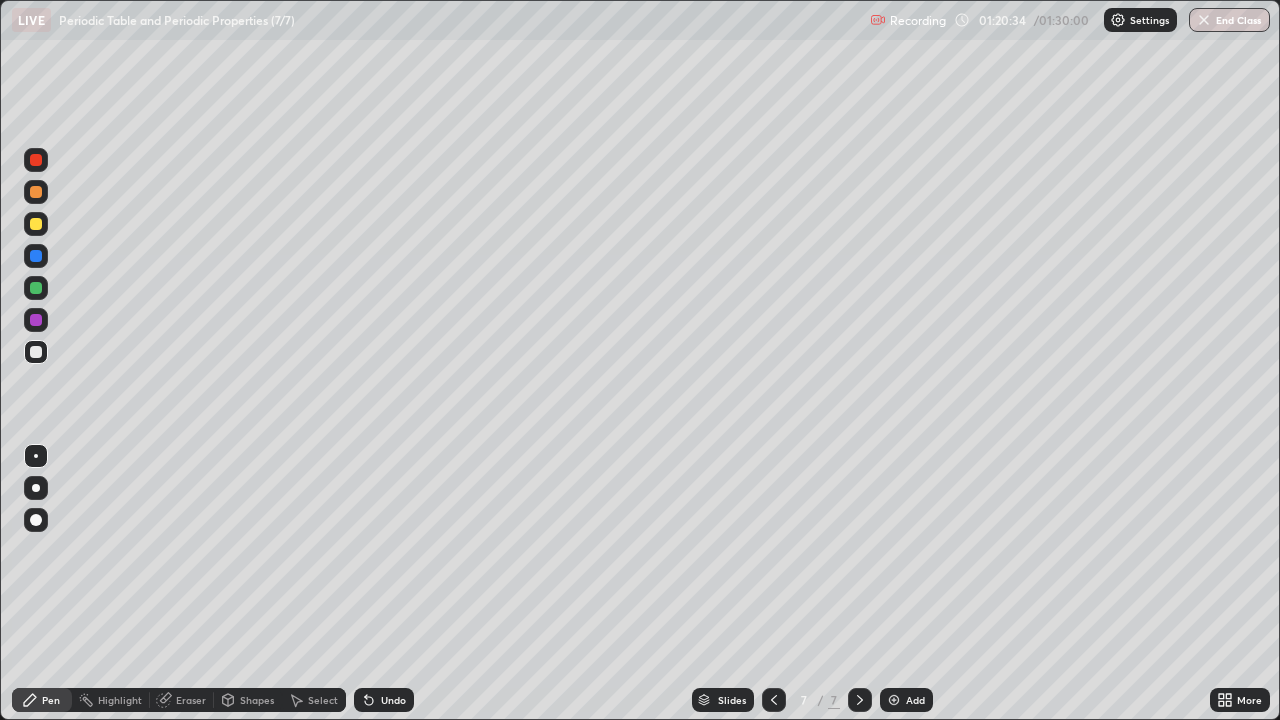 click at bounding box center (36, 224) 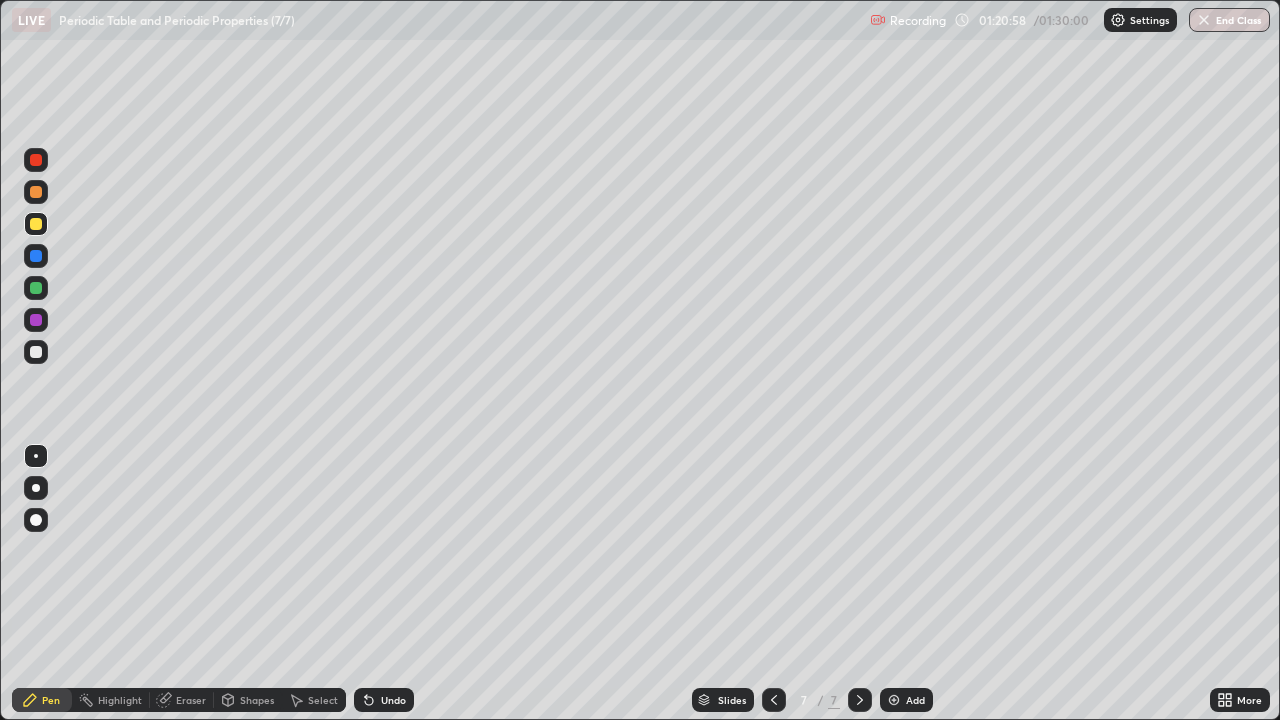 click at bounding box center [36, 352] 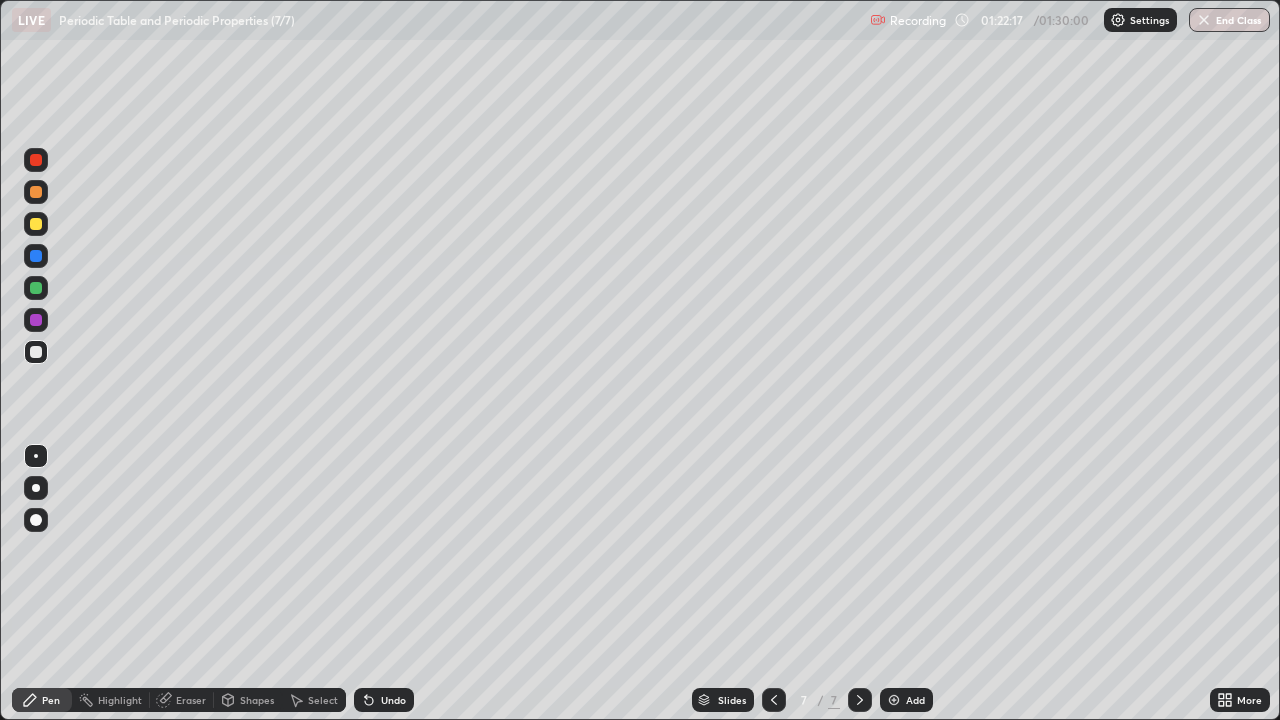 click on "Shapes" at bounding box center (248, 700) 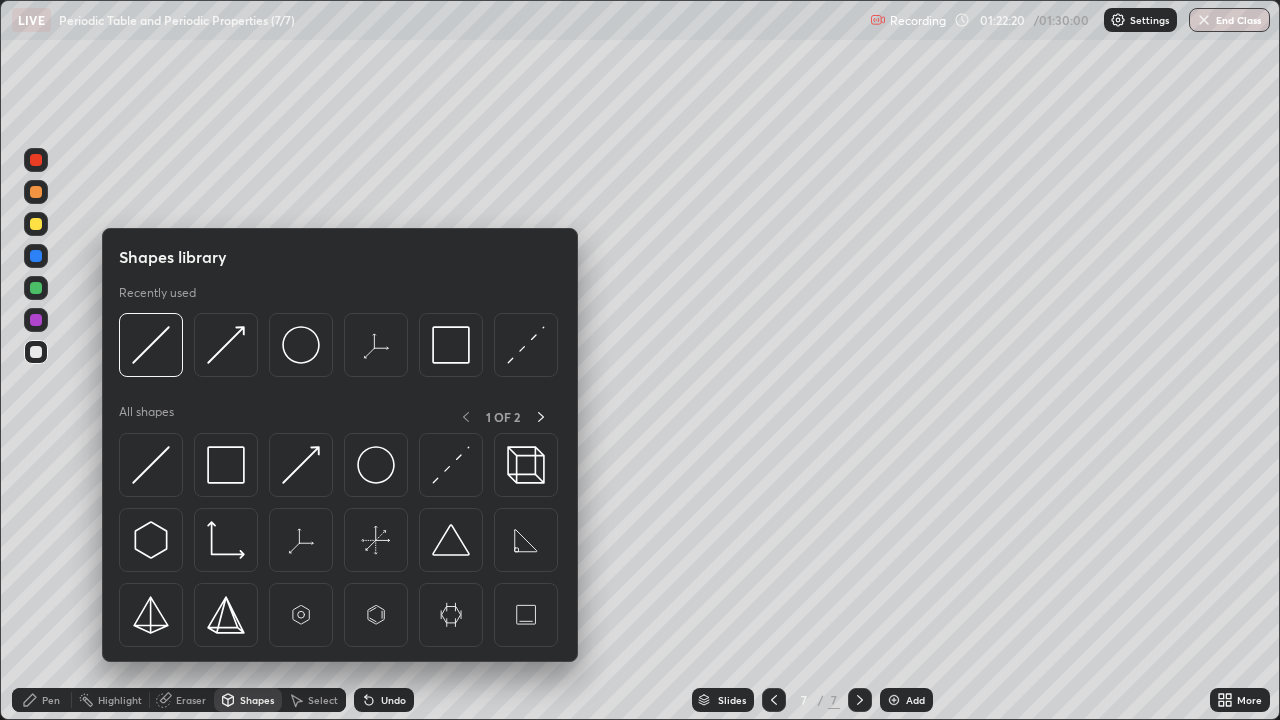 click at bounding box center (151, 465) 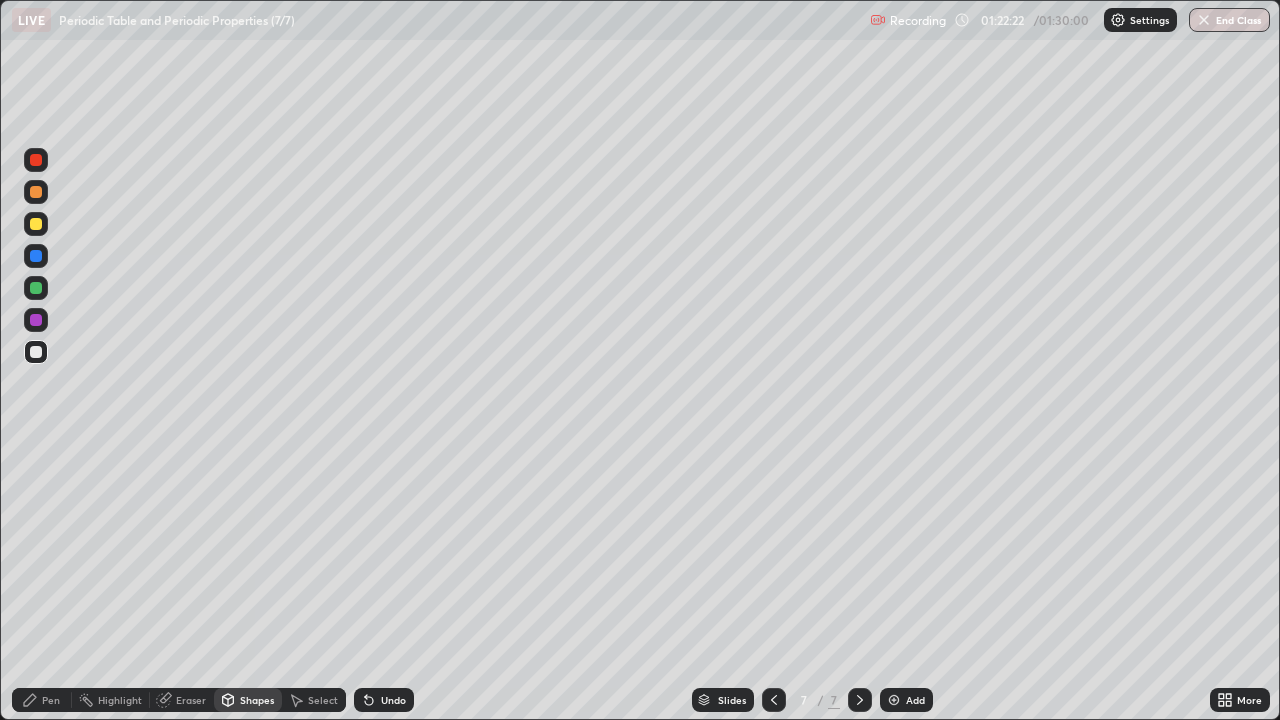 click on "Pen" at bounding box center [42, 700] 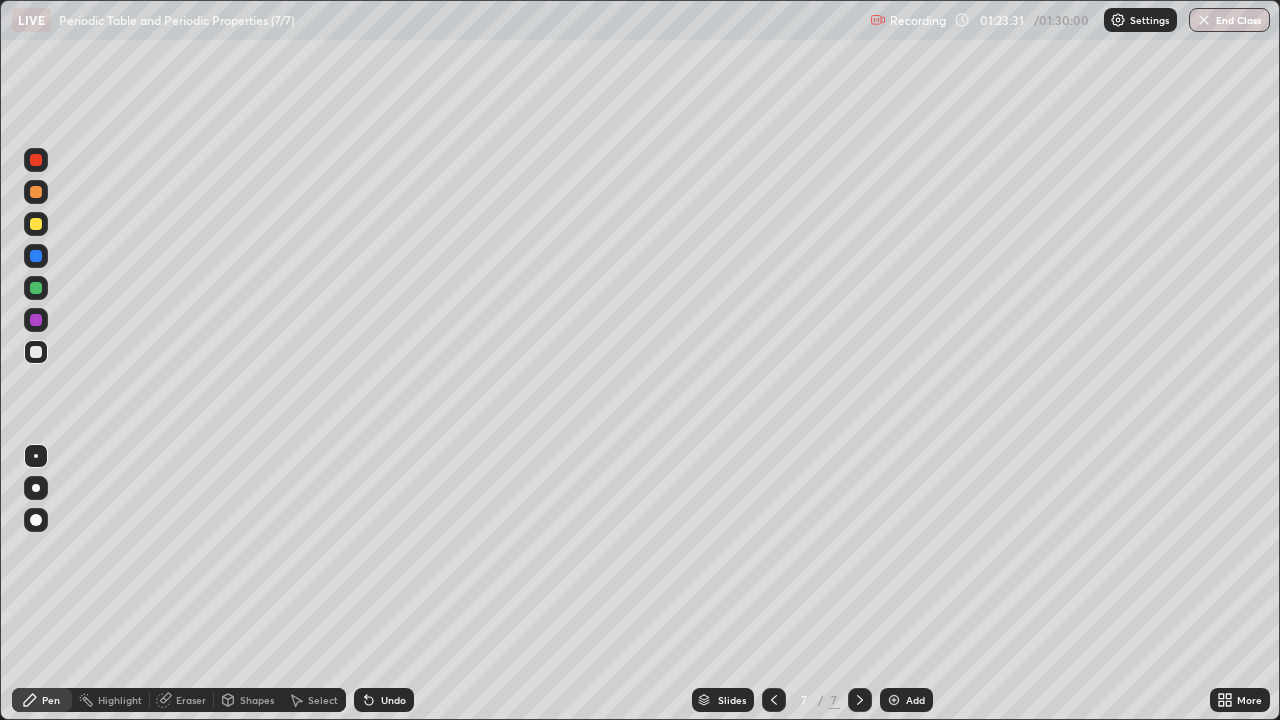 click on "Undo" at bounding box center (393, 700) 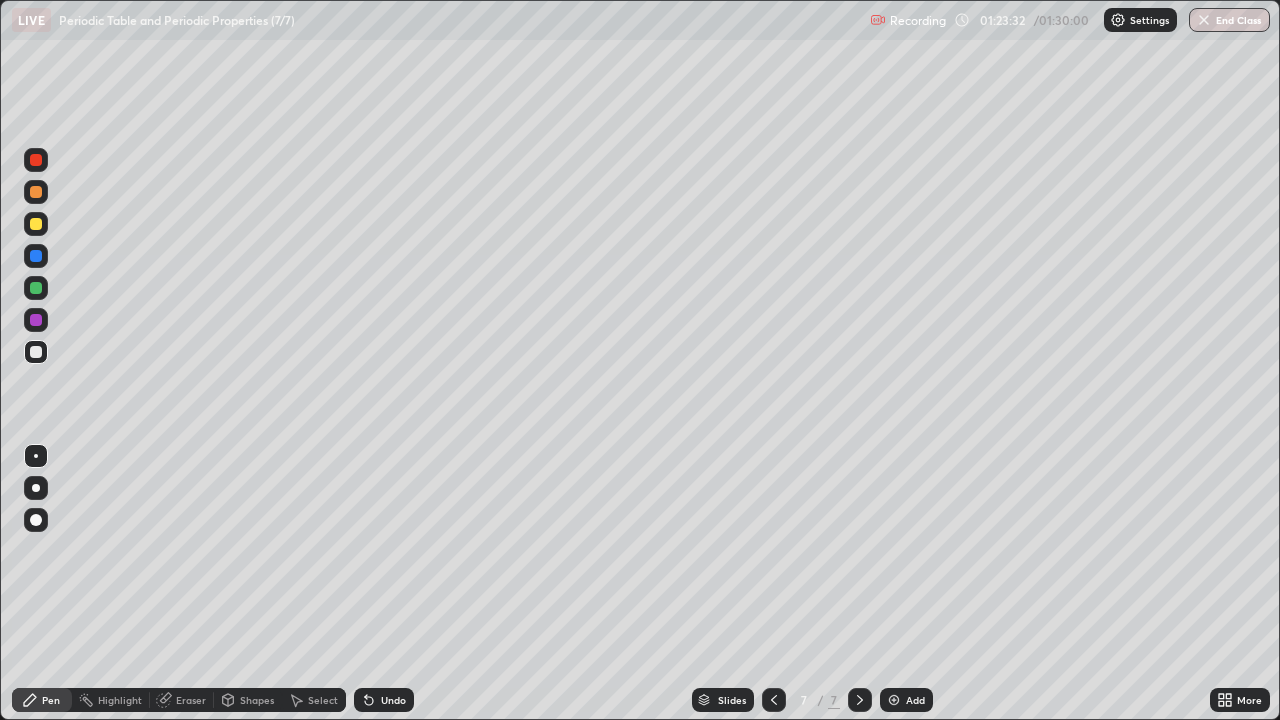 click on "Undo" at bounding box center [384, 700] 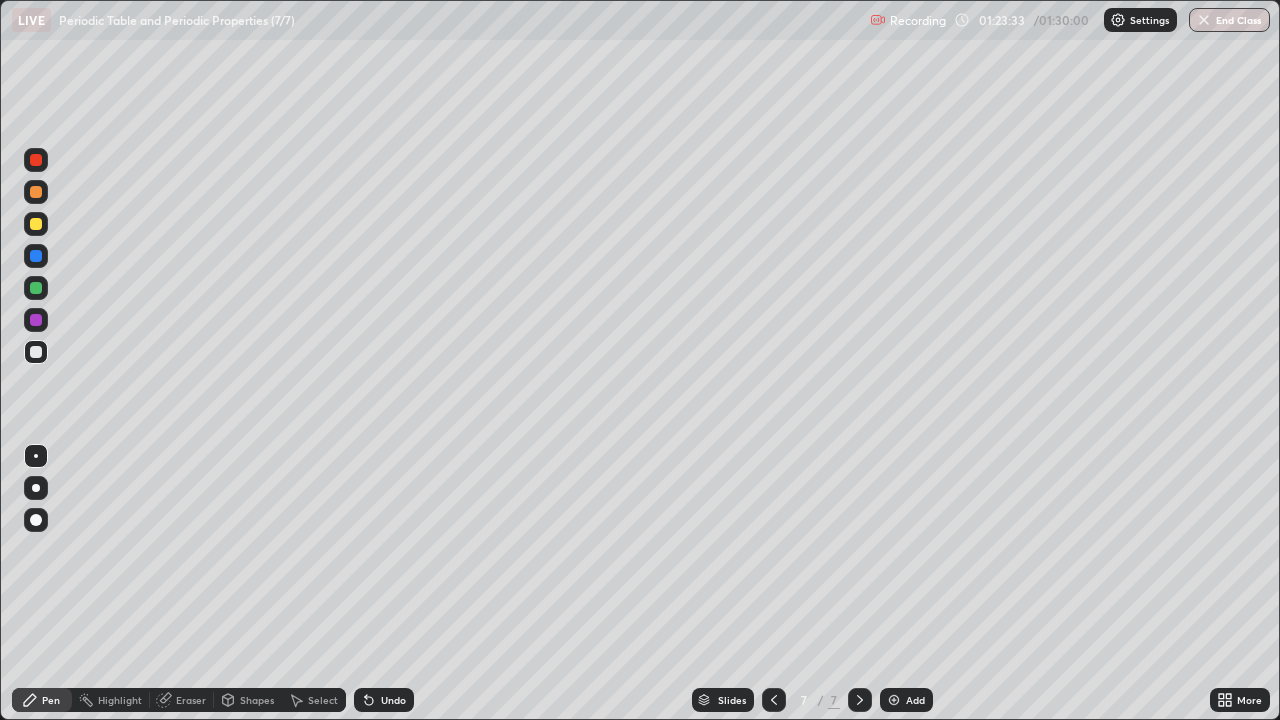 click on "Undo" at bounding box center [384, 700] 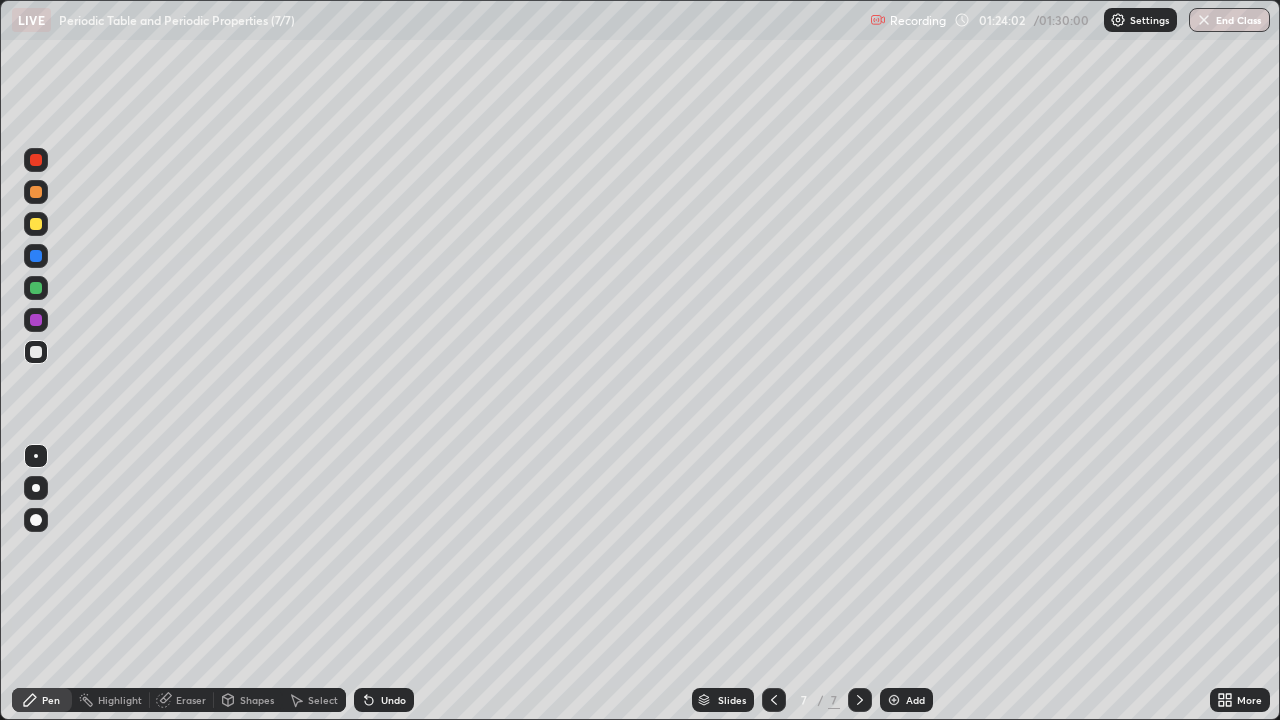 click on "Select" at bounding box center (314, 700) 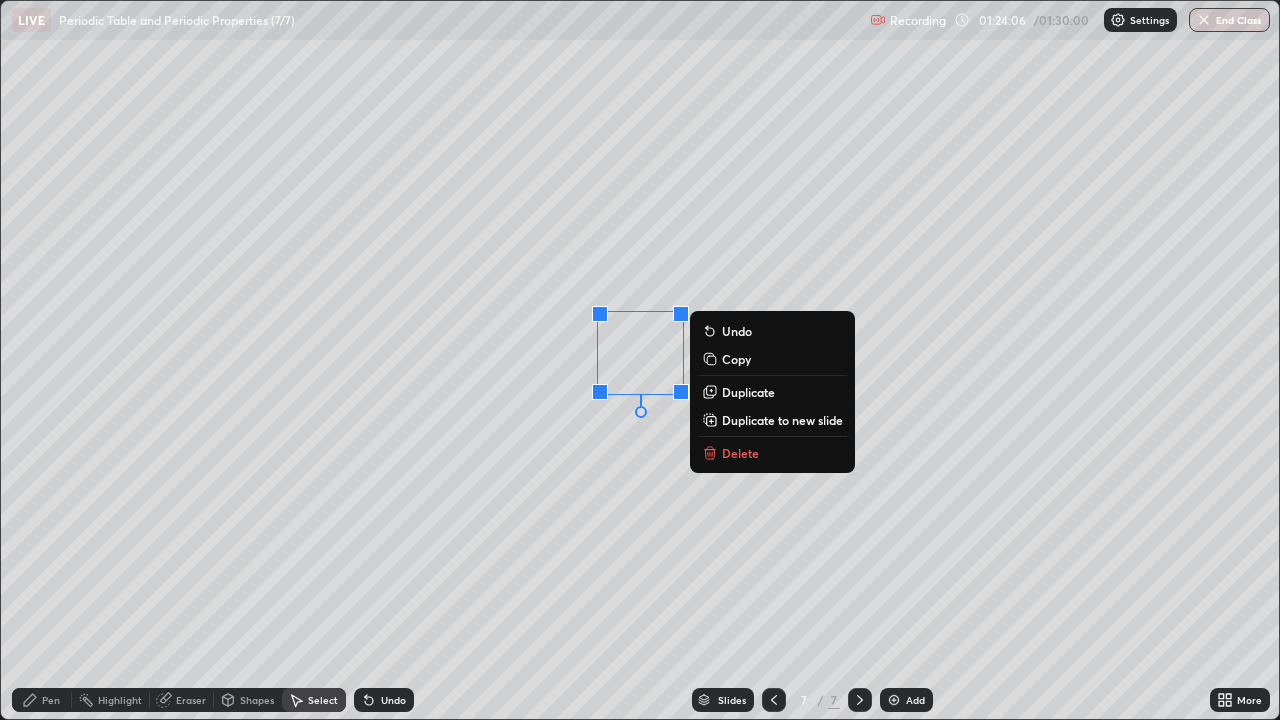 click on "0 ° Undo Copy Duplicate Duplicate to new slide Delete" at bounding box center [640, 360] 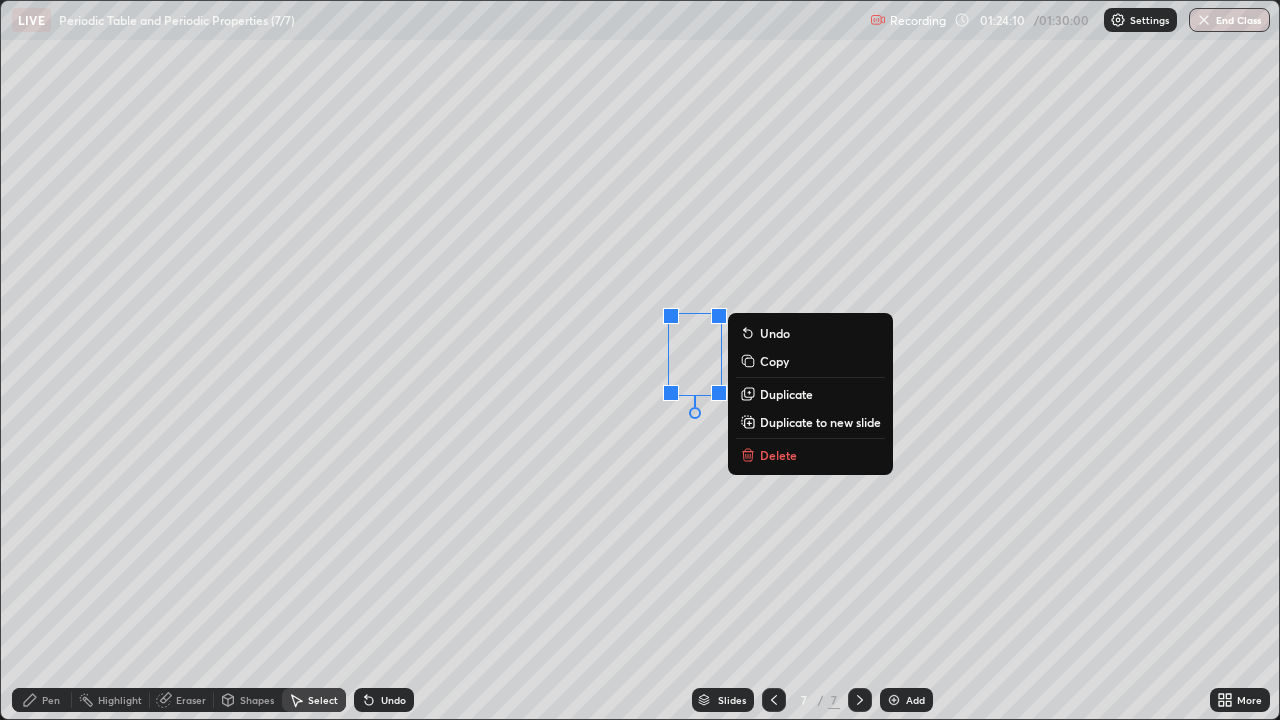 click on "0 ° Undo Copy Duplicate Duplicate to new slide Delete" at bounding box center [640, 360] 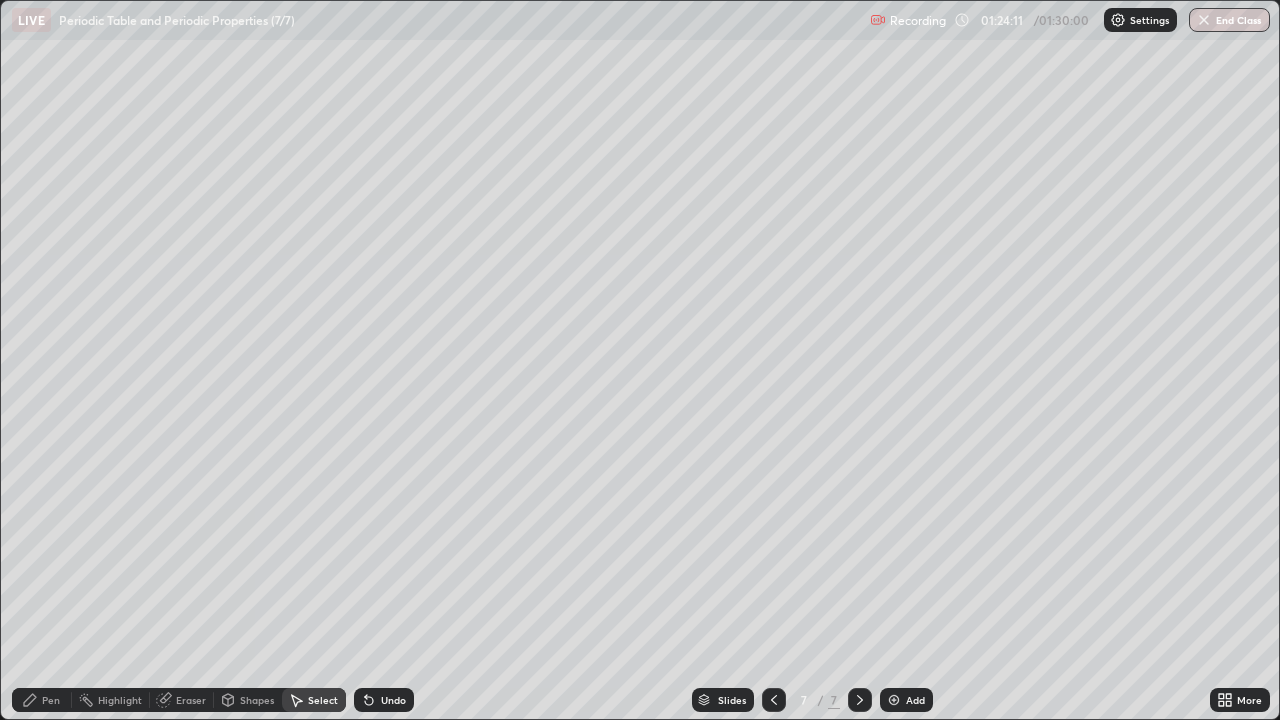 click on "Pen" at bounding box center [42, 700] 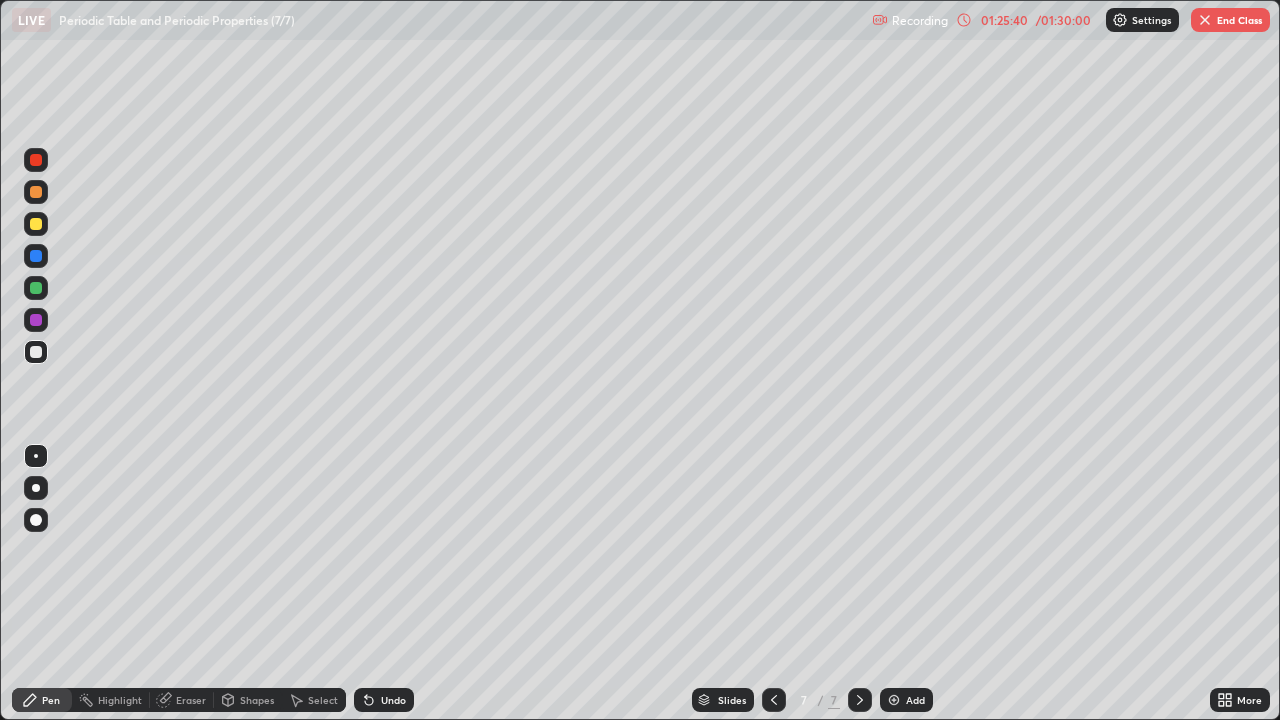 click on "Shapes" at bounding box center (248, 700) 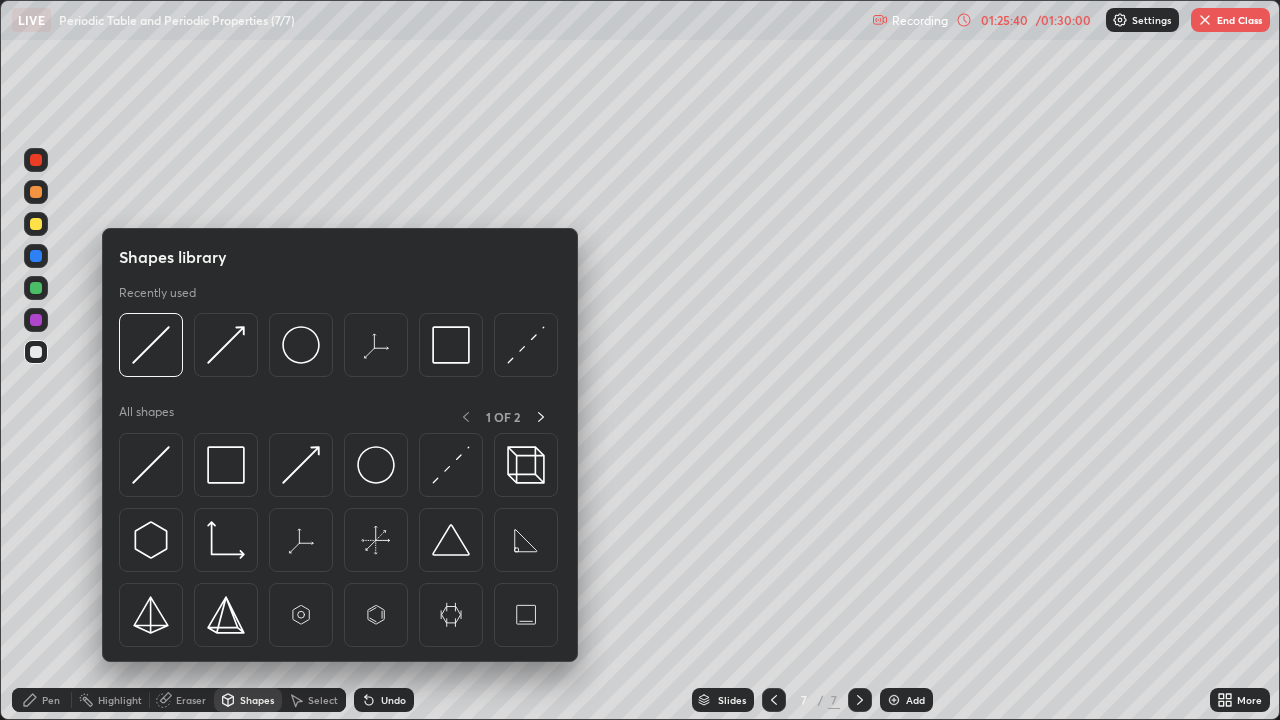 click on "Shapes" at bounding box center [248, 700] 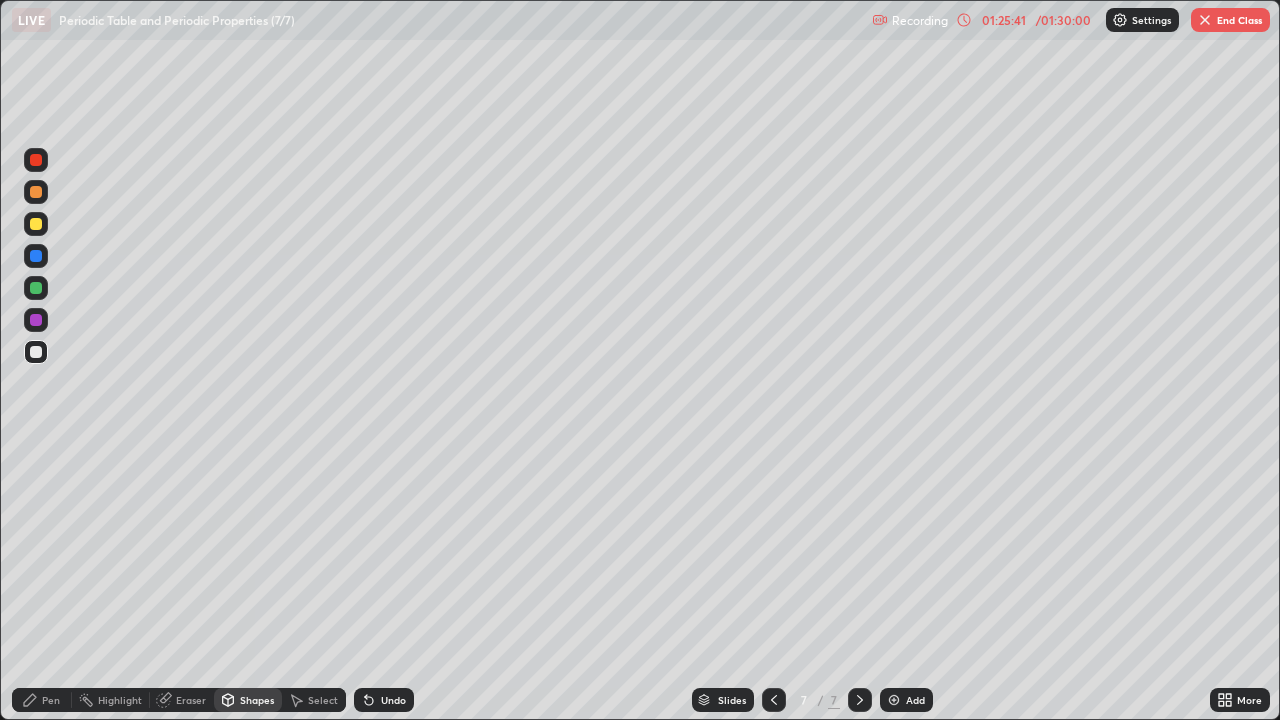 click on "Shapes" at bounding box center (257, 700) 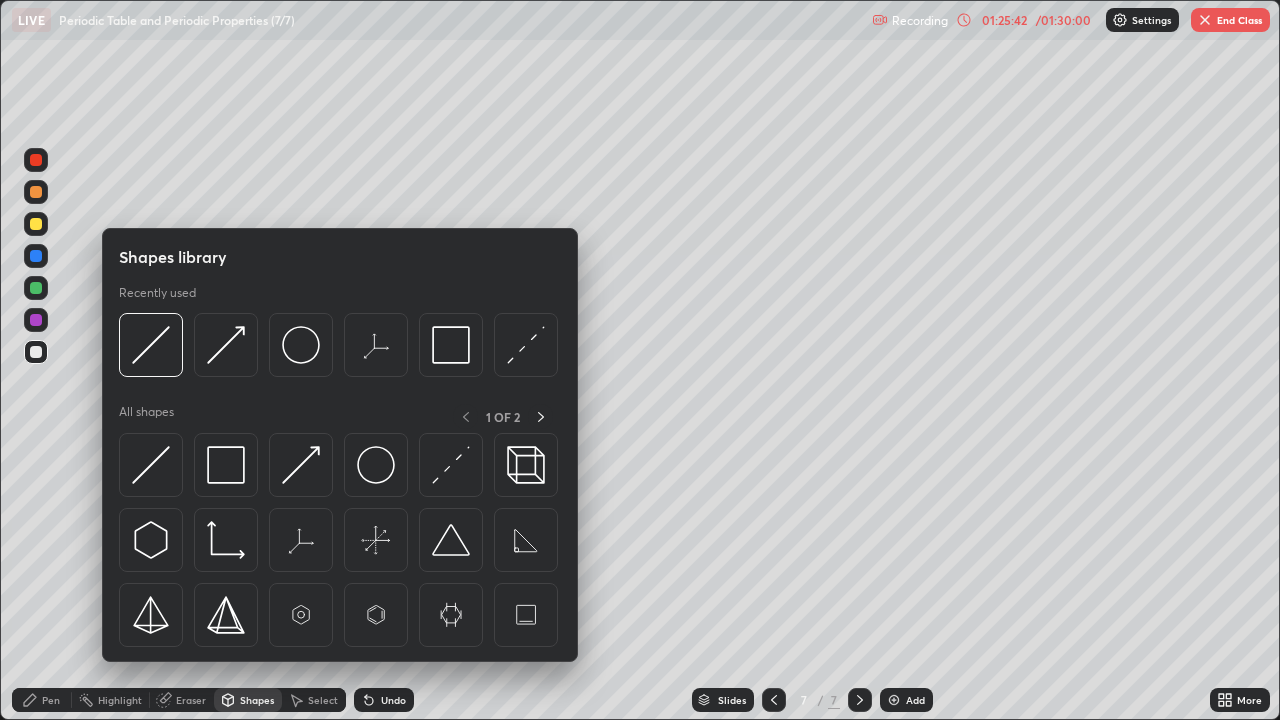 click at bounding box center (151, 345) 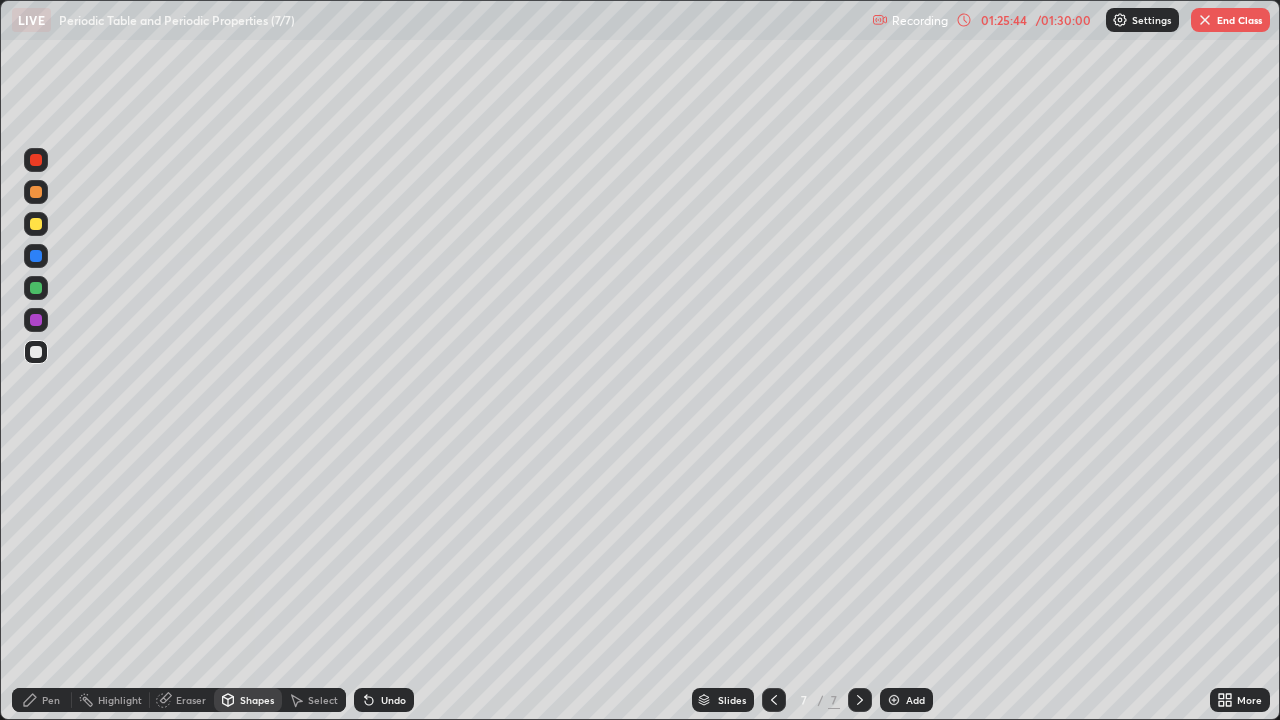 click on "Pen" at bounding box center (42, 700) 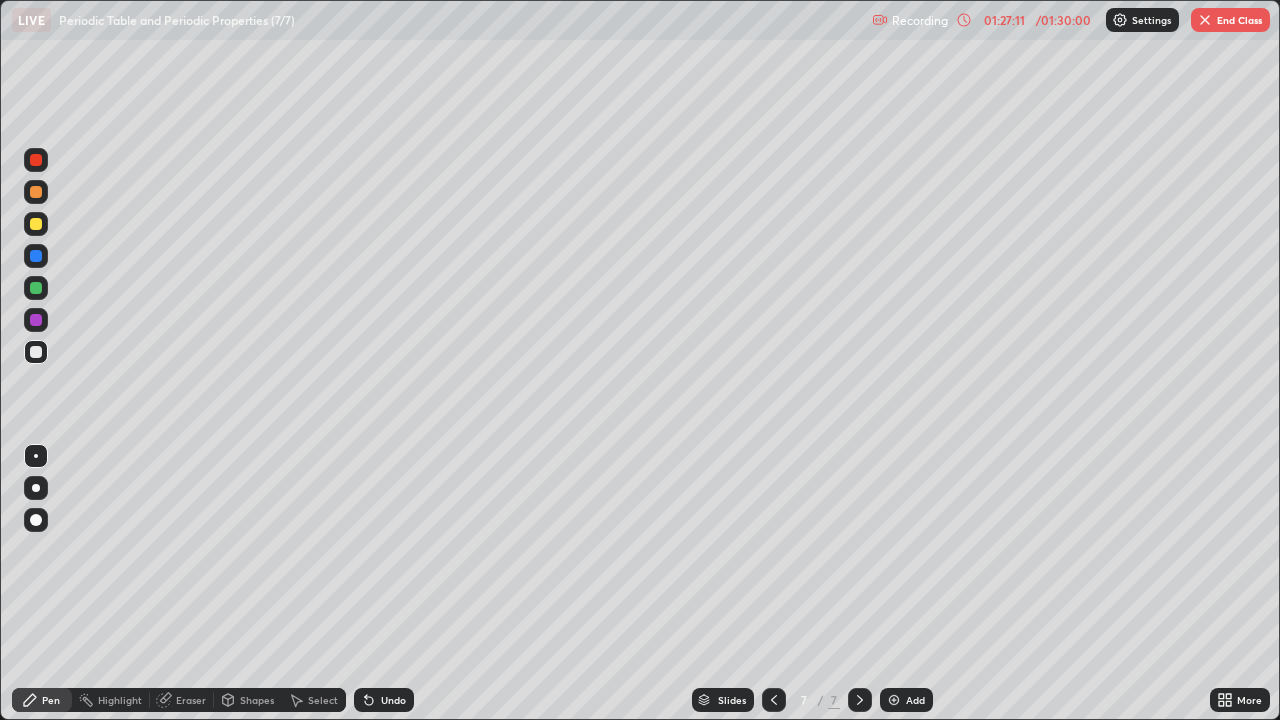 click on "End Class" at bounding box center [1230, 20] 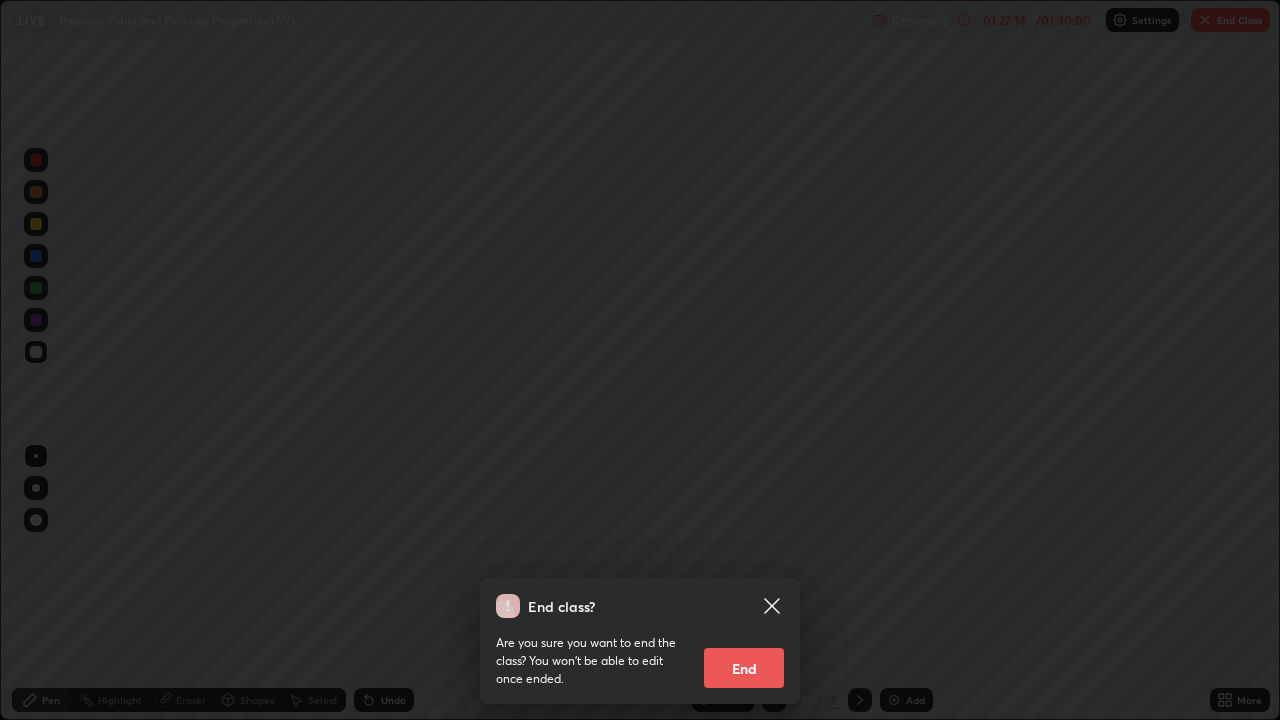 click on "End class? Are you sure you want to end the class? You won’t be able to edit once ended. End" at bounding box center (640, 360) 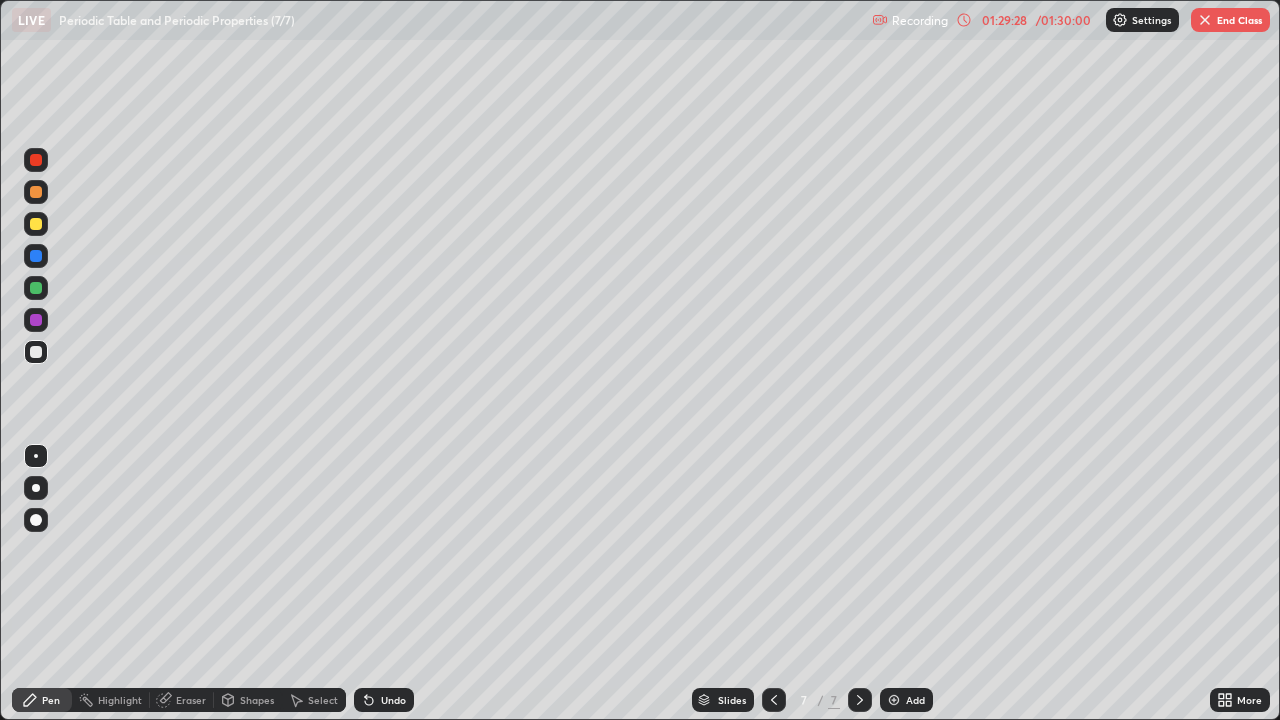 click on "End Class" at bounding box center [1230, 20] 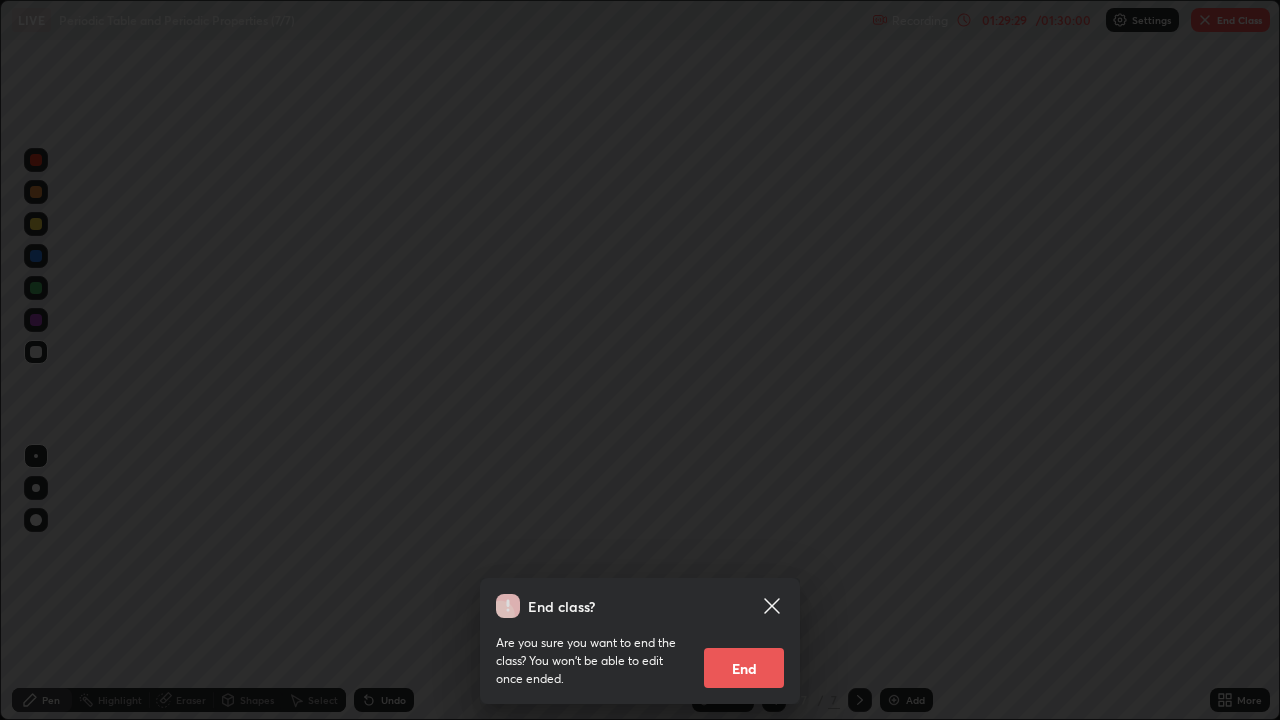 click on "End" at bounding box center (744, 668) 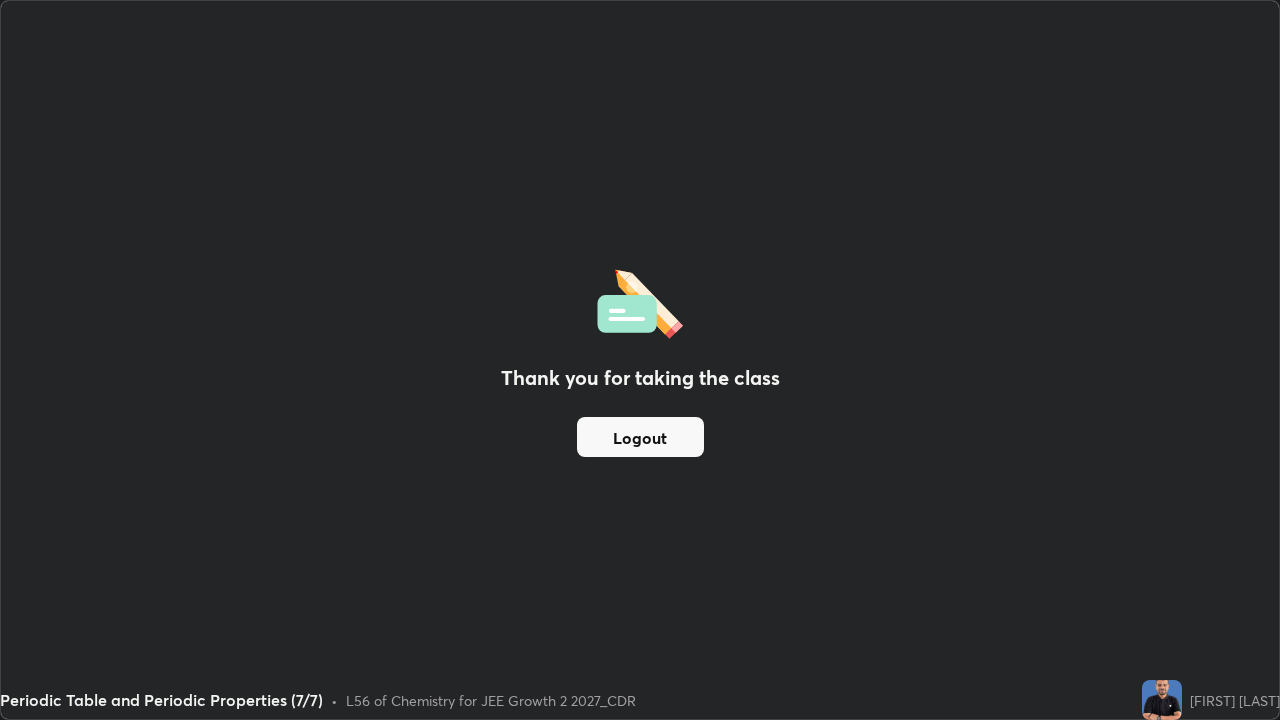 click on "Logout" at bounding box center (640, 437) 